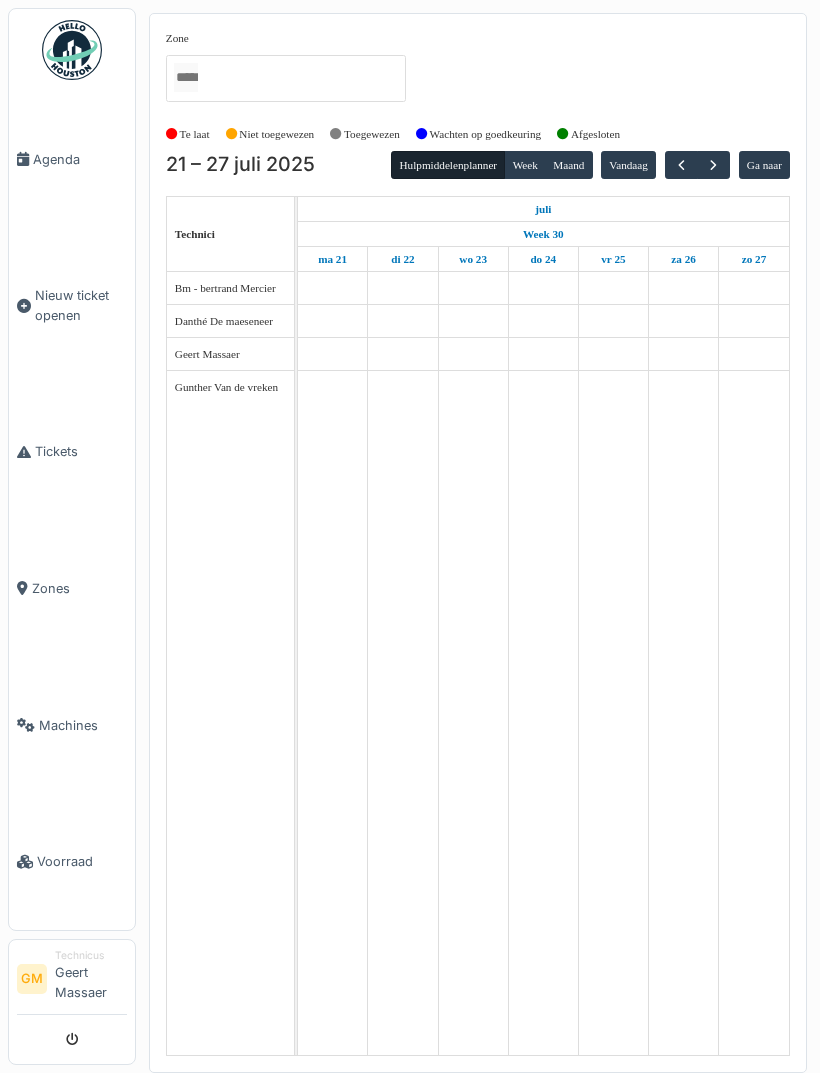 scroll, scrollTop: 0, scrollLeft: 0, axis: both 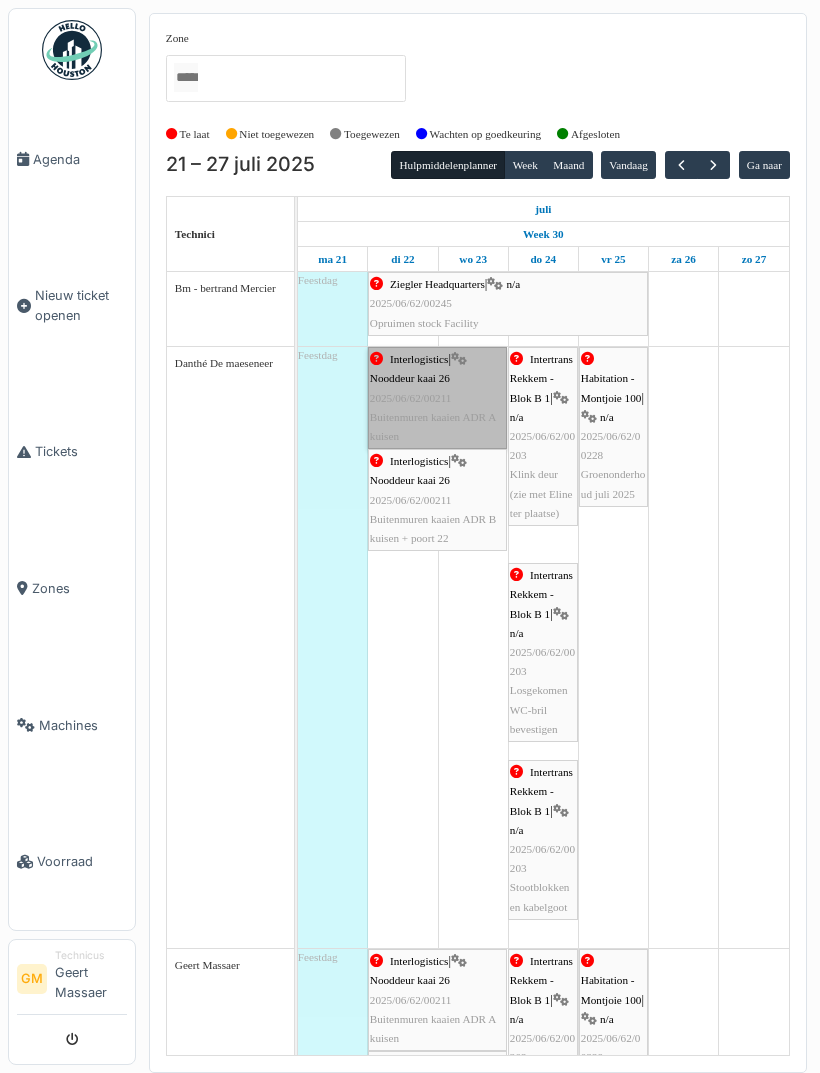 click on "Interlogistics
|     Nooddeur kaai 26
2025/06/62/00211
Buitenmuren kaaien ADR A kuisen" at bounding box center [437, 398] 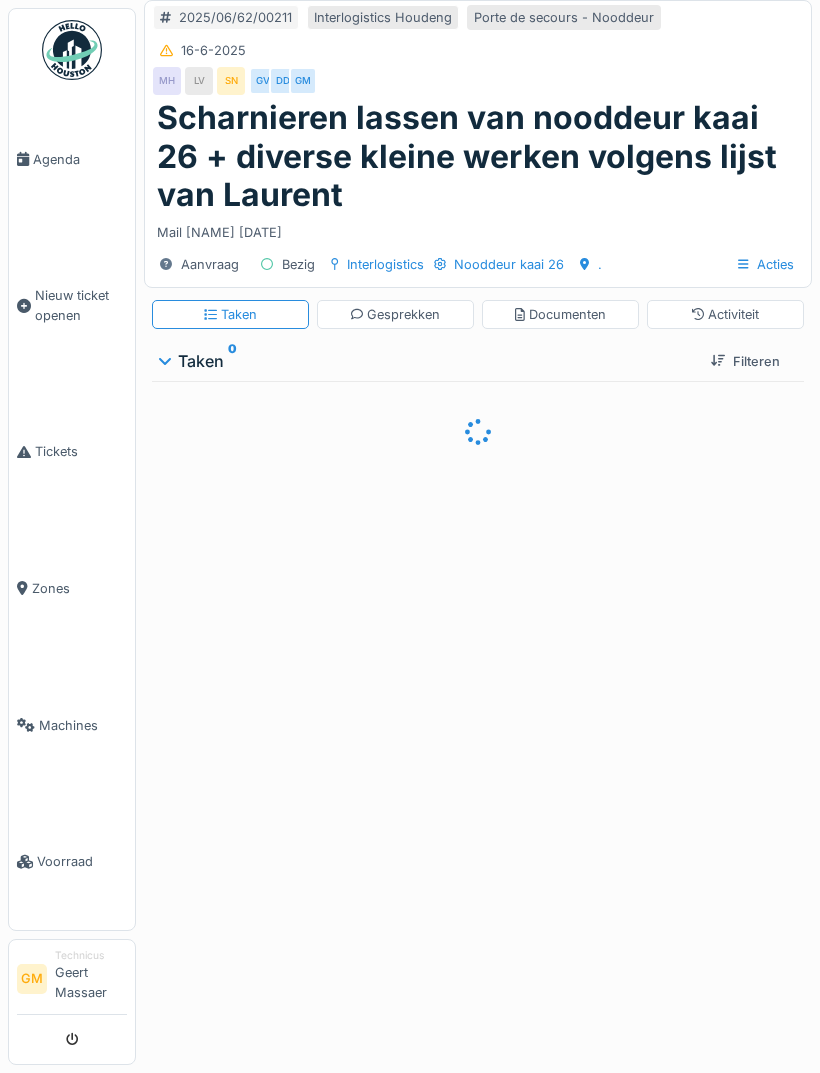 scroll, scrollTop: 0, scrollLeft: 0, axis: both 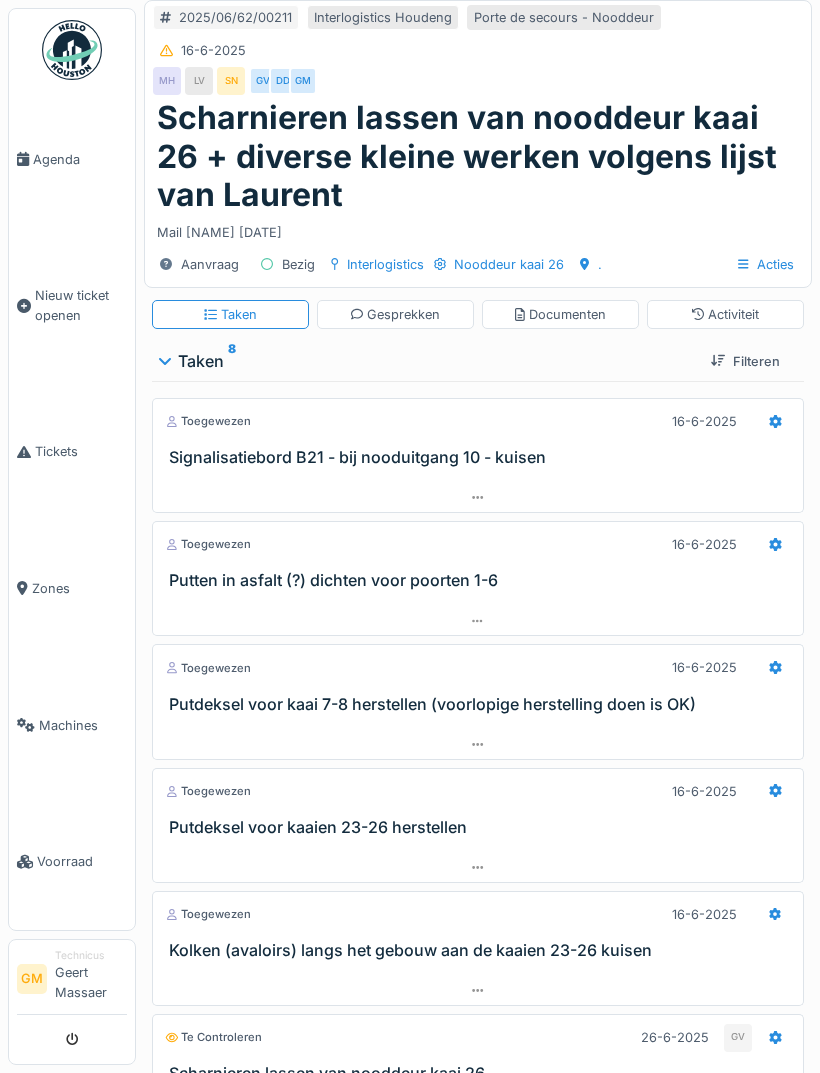 click on "Activiteit" at bounding box center [725, 314] 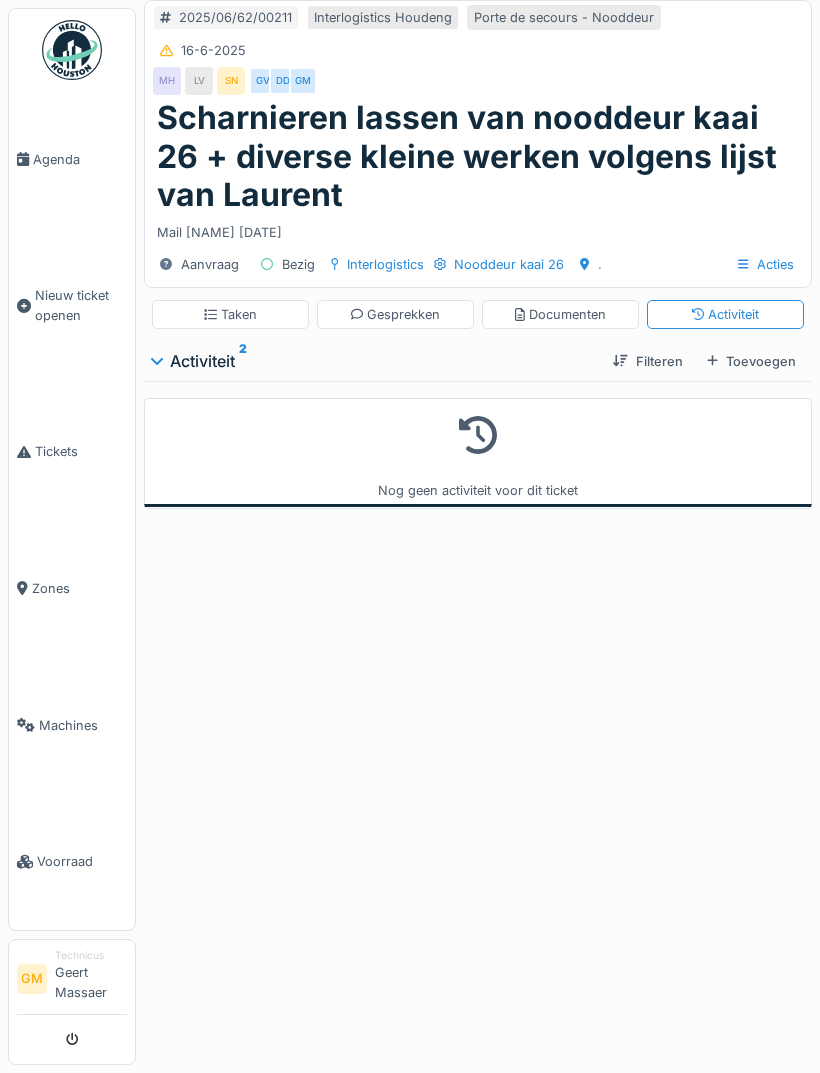 click on "Toevoegen" at bounding box center [751, 361] 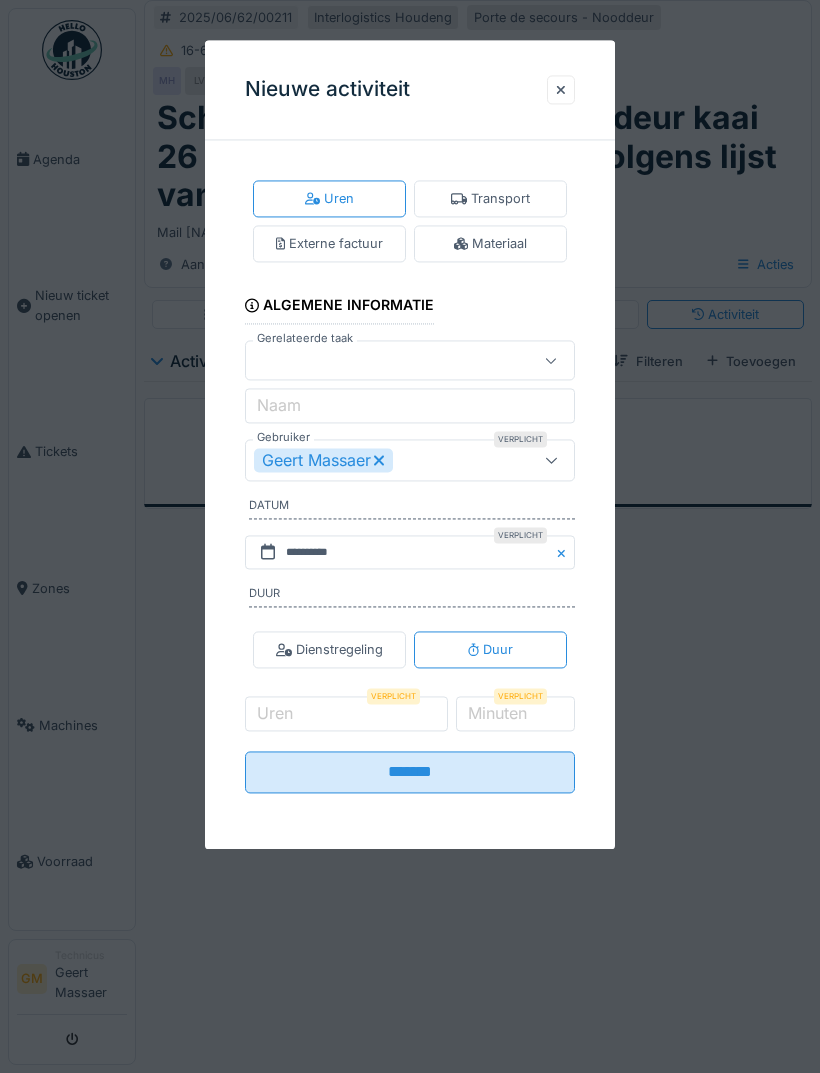 click on "Geert Massaer" at bounding box center (393, 460) 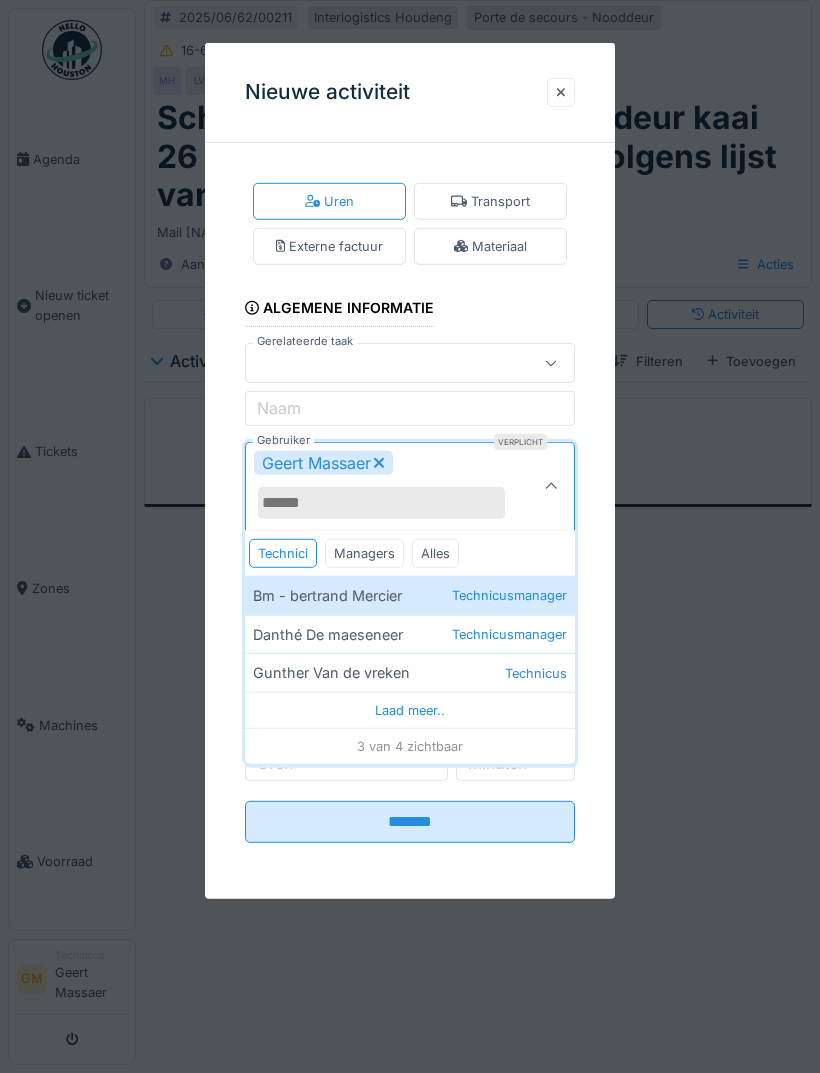 click on "Danthé De maeseneer   Technicusmanager" at bounding box center [410, 634] 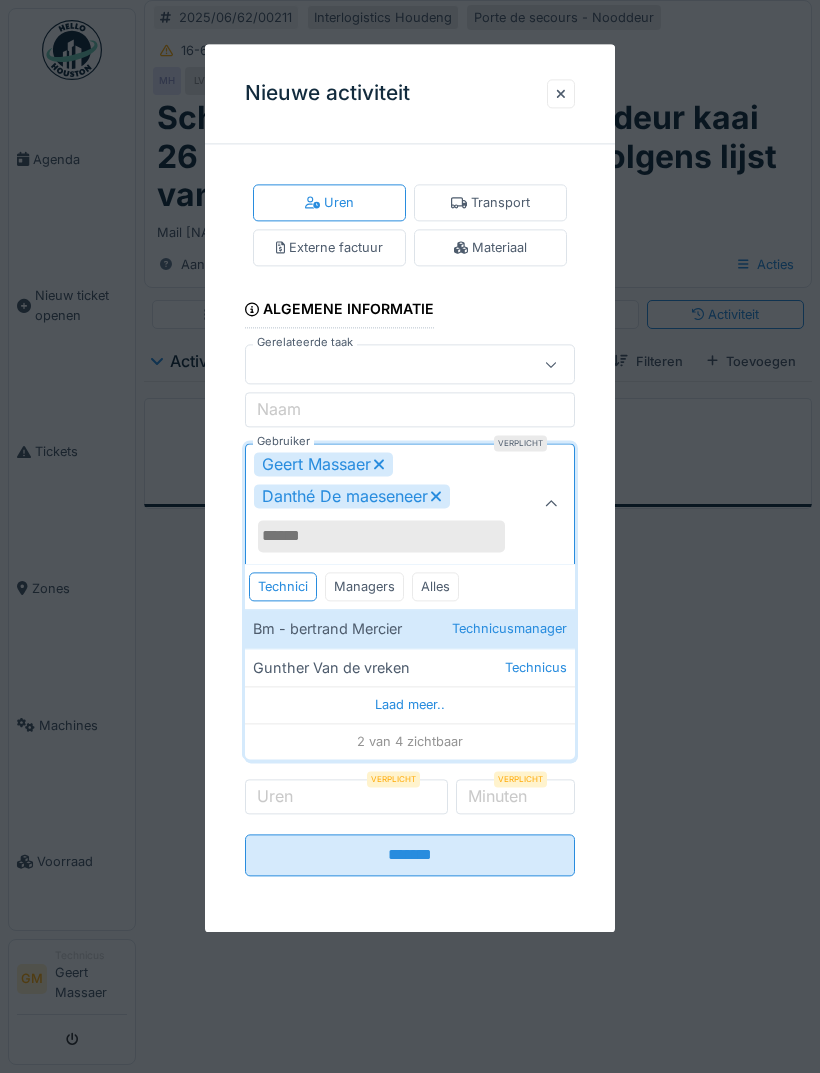 click on "Laad meer.." at bounding box center (410, 705) 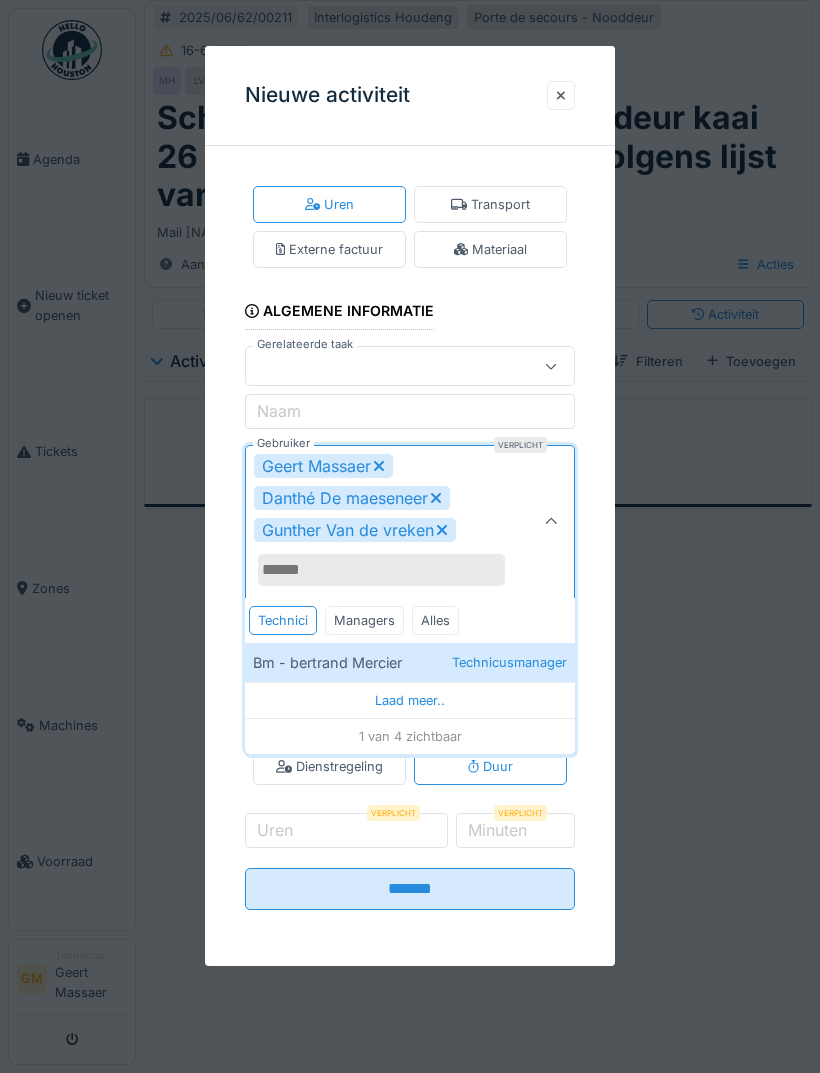 click 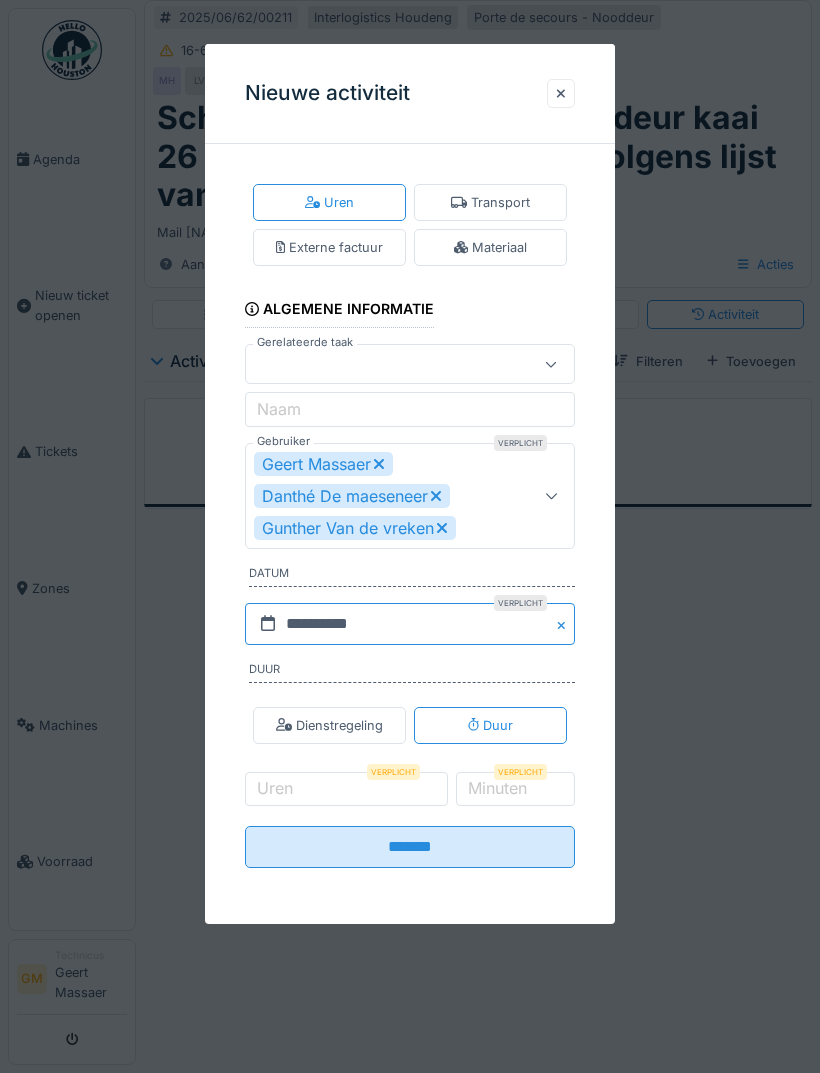 click on "**********" at bounding box center (410, 624) 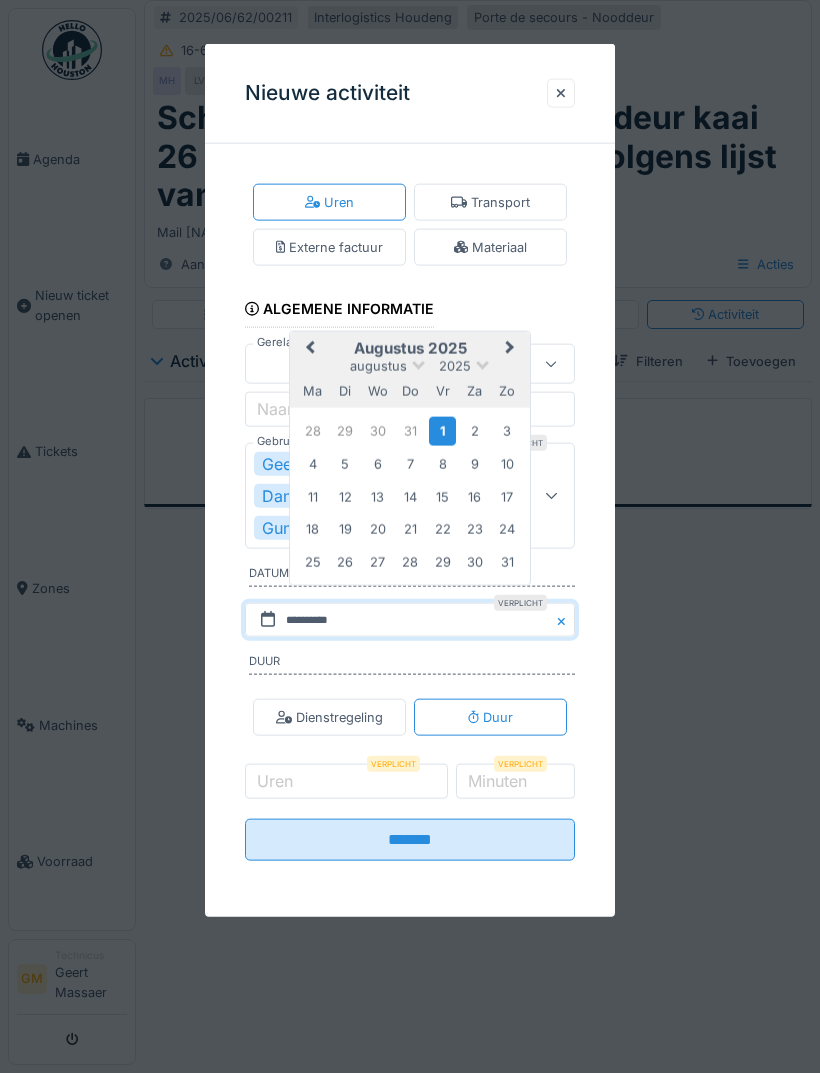 click on "Previous Month" at bounding box center (308, 350) 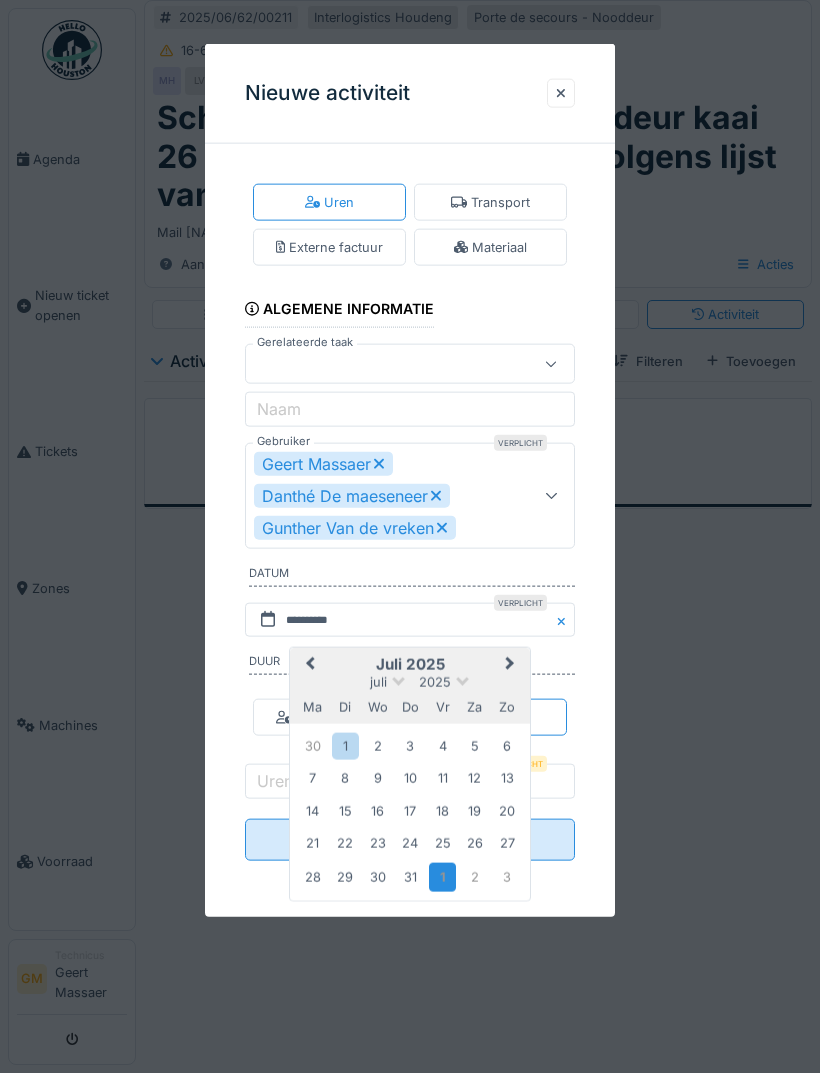 click on "22" at bounding box center (345, 843) 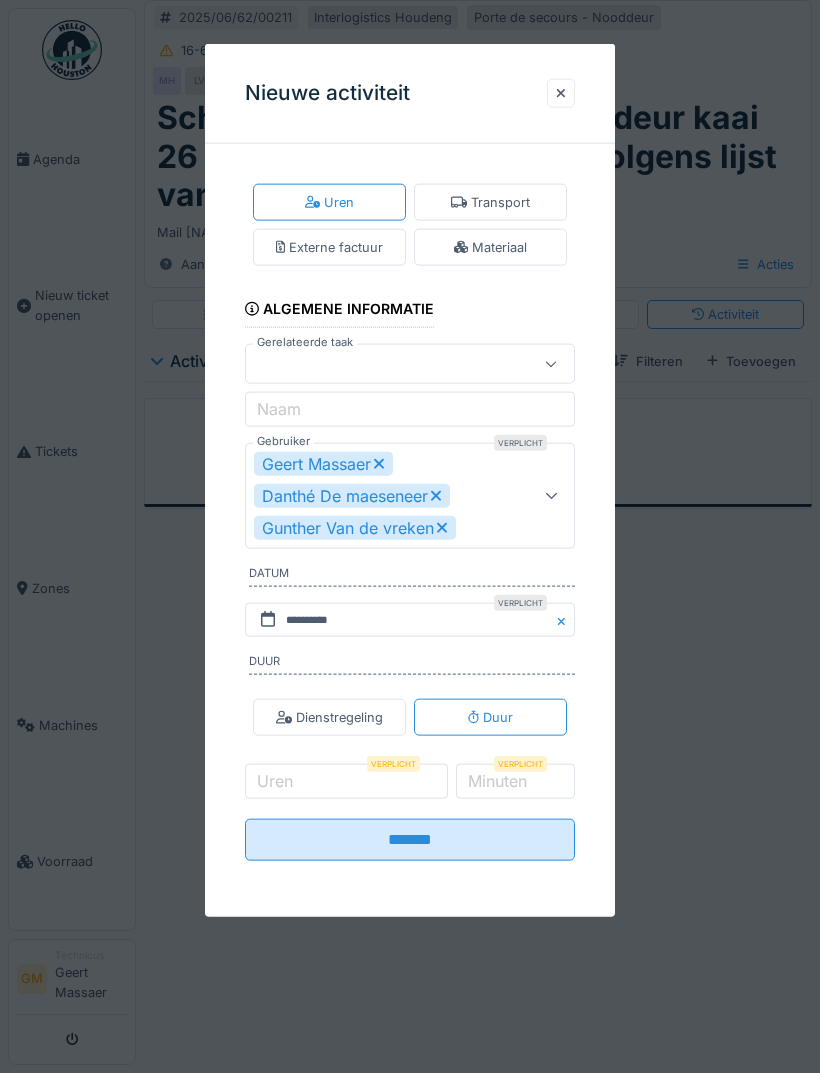 click on "Verplicht" at bounding box center (393, 764) 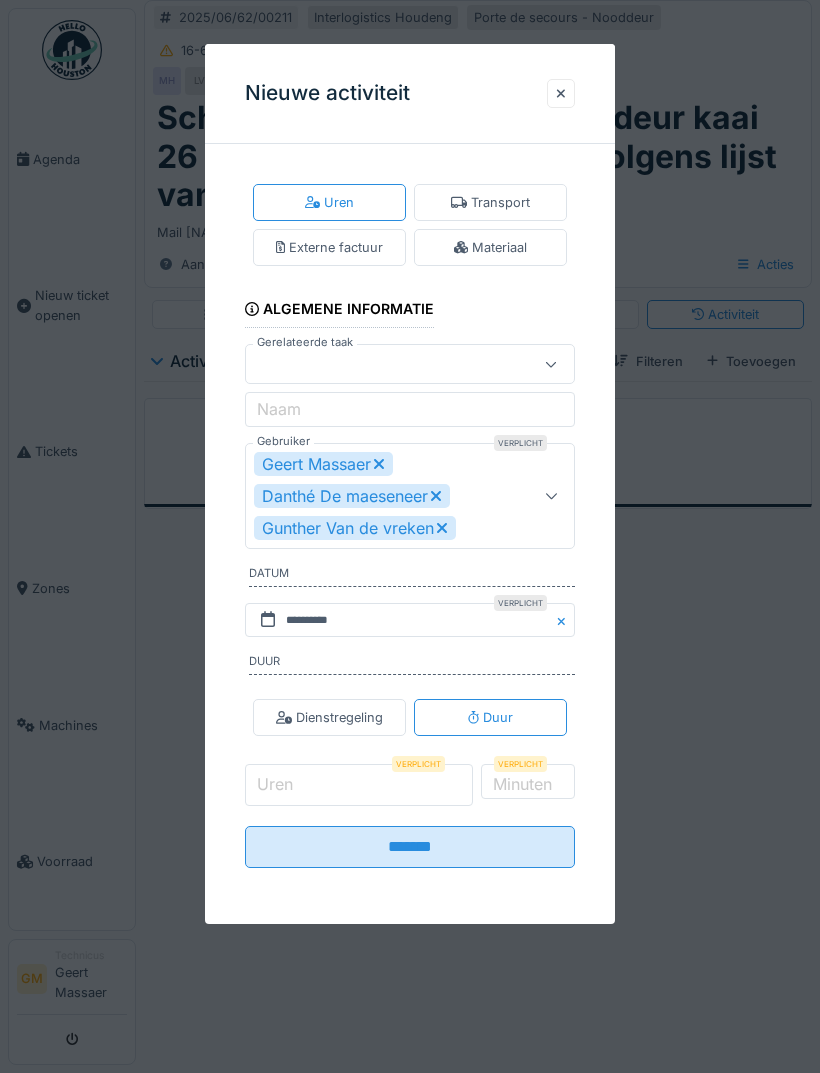 click on "Uren" at bounding box center [359, 785] 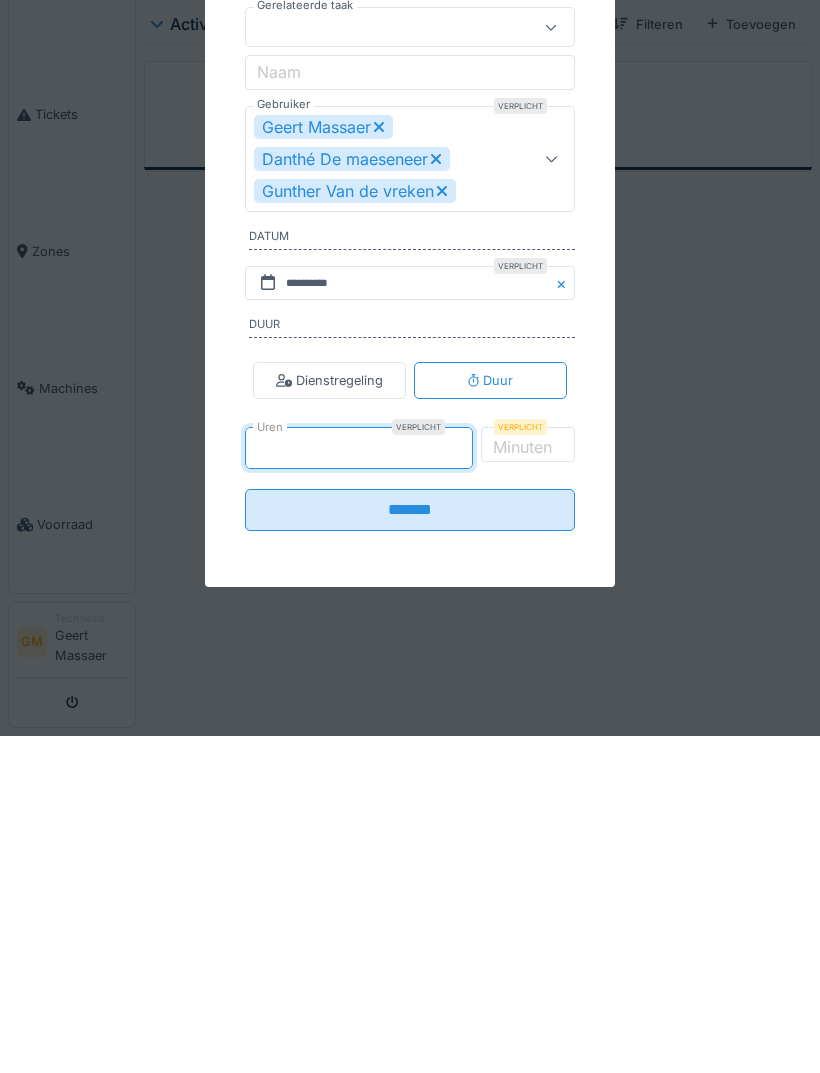 type on "*" 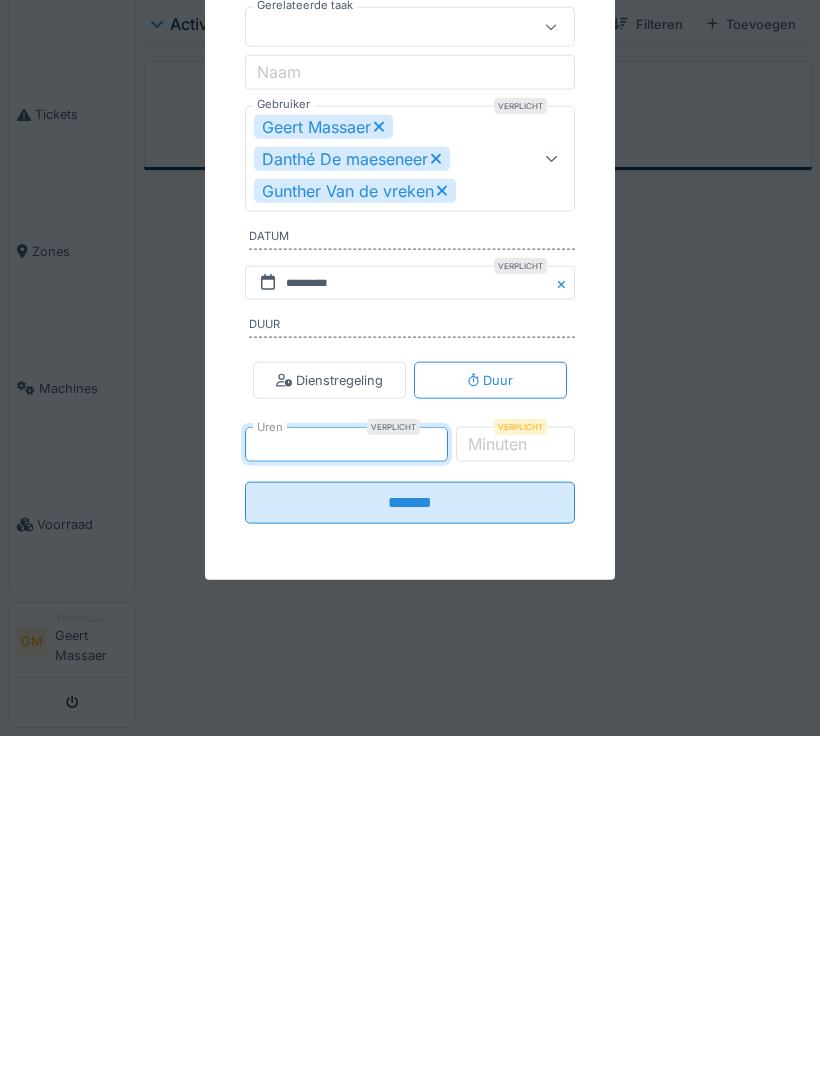 click on "*******" at bounding box center [410, 839] 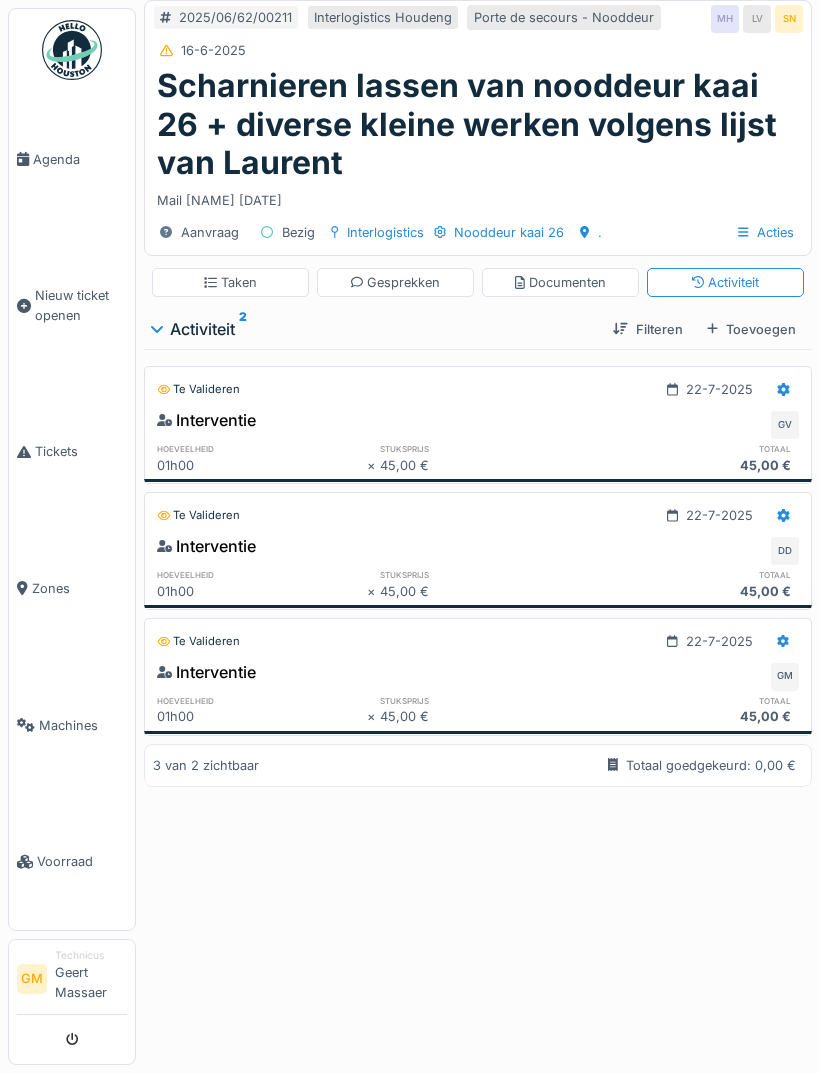 click on "Agenda" at bounding box center [80, 159] 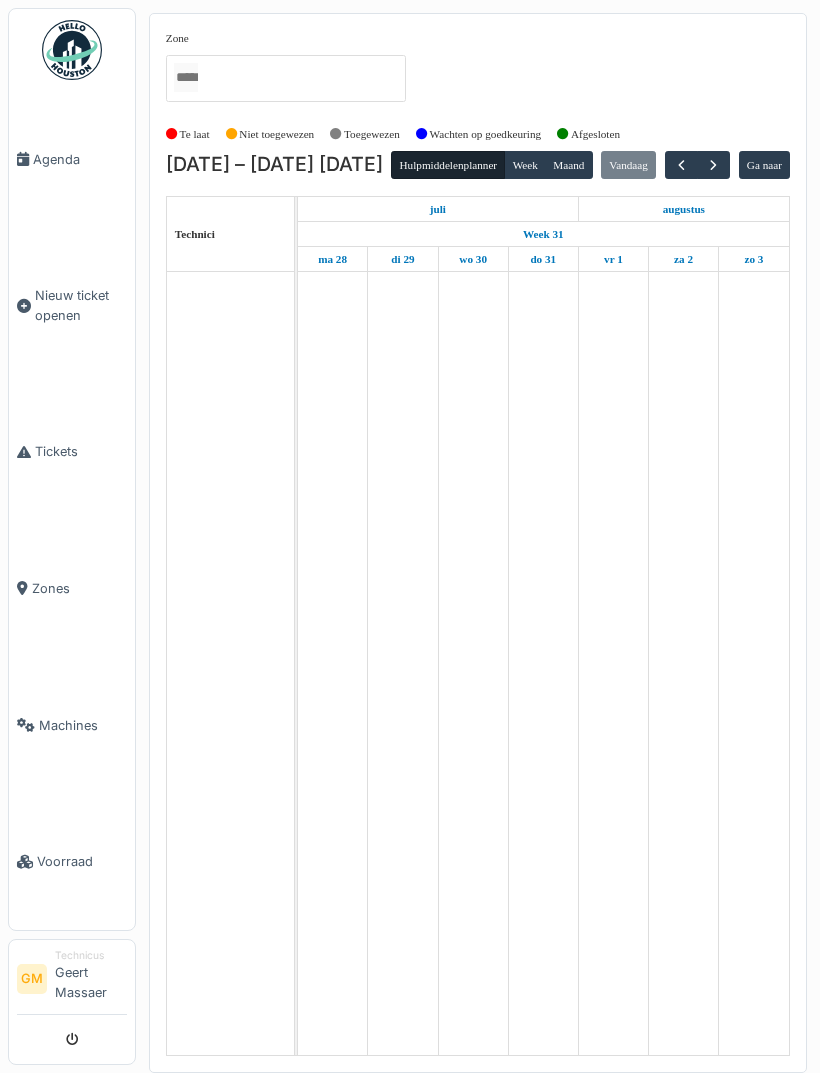 scroll, scrollTop: 0, scrollLeft: 0, axis: both 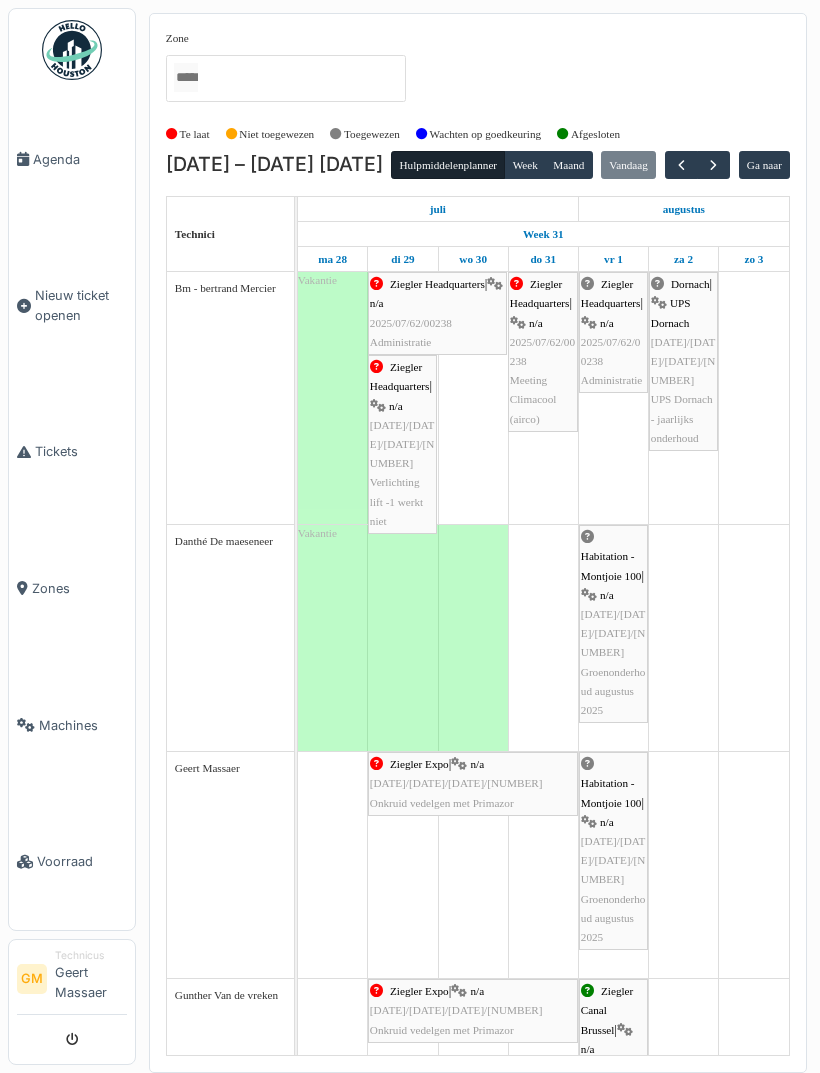 click at bounding box center [681, 165] 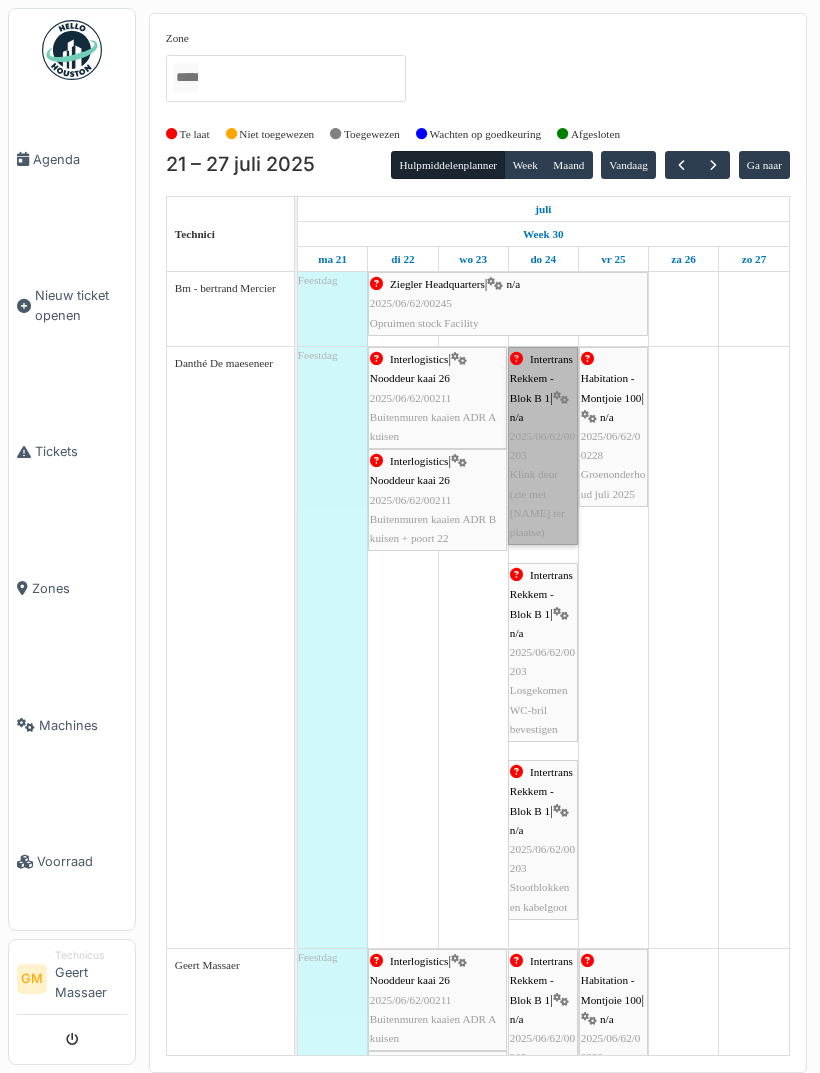 click on "Intertrans Rekkem - Blok B 1
|     n/a
[DATE]/[DATE]/[DATE]/[NUMBER]
Klink deur (zie met [NAME] ter plaatse)" at bounding box center (543, 446) 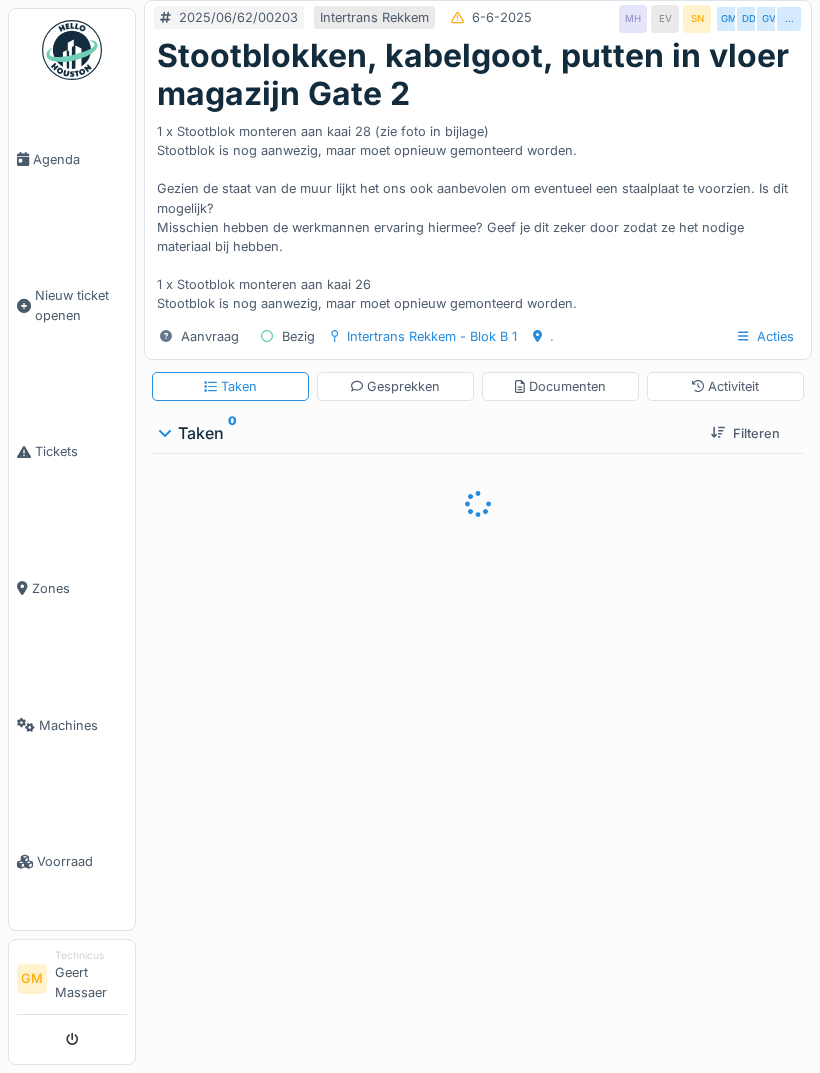 scroll, scrollTop: 0, scrollLeft: 0, axis: both 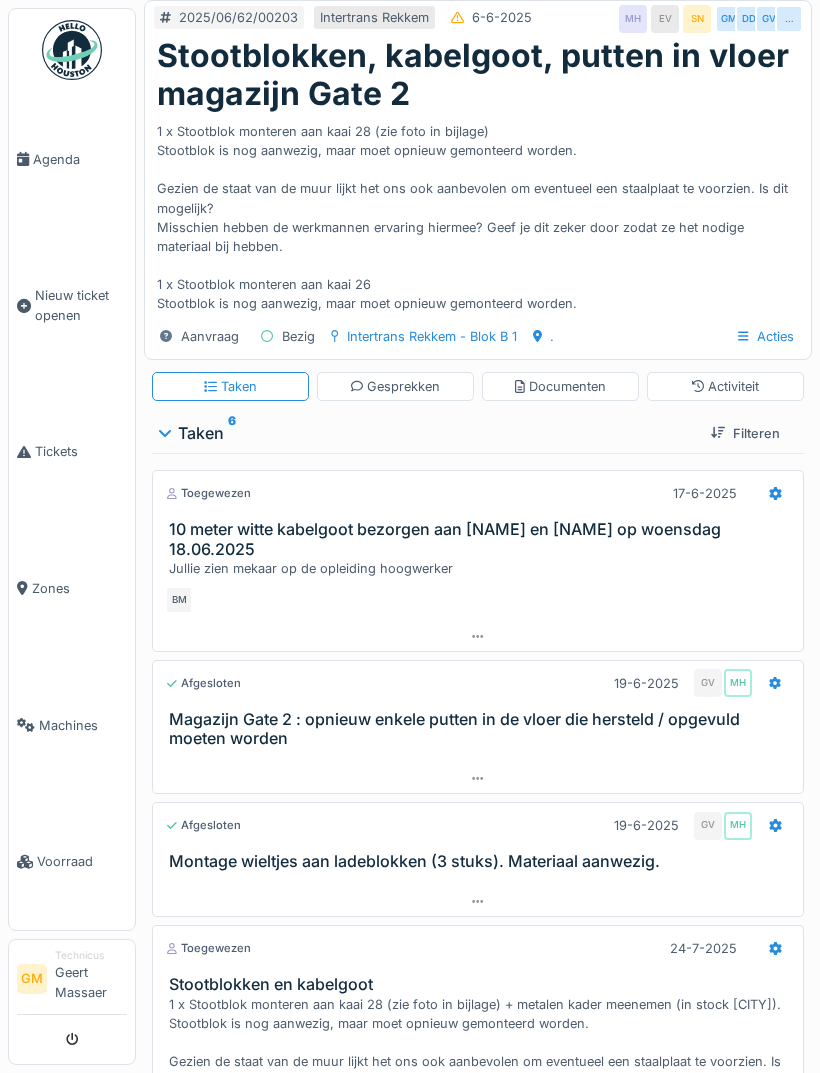 click on "Activiteit" at bounding box center (725, 386) 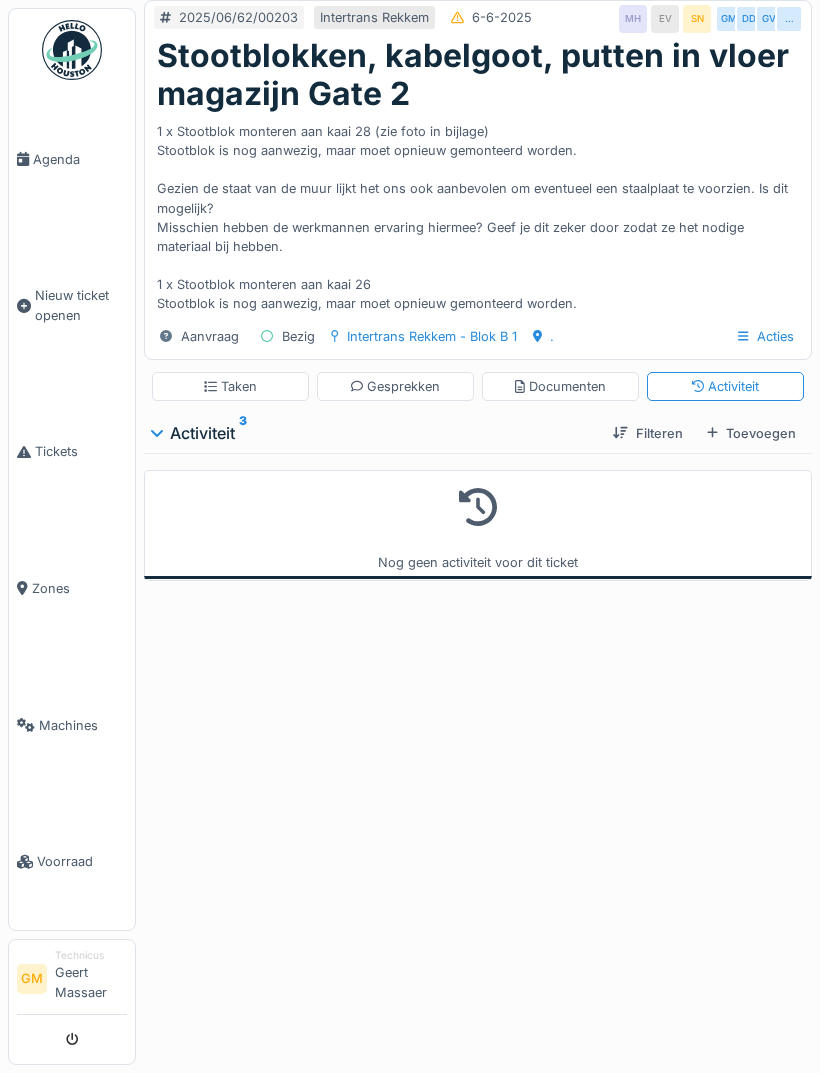 click on "Toevoegen" at bounding box center [751, 433] 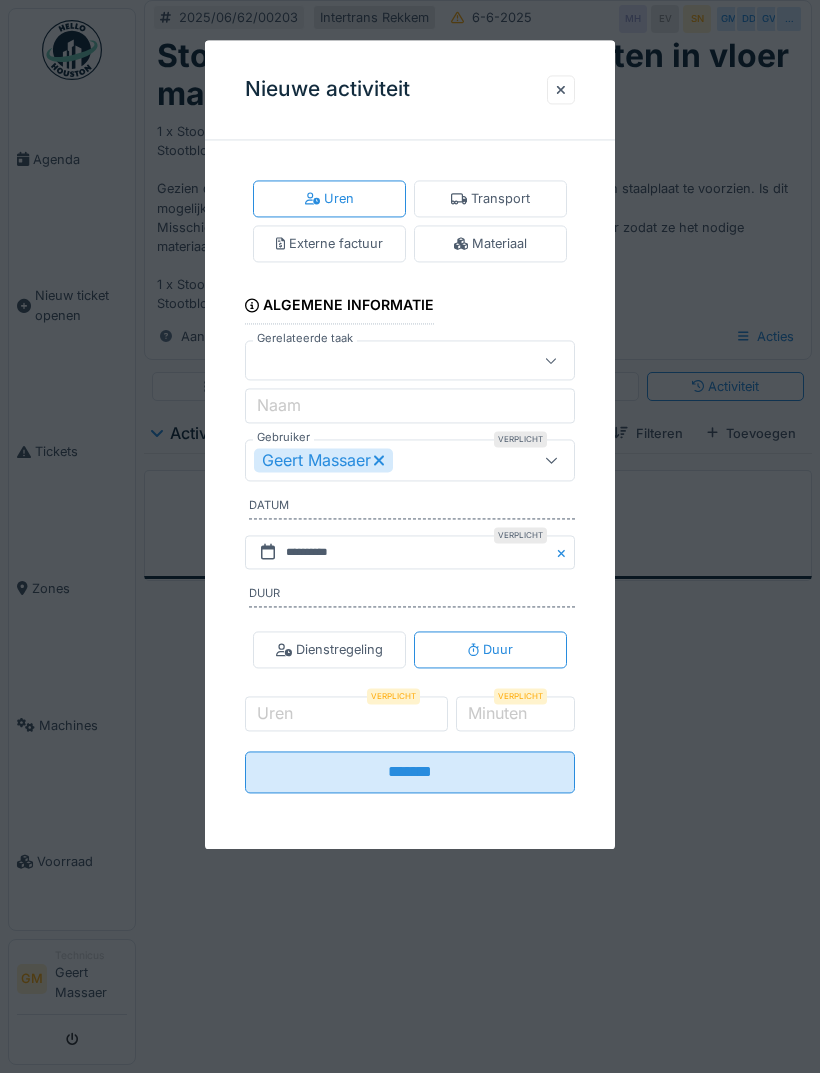 click at bounding box center (561, 89) 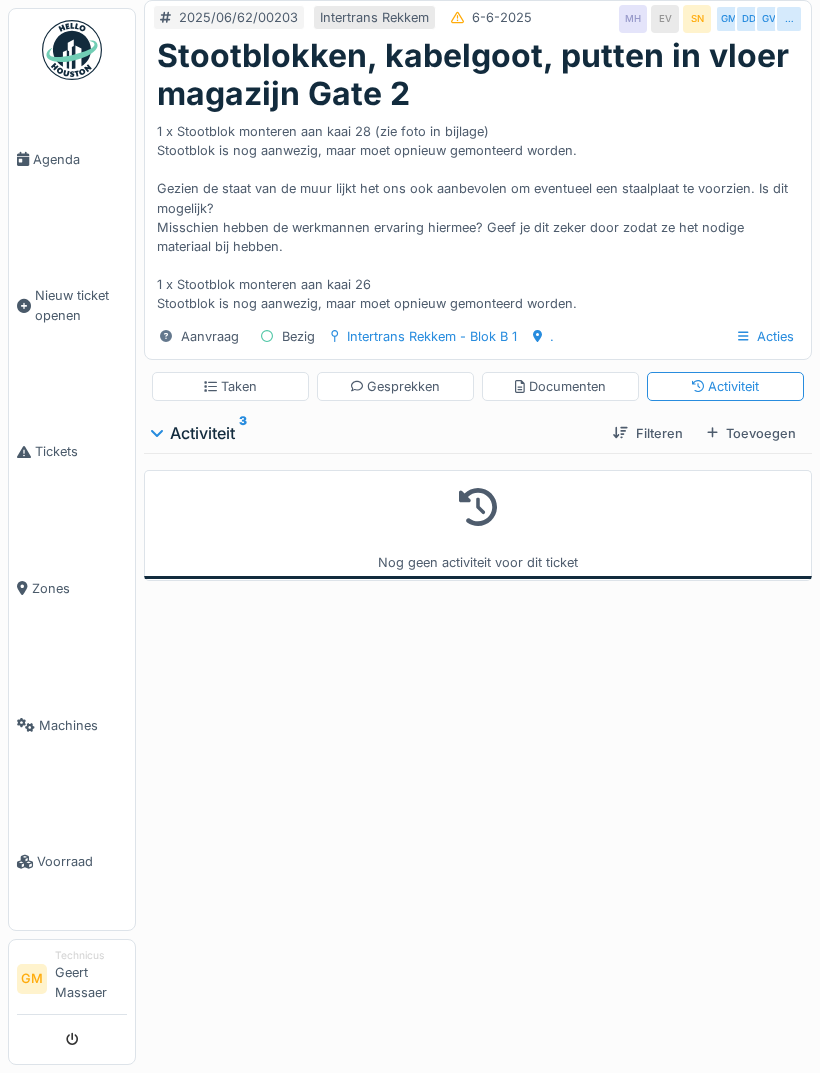 click on "Toevoegen" at bounding box center (751, 433) 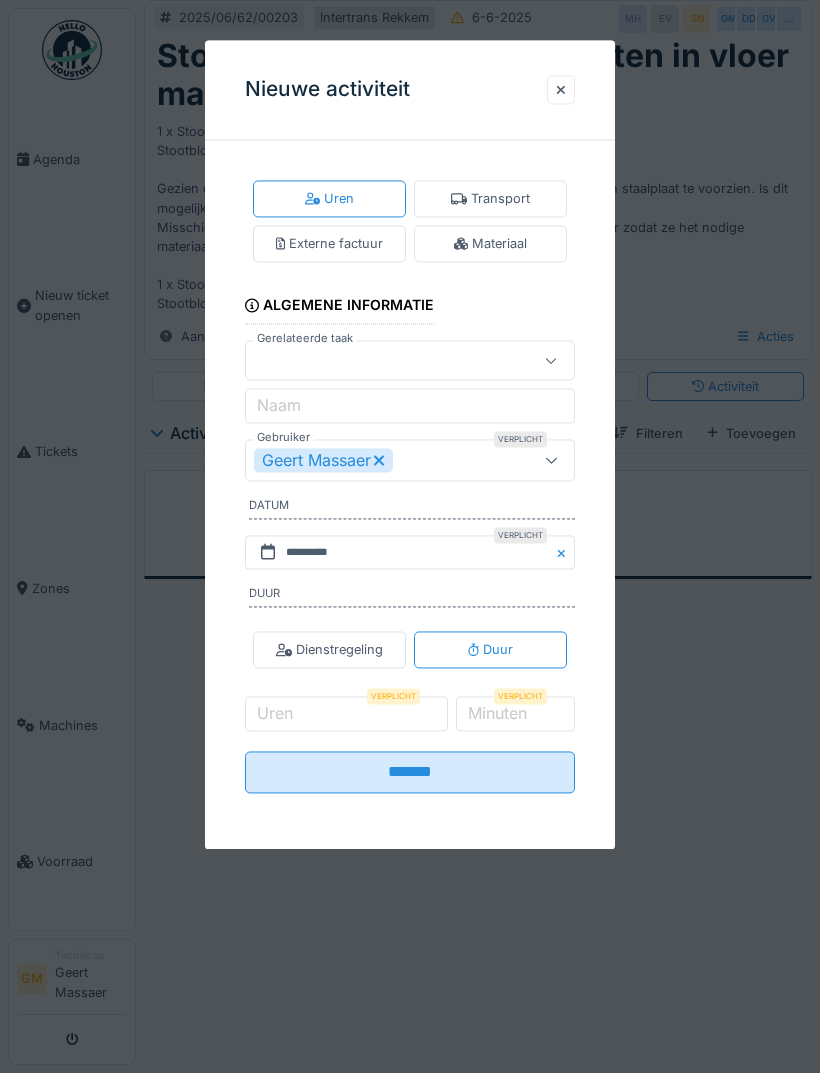 click on "Geert Massaer" at bounding box center (410, 460) 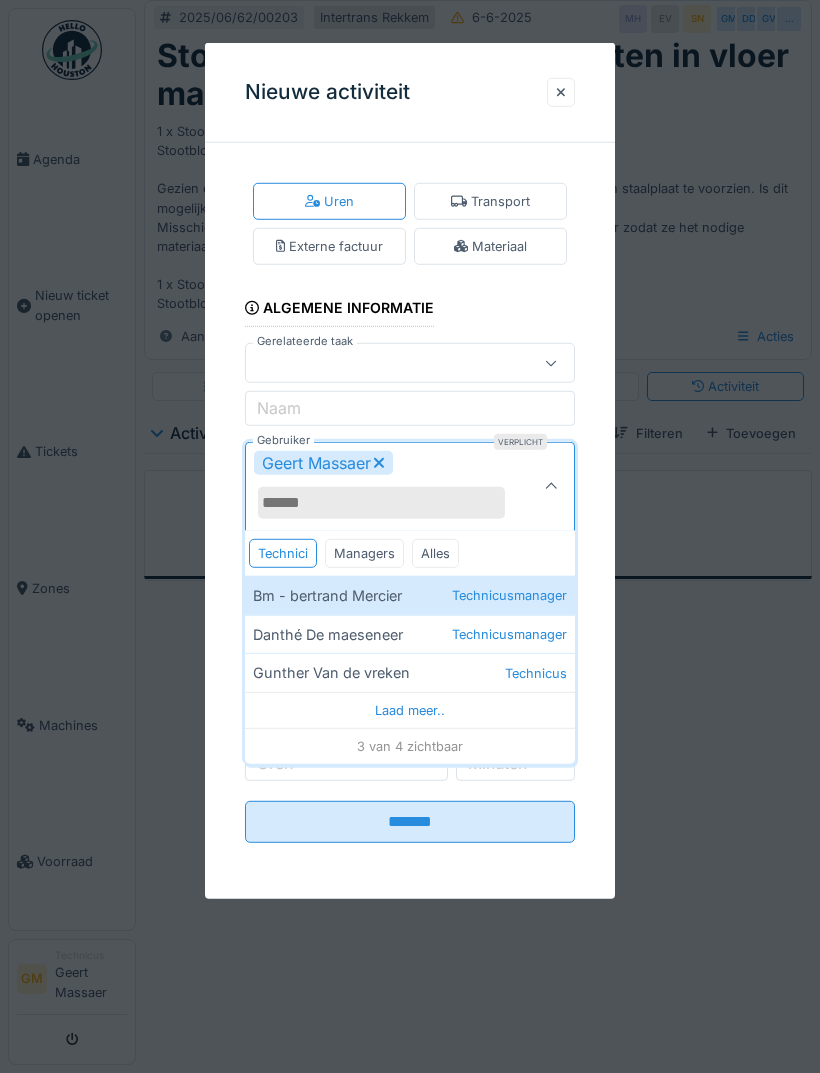 click on "Danthé De maeseneer   Technicusmanager" at bounding box center (410, 634) 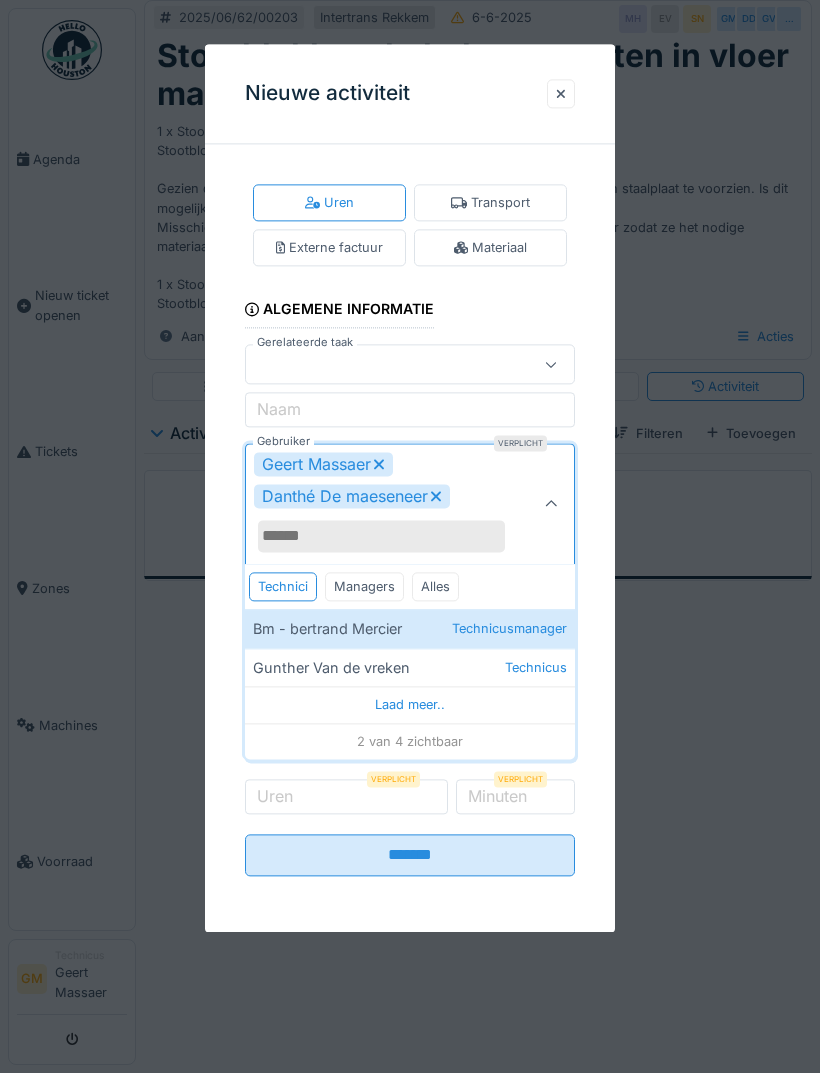 click 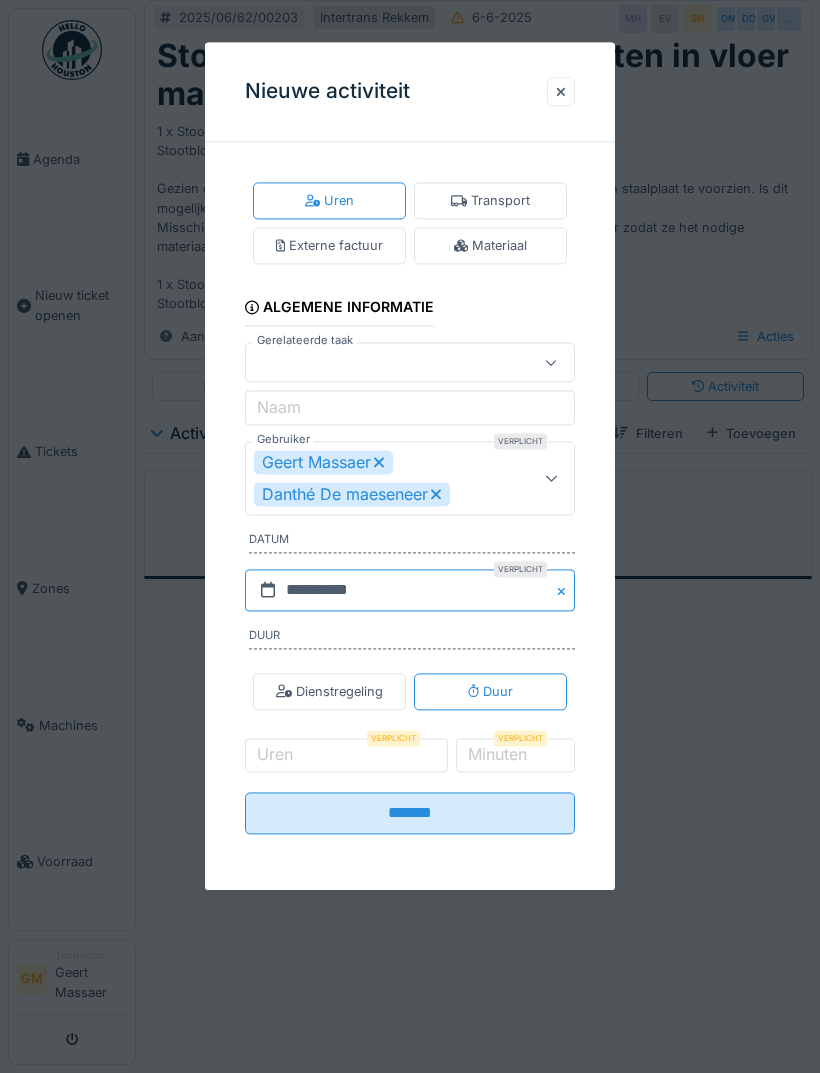 click on "**********" at bounding box center (410, 590) 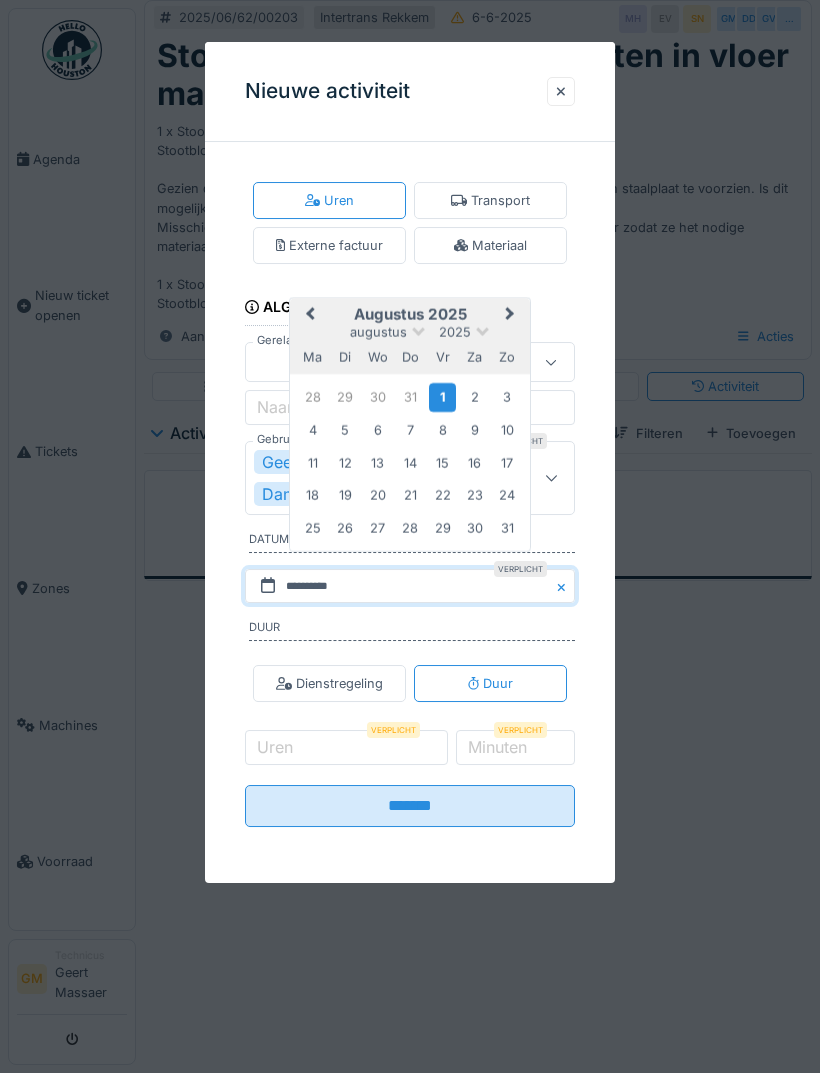 click on "Previous Month" at bounding box center [308, 316] 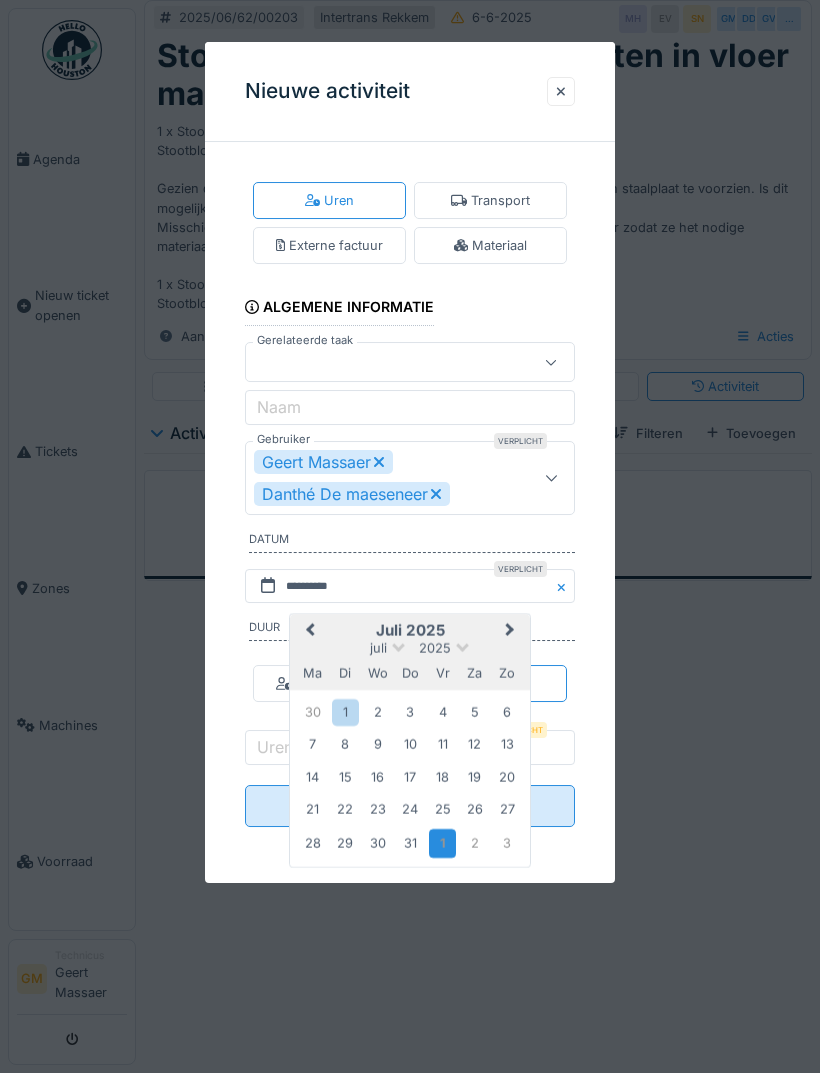 click on "23" at bounding box center (377, 809) 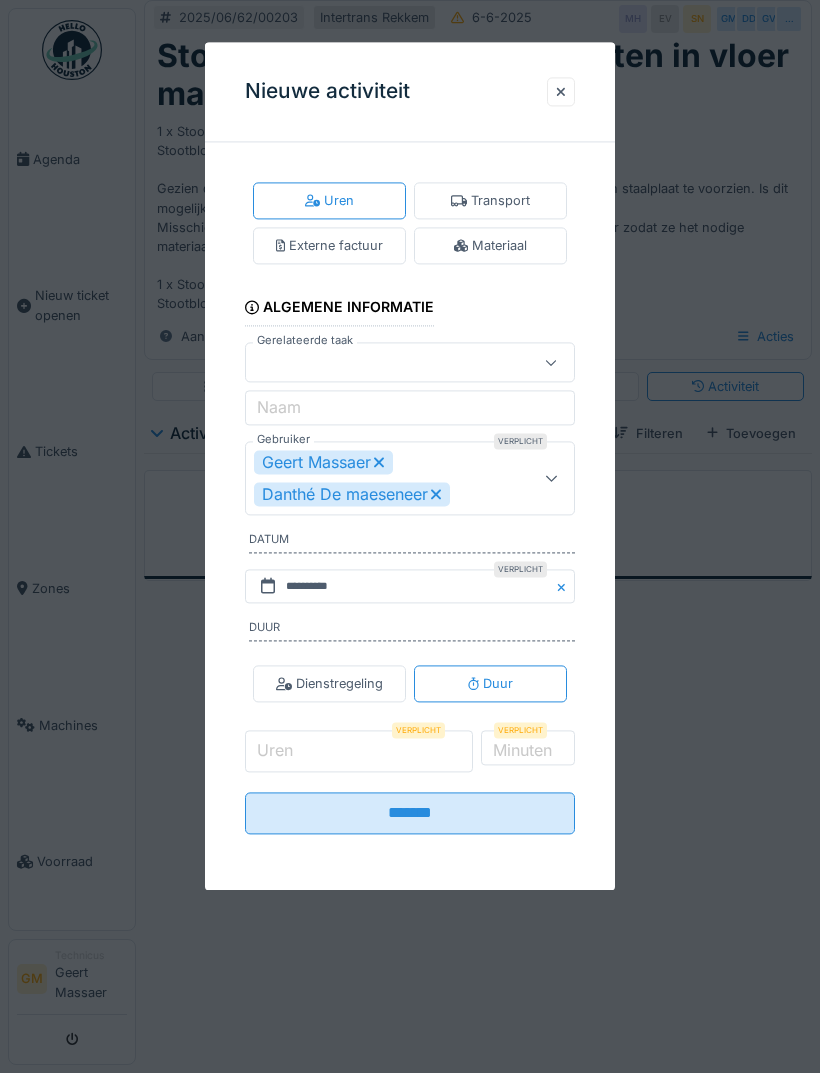 click on "Uren" at bounding box center [359, 752] 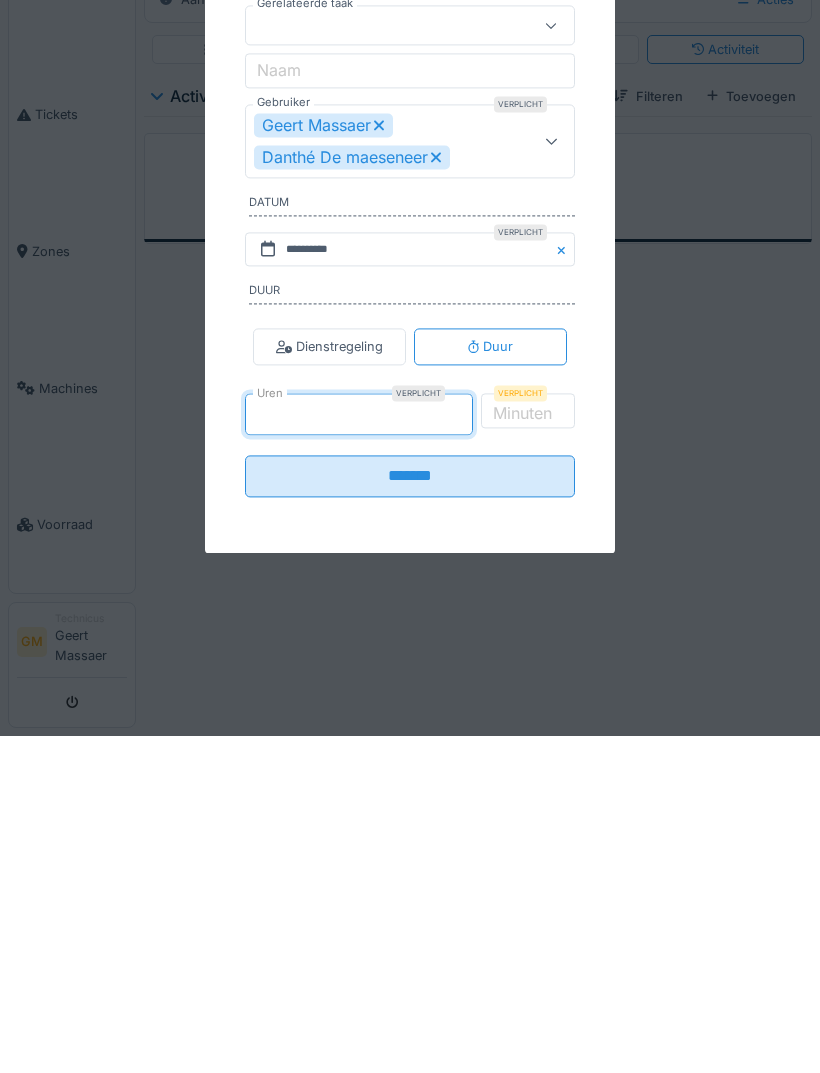 type on "*" 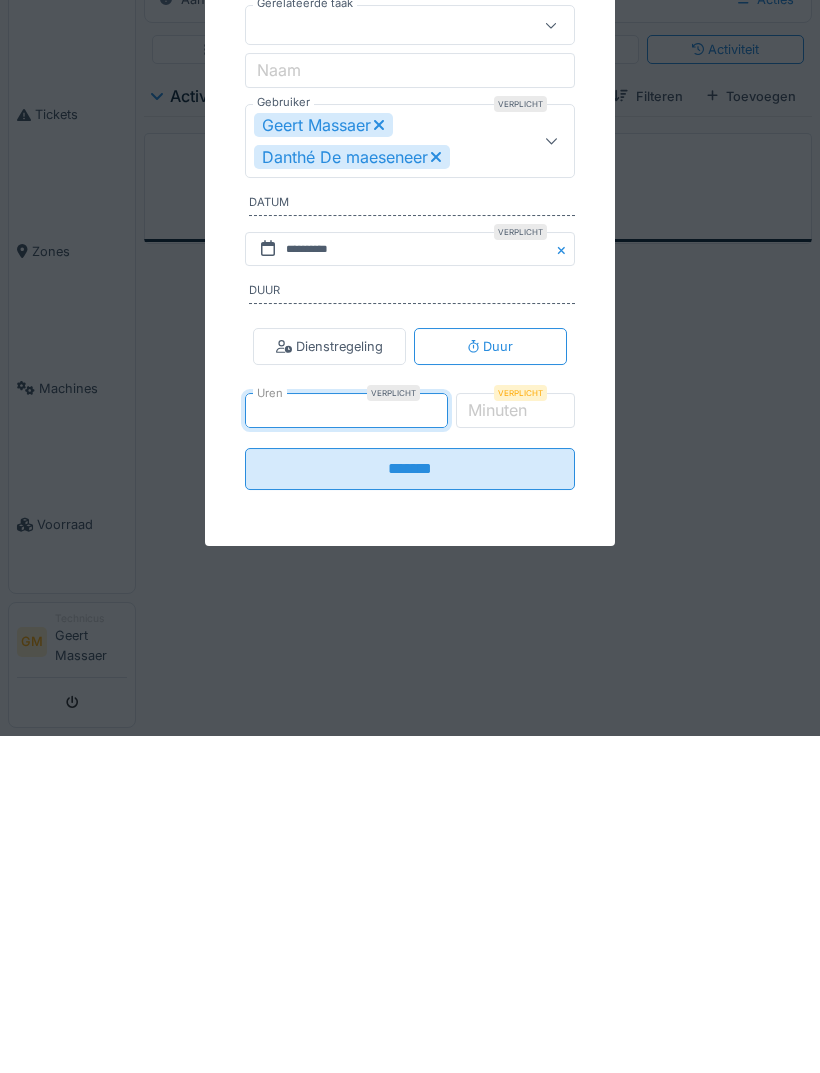 click on "*******" at bounding box center (410, 806) 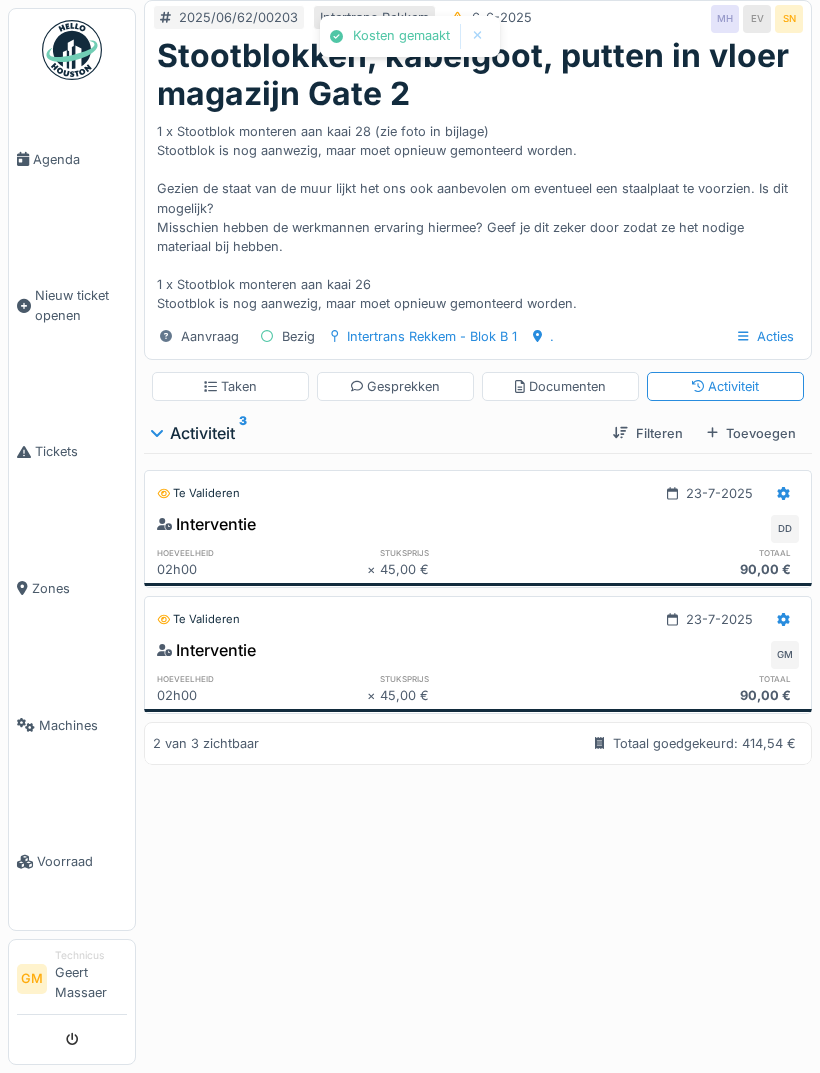click on "Toevoegen" at bounding box center [751, 433] 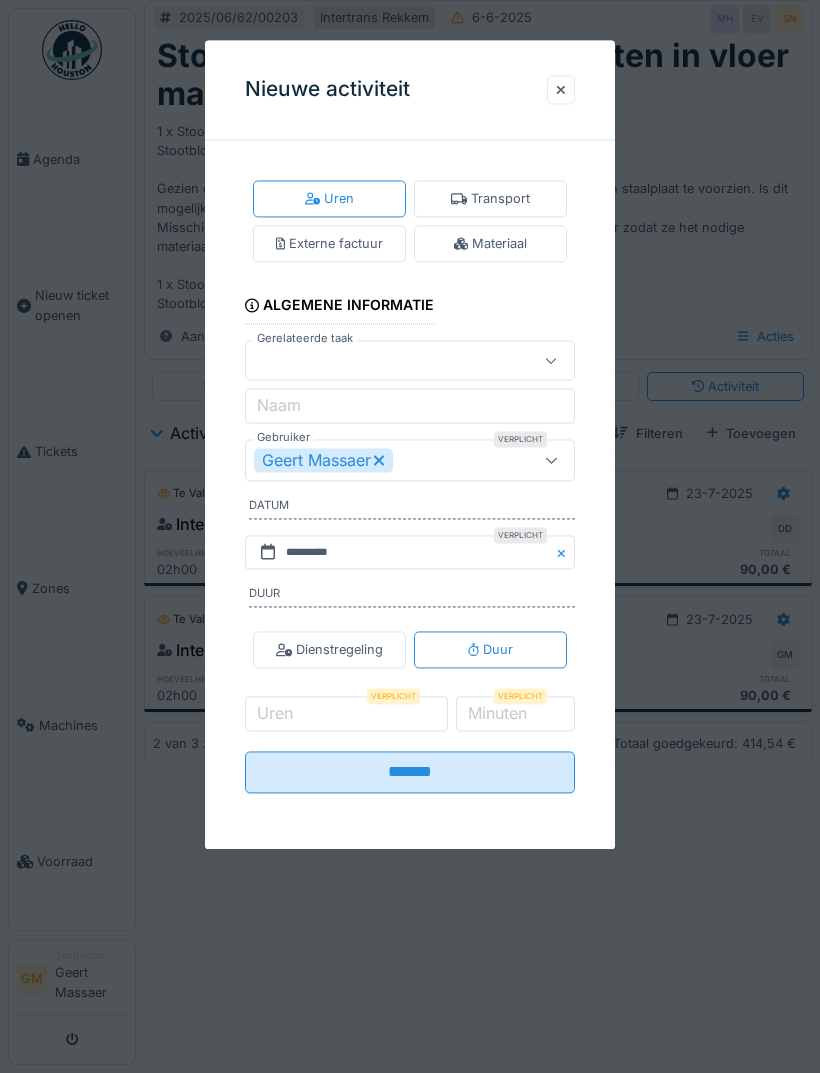 click on "Materiaal" at bounding box center (490, 244) 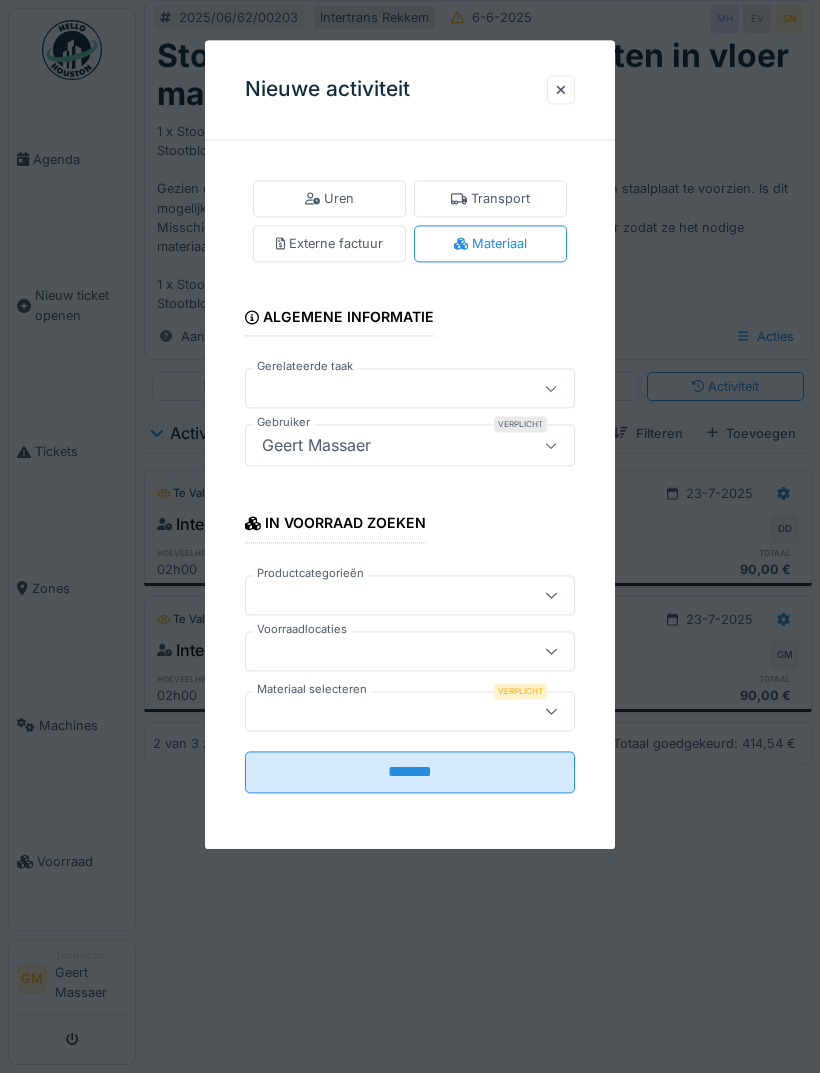 click at bounding box center (410, 711) 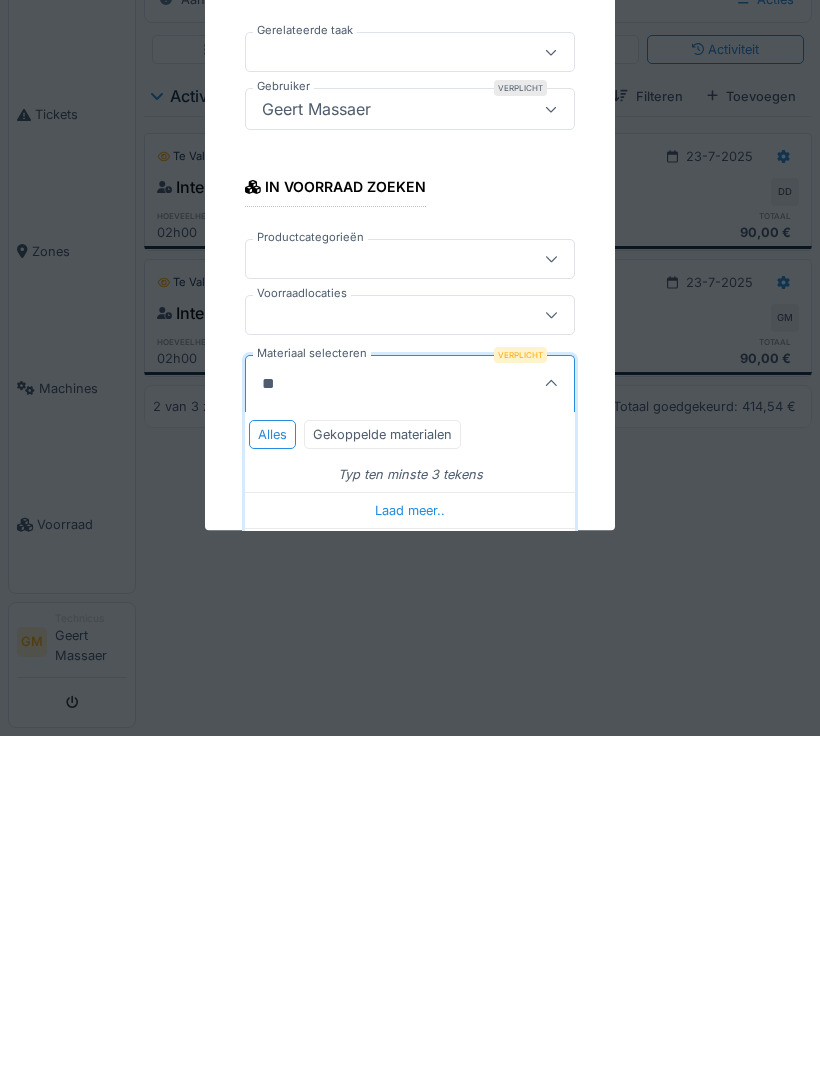type on "***" 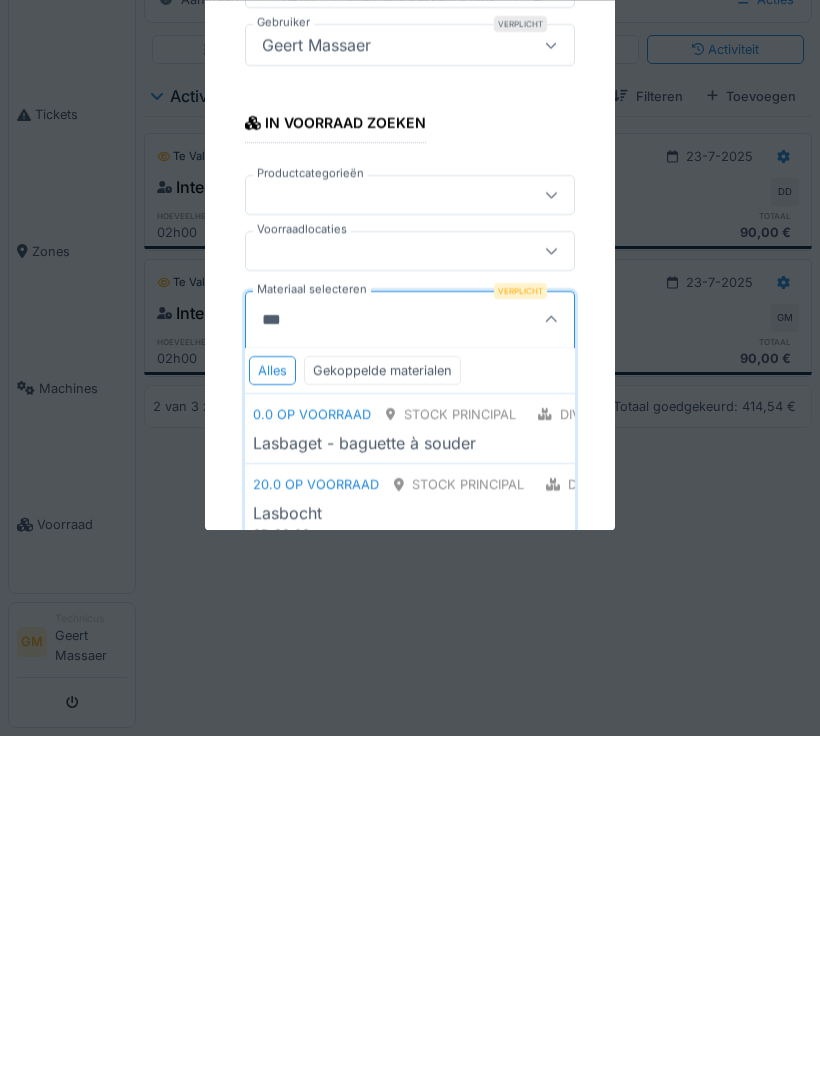 scroll, scrollTop: 64, scrollLeft: 0, axis: vertical 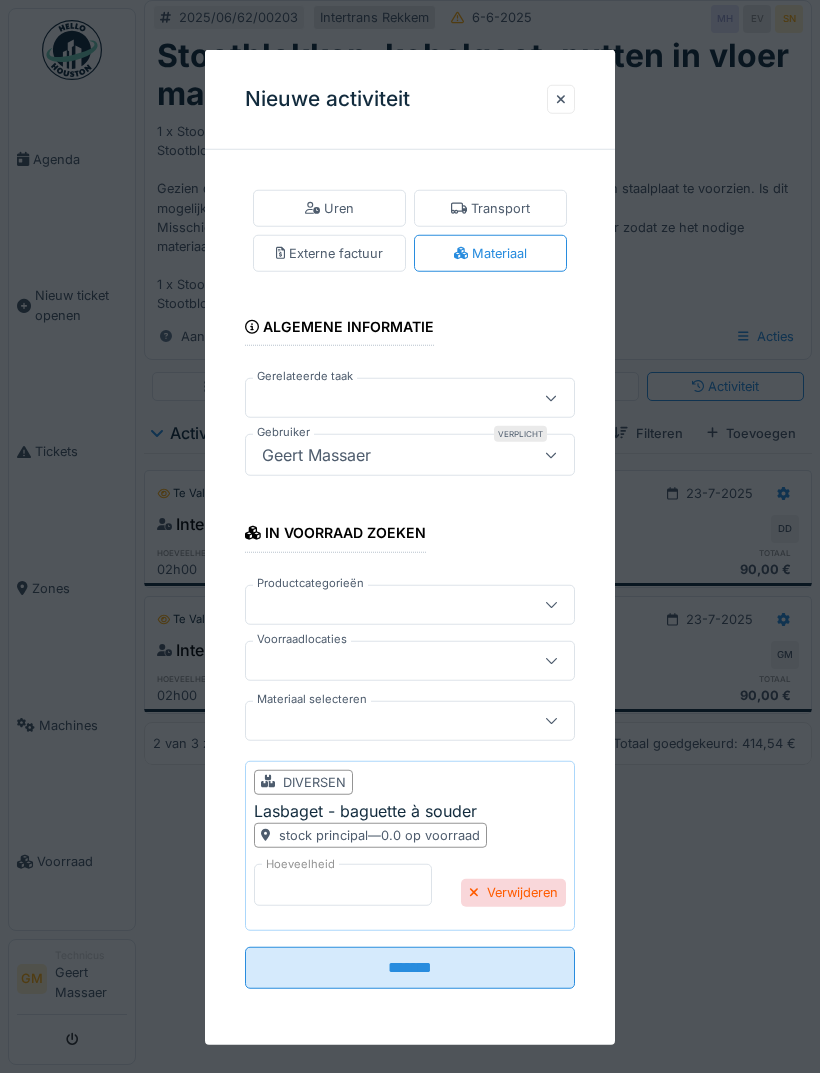 click on "*" at bounding box center [343, 885] 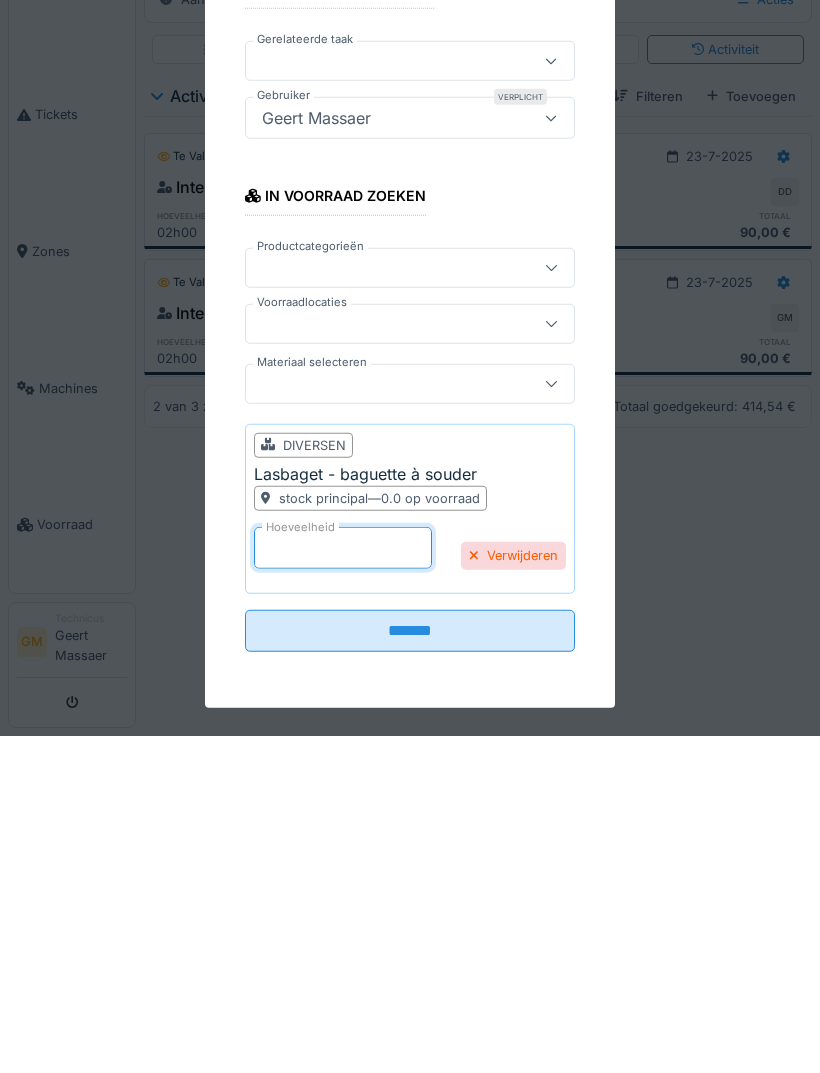 type on "**" 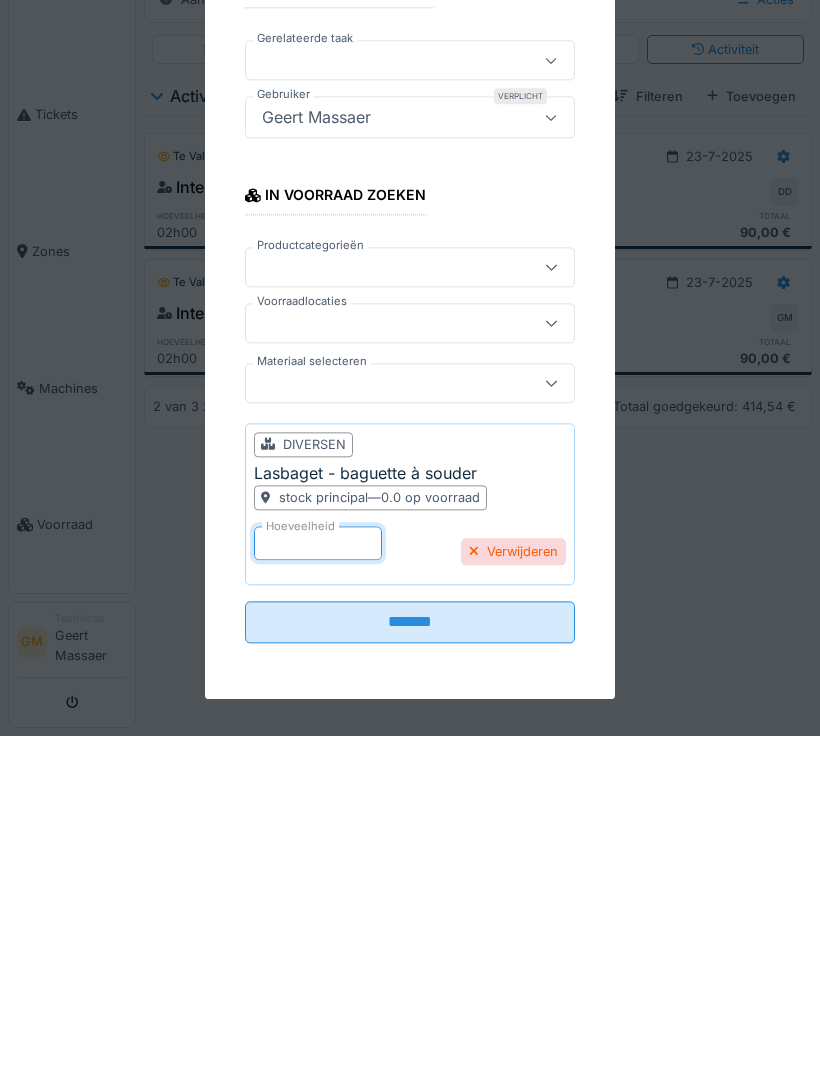 click on "*******" at bounding box center [410, 960] 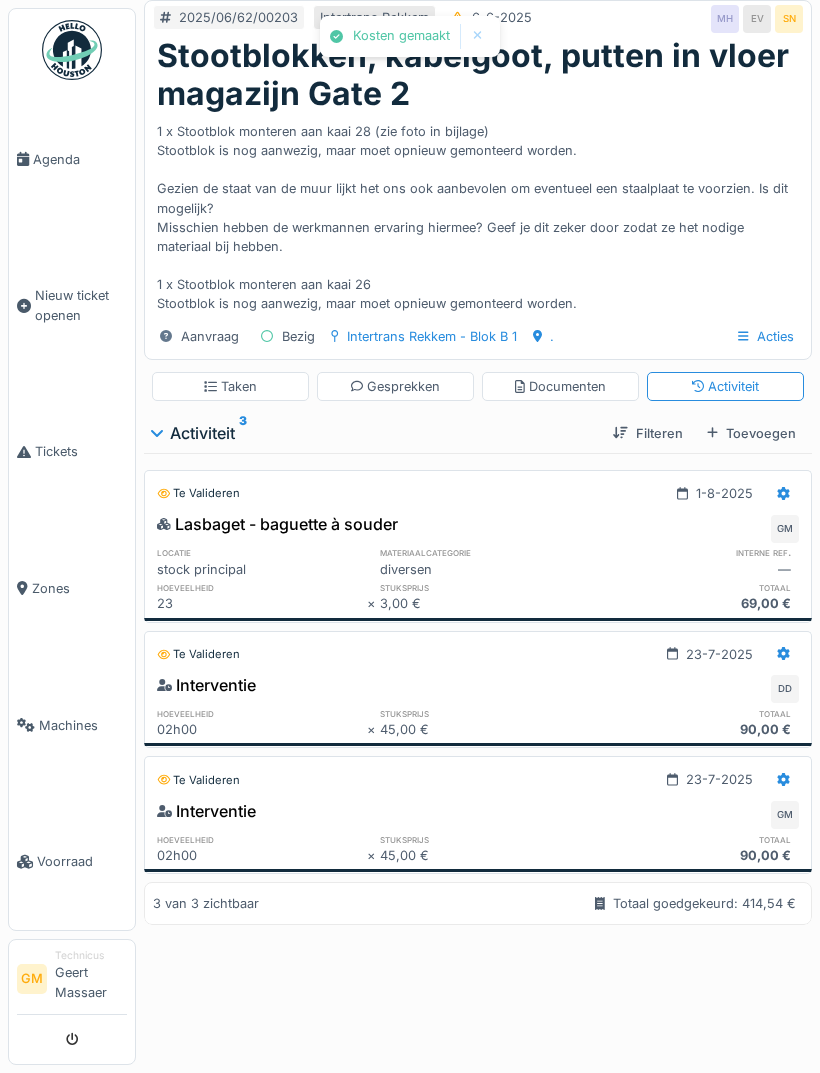 click on "Toevoegen" at bounding box center [751, 433] 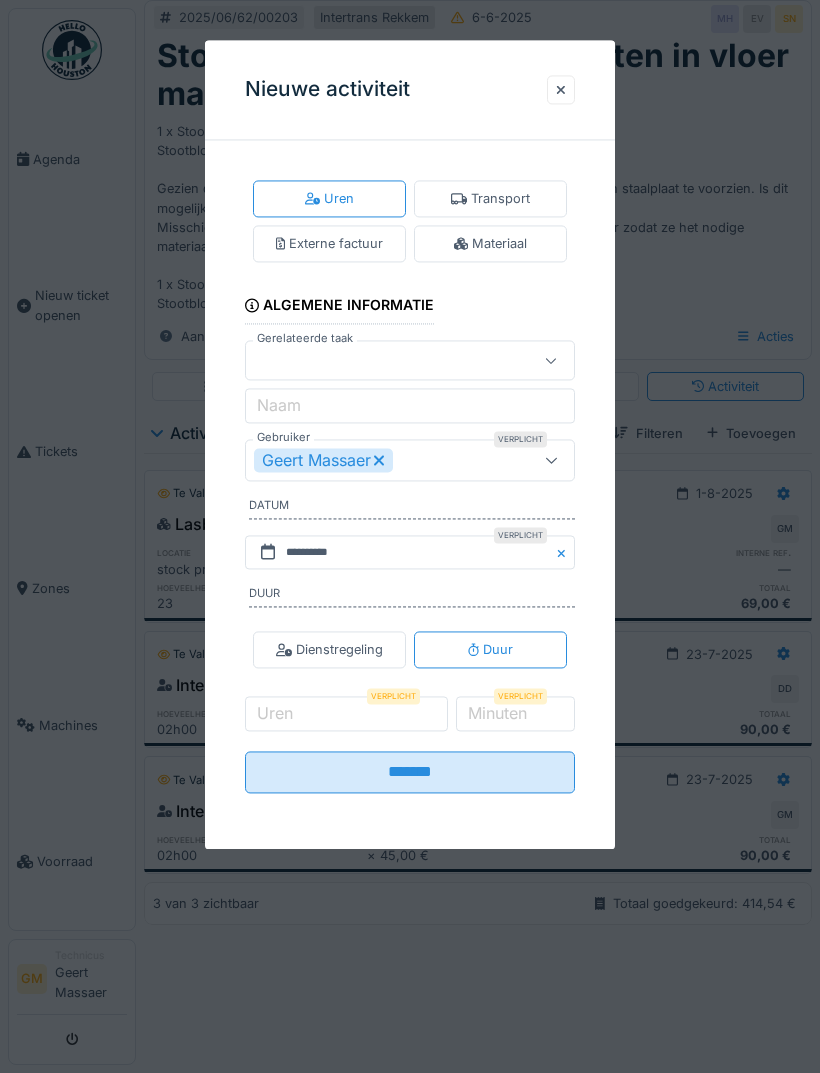 click on "Materiaal" at bounding box center [490, 244] 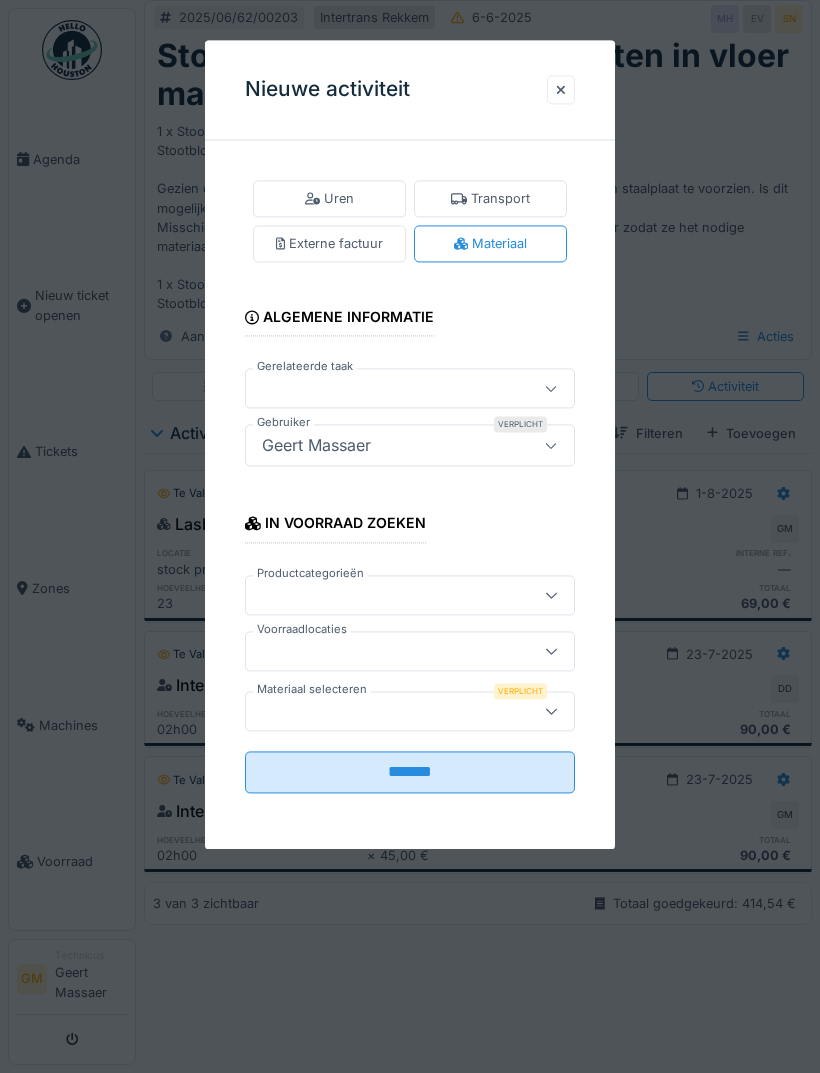 click at bounding box center [393, 711] 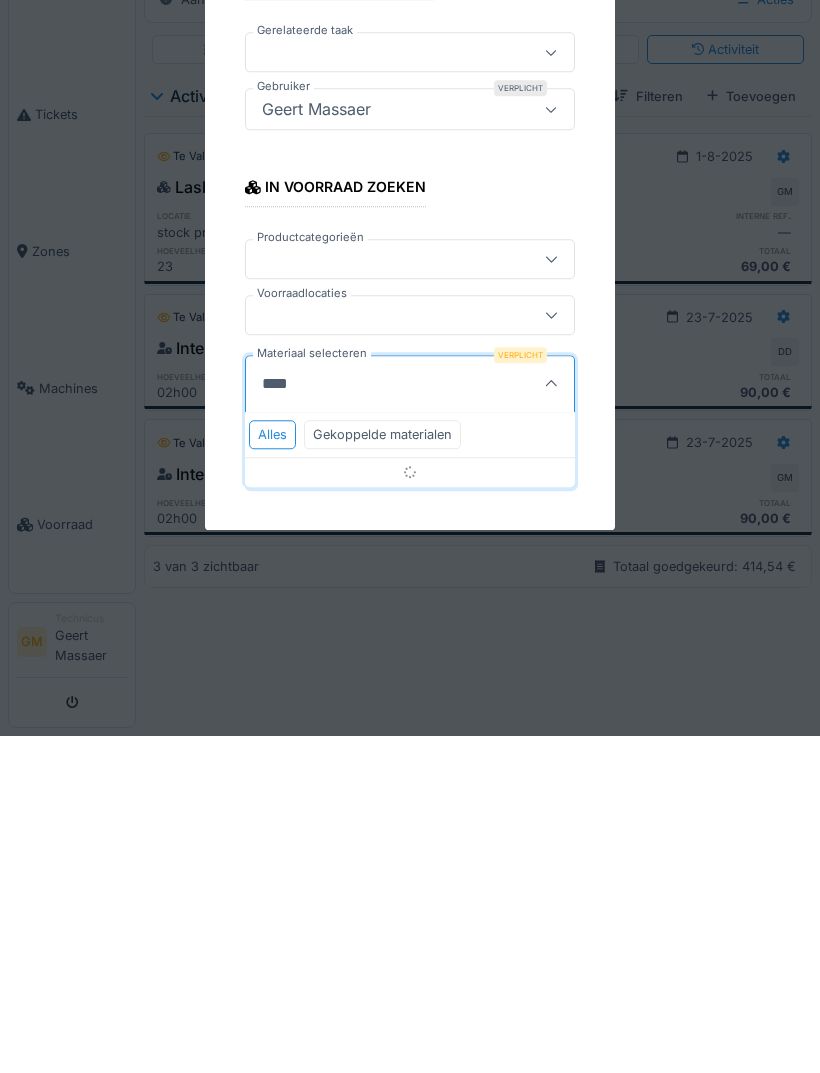 type on "*****" 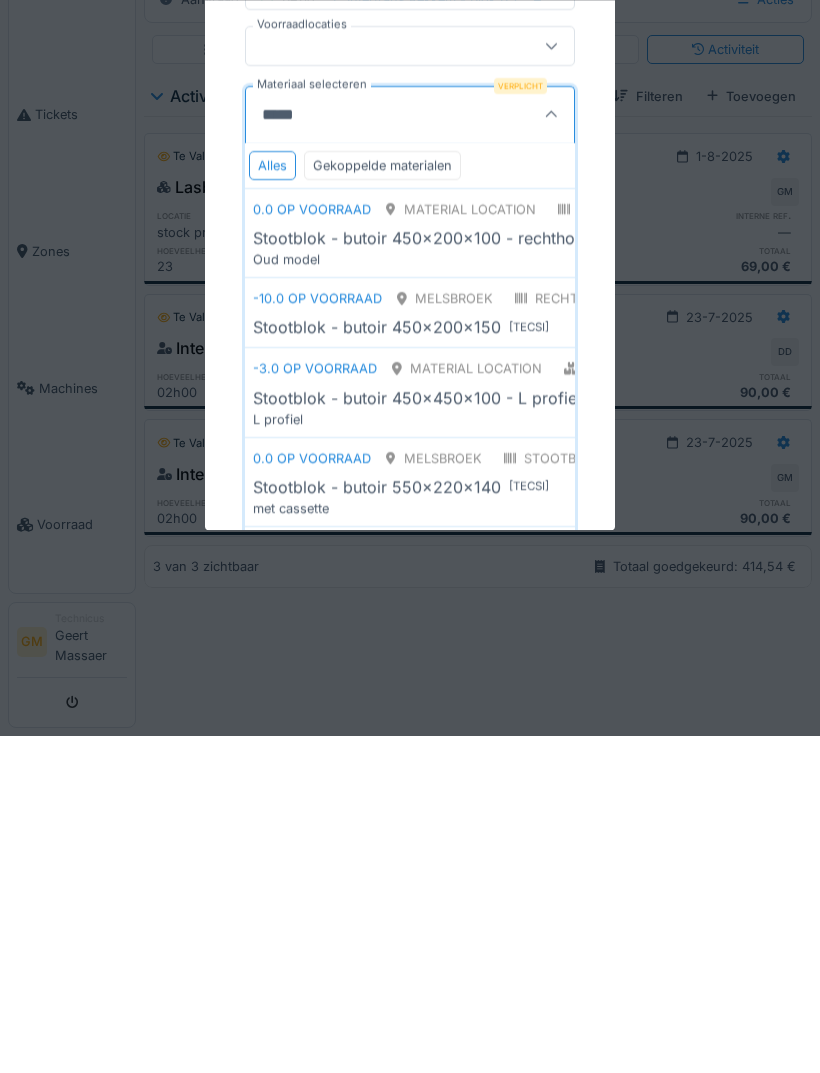 scroll, scrollTop: 273, scrollLeft: 0, axis: vertical 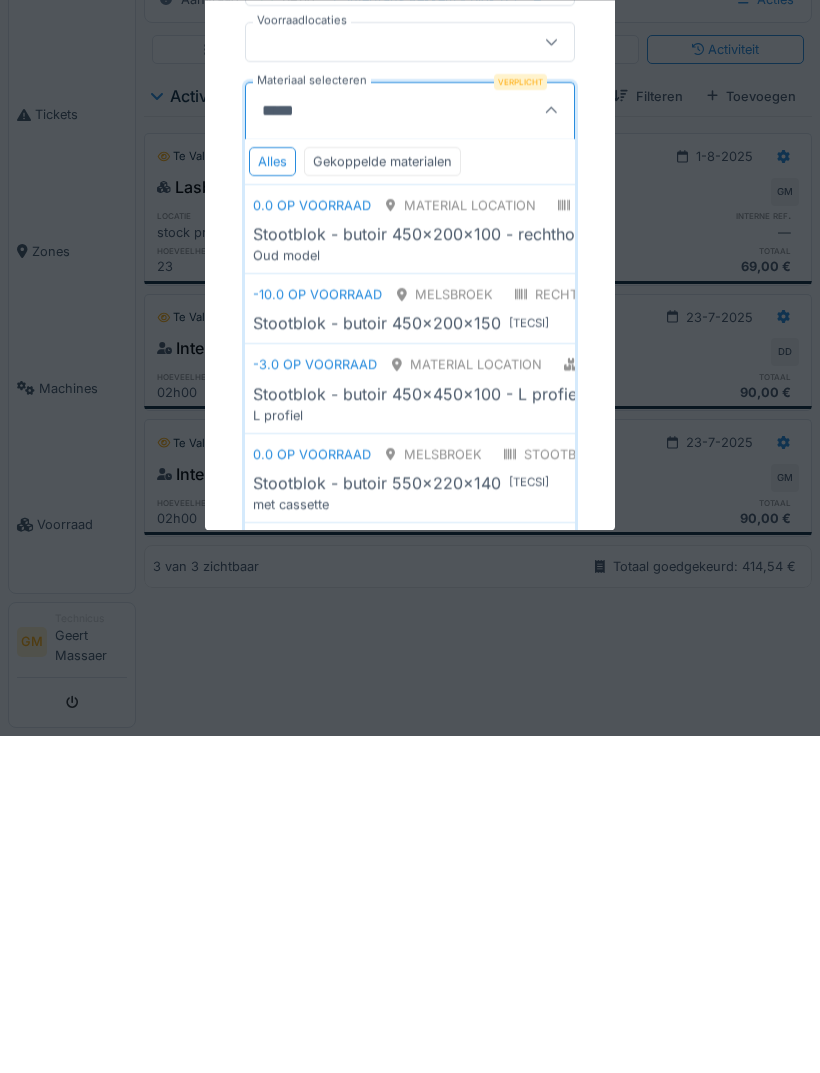 click on "rechthoekige rubberen stootblok" at bounding box center [653, 631] 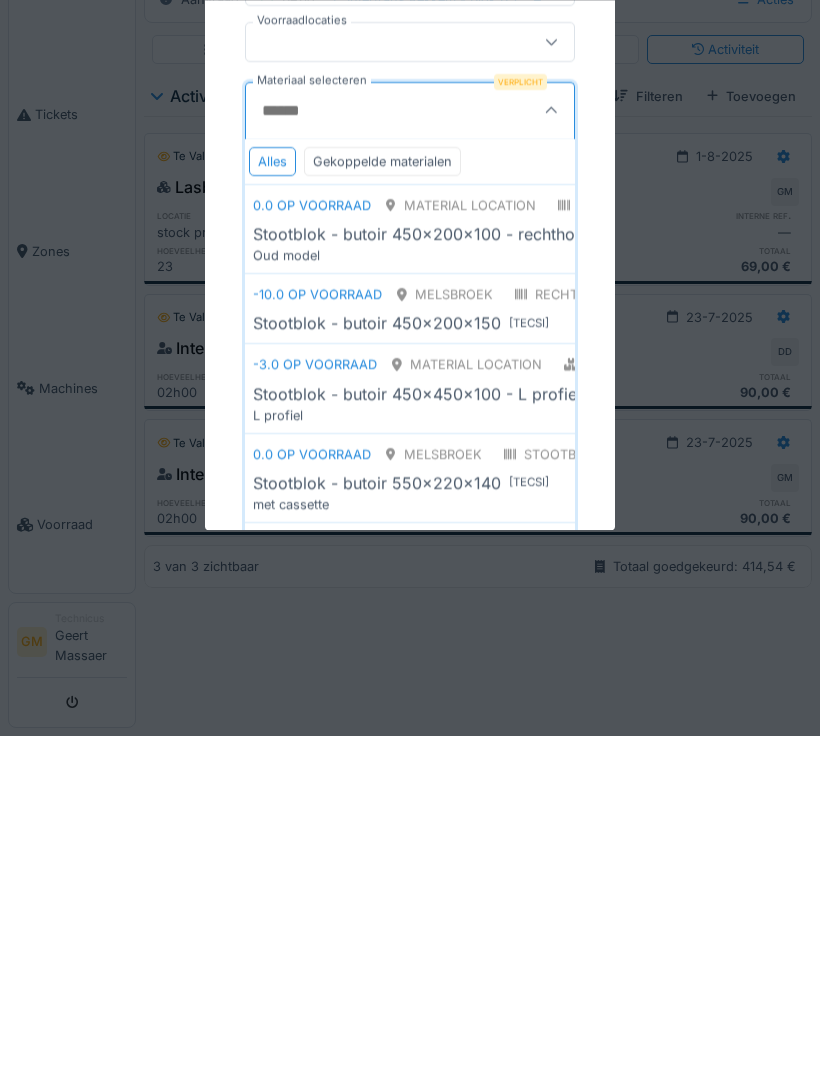scroll, scrollTop: 0, scrollLeft: 0, axis: both 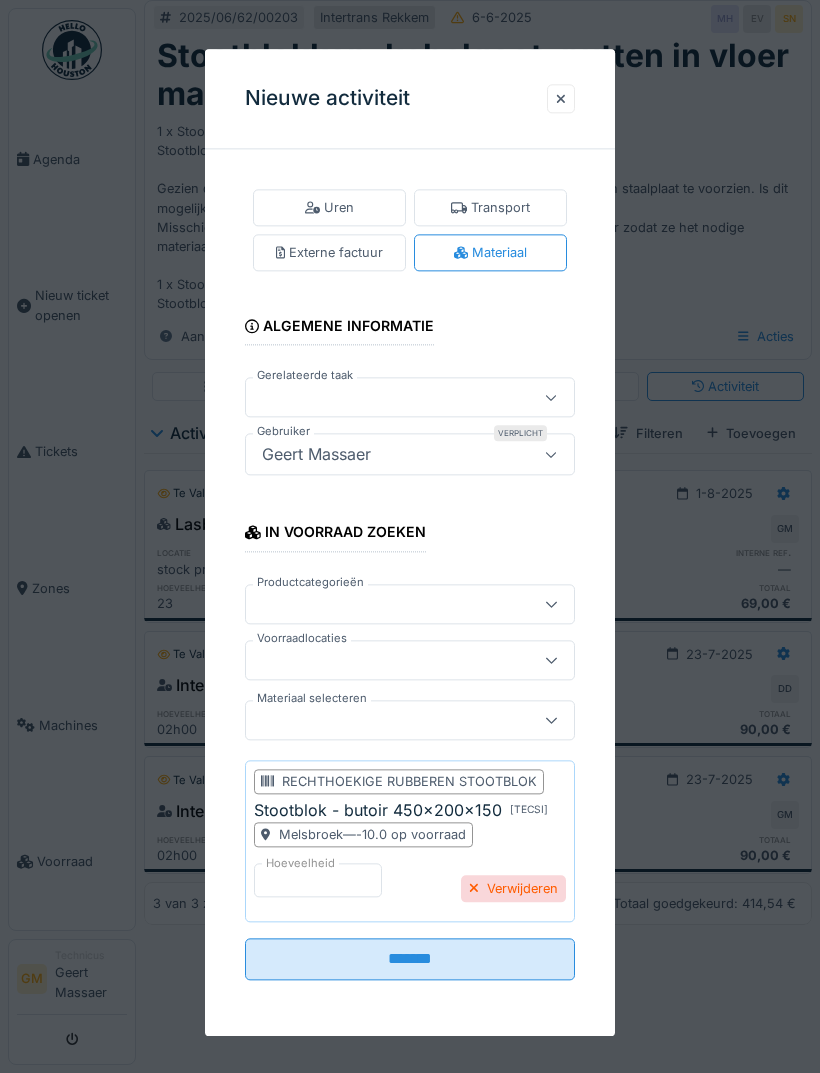 click on "*******" at bounding box center [410, 960] 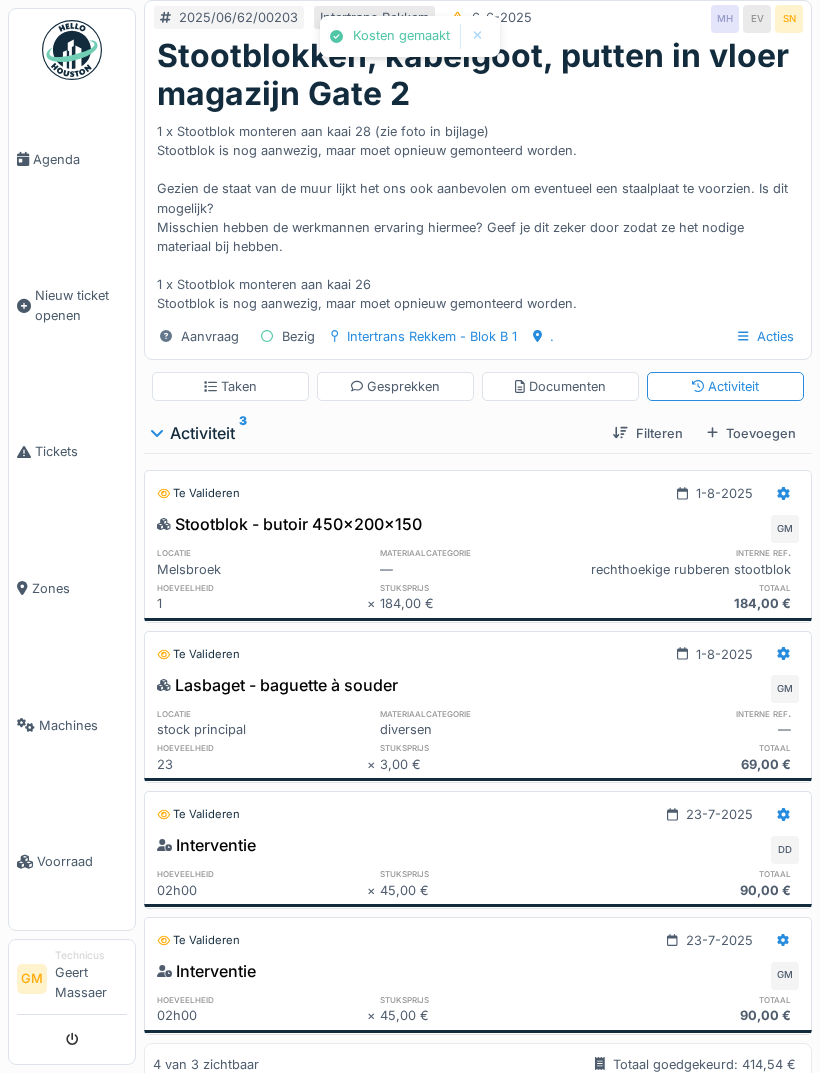 click on "Toevoegen" at bounding box center (751, 433) 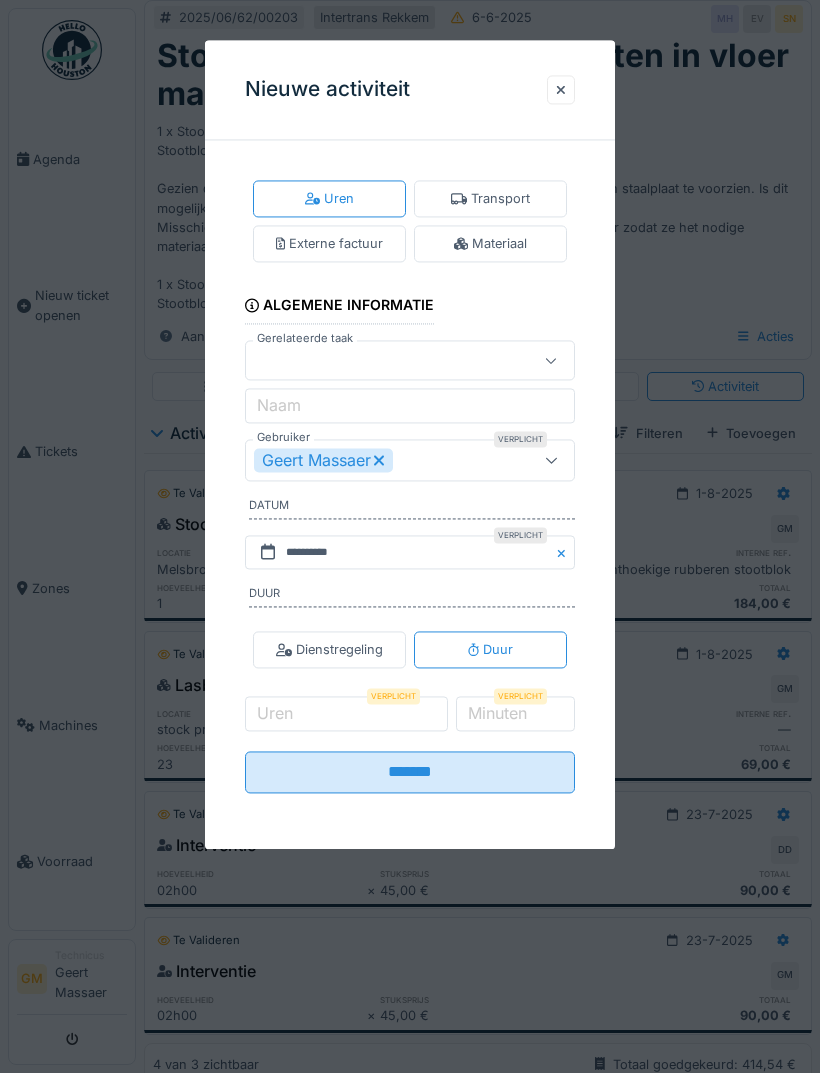 click on "Materiaal" at bounding box center (490, 244) 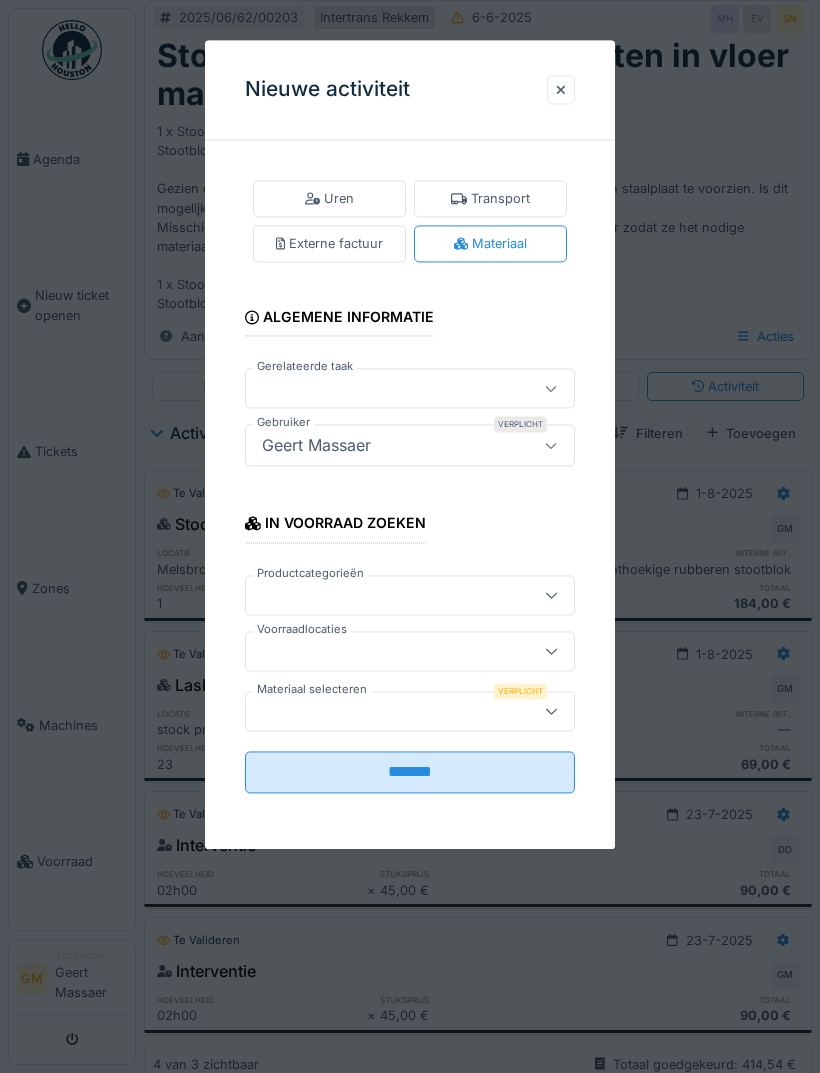 click at bounding box center (393, 711) 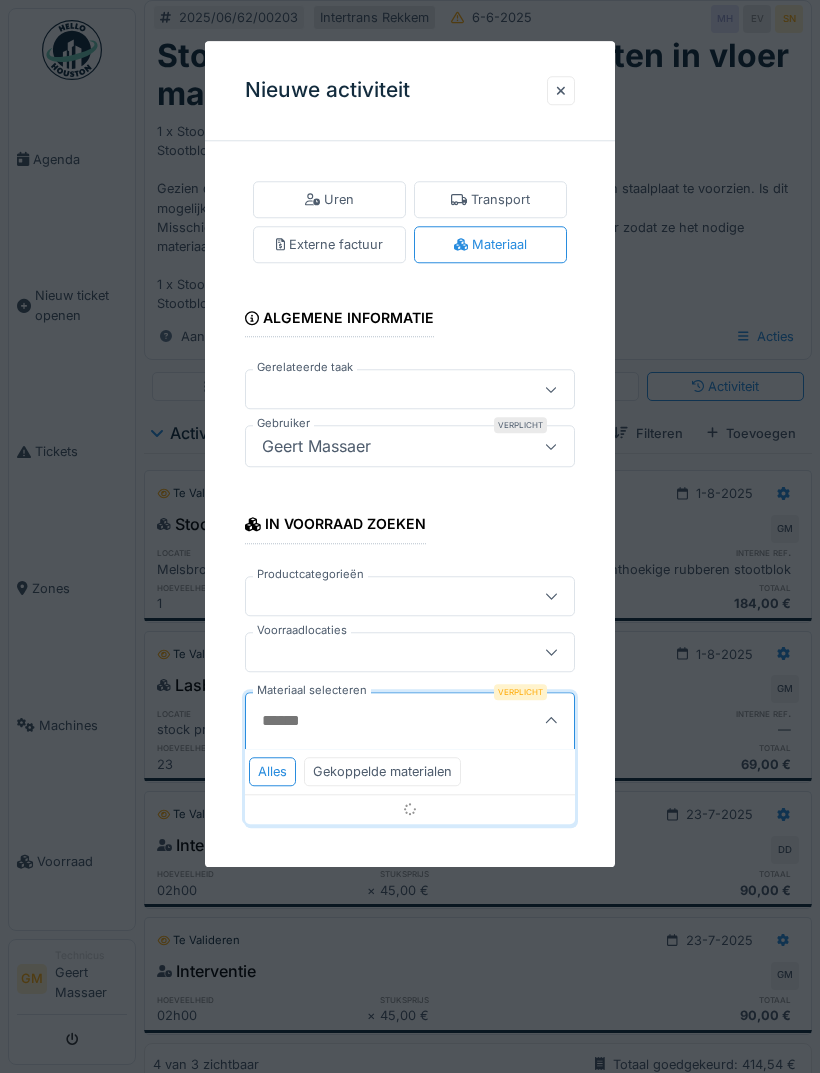 scroll, scrollTop: 15, scrollLeft: 0, axis: vertical 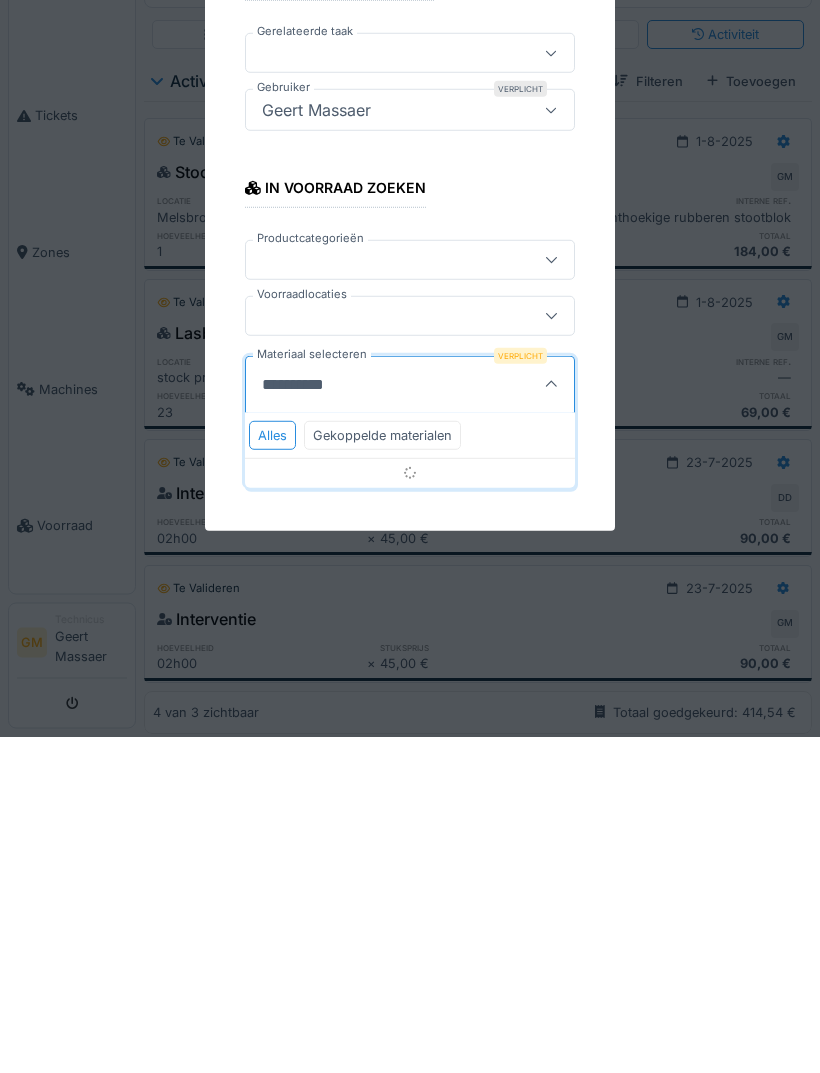 type on "**********" 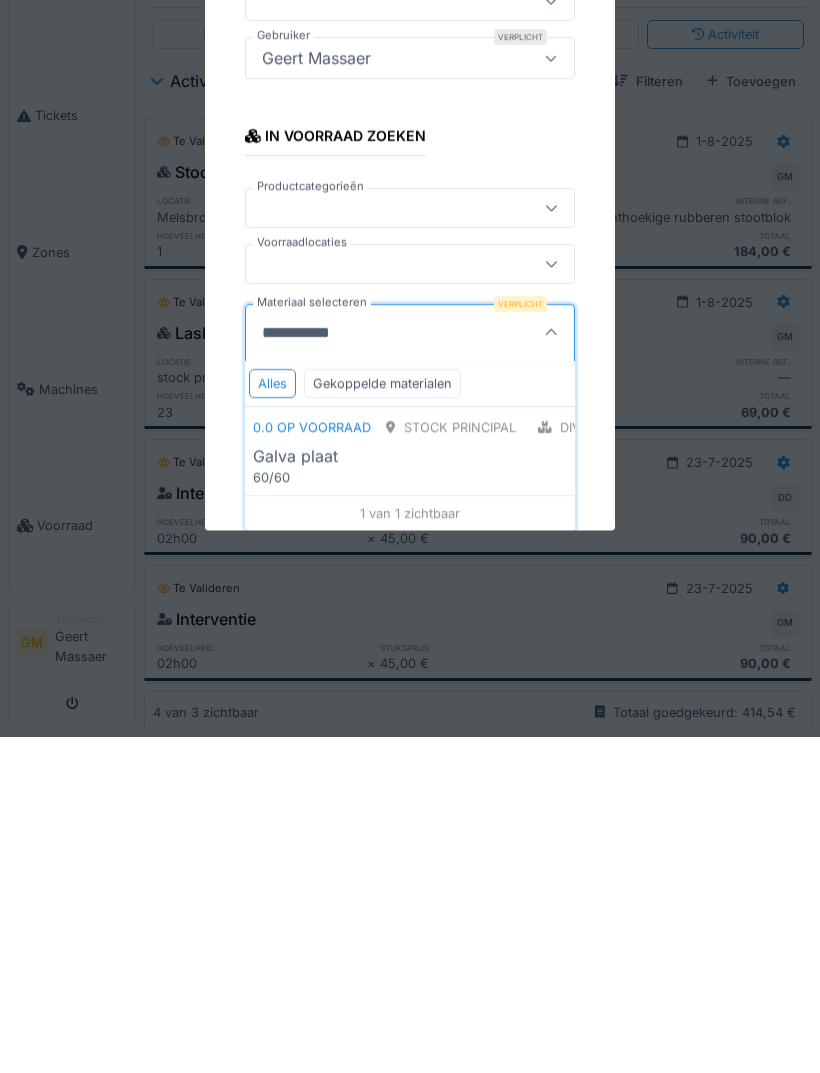 scroll, scrollTop: 52, scrollLeft: 0, axis: vertical 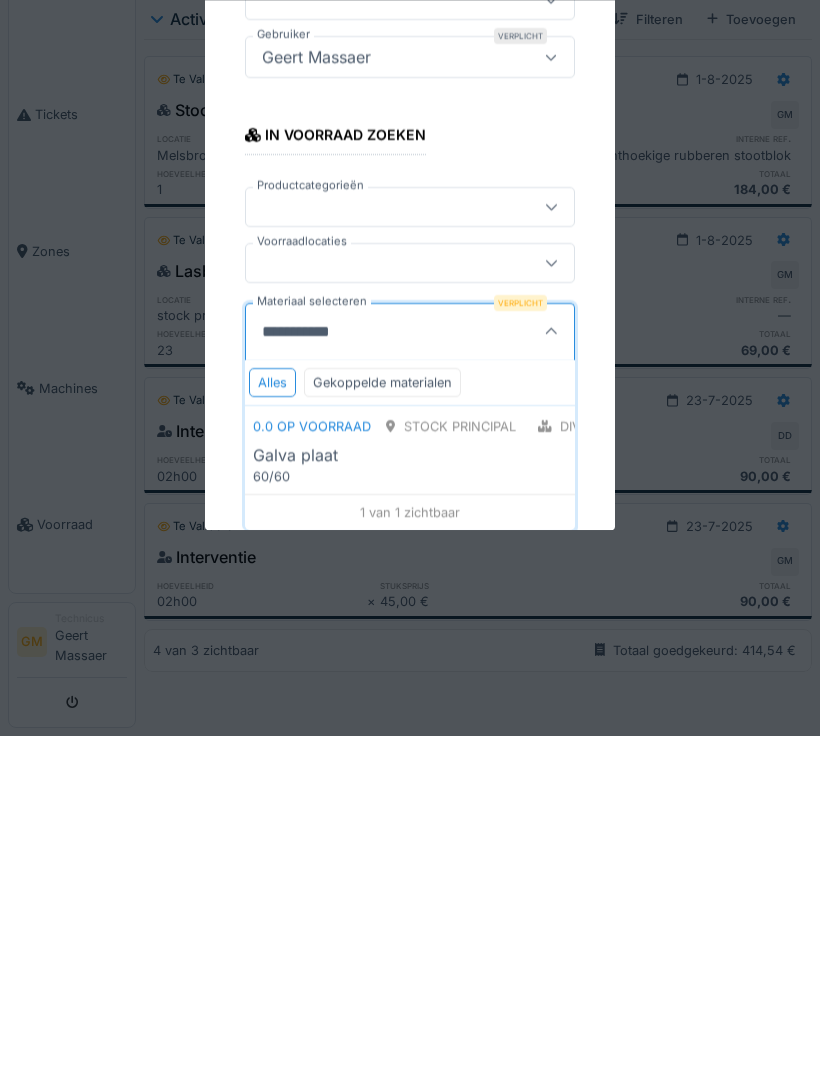click on "60/60" at bounding box center [417, 813] 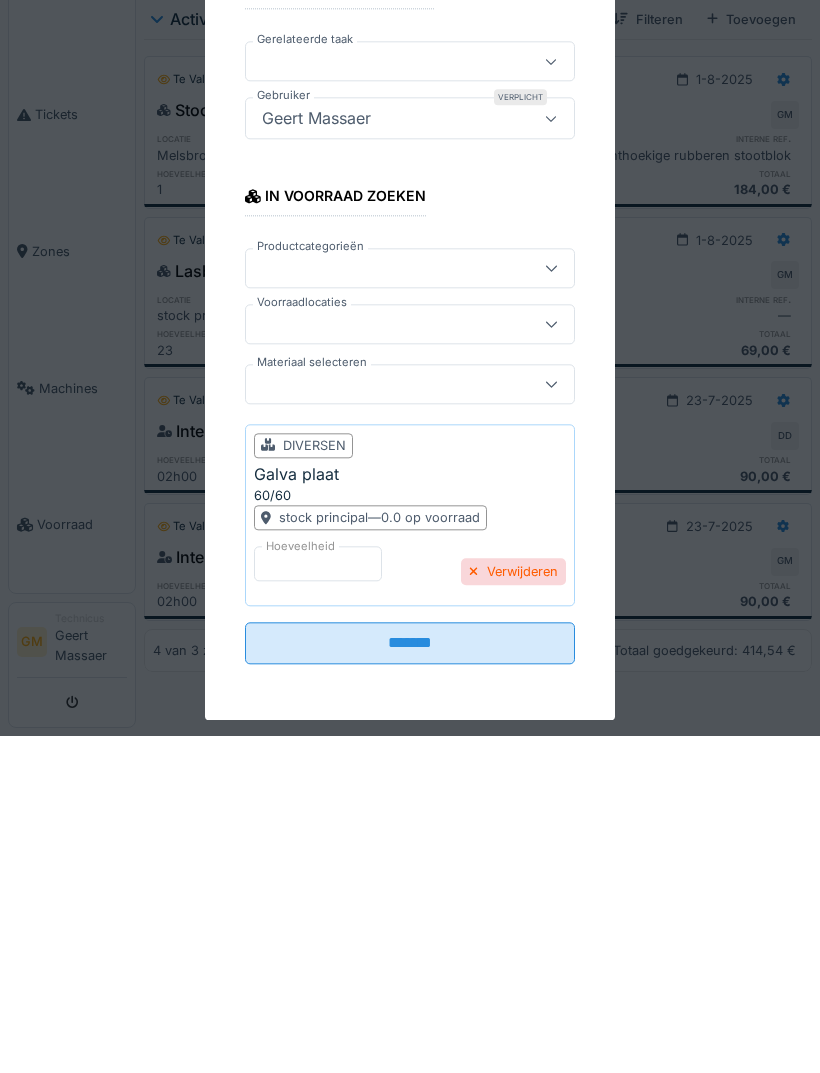 scroll, scrollTop: 115, scrollLeft: 0, axis: vertical 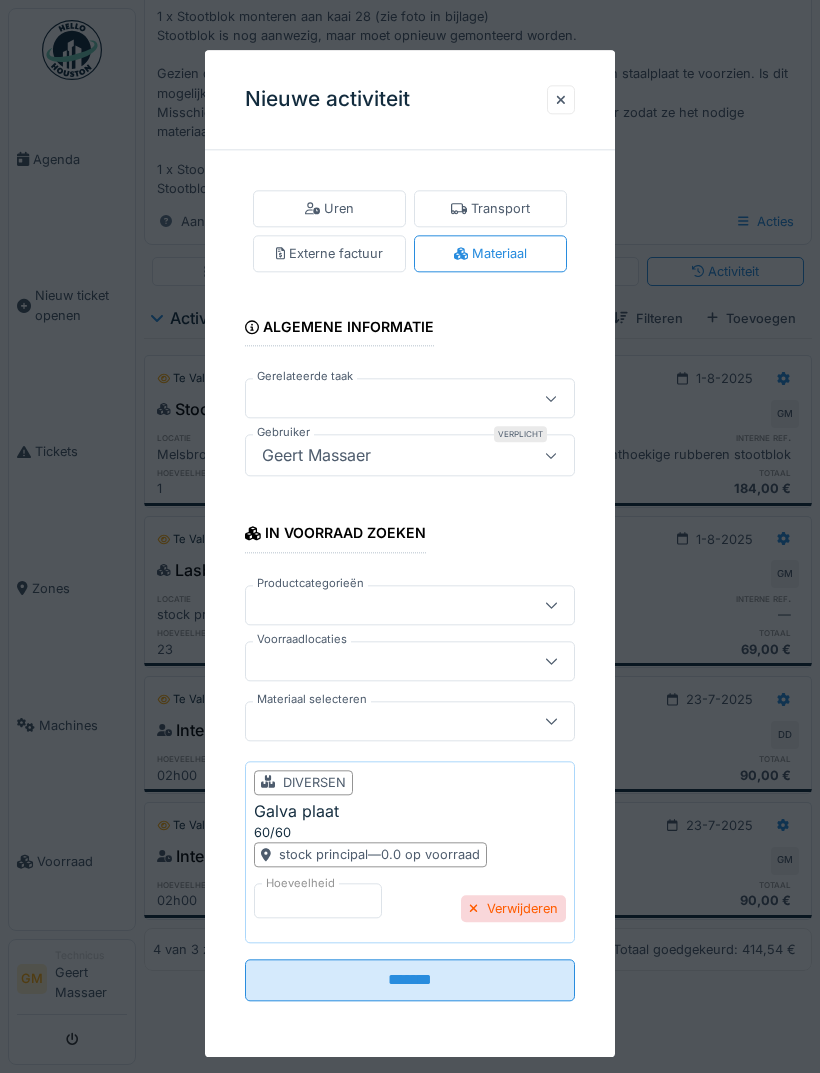 click on "*******" at bounding box center [410, 980] 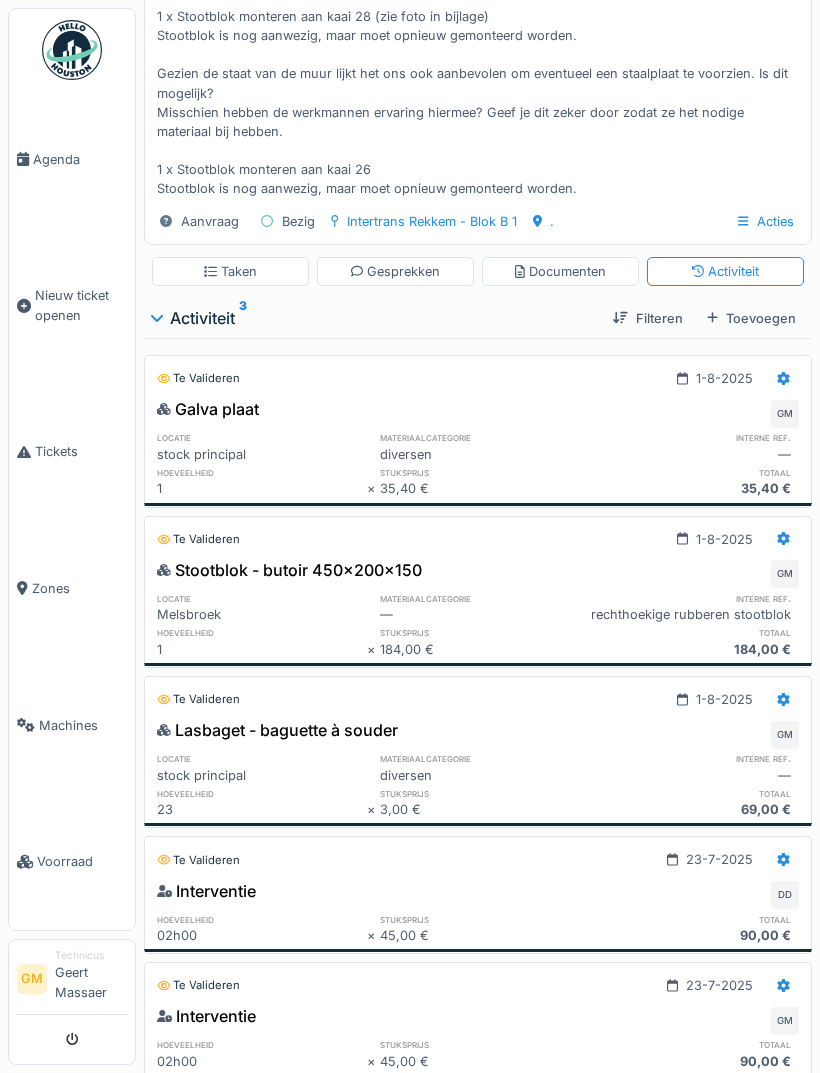 click on "Toevoegen" at bounding box center (751, 318) 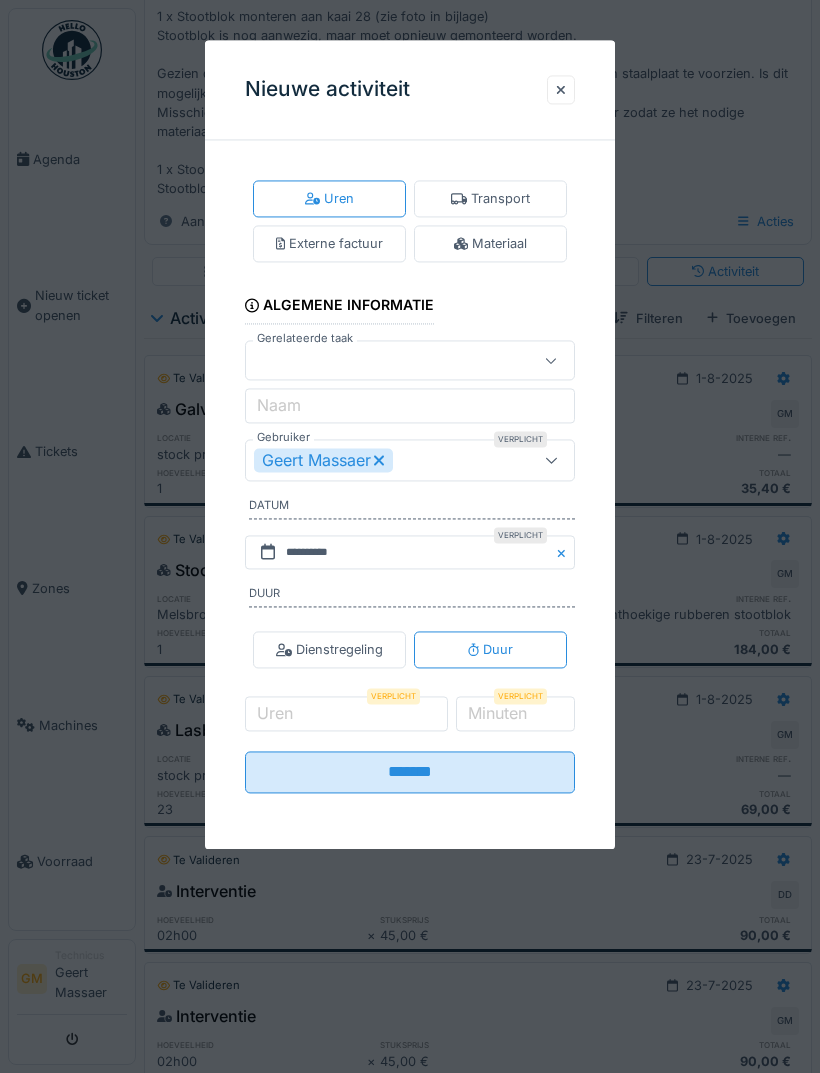 click on "Materiaal" at bounding box center (490, 244) 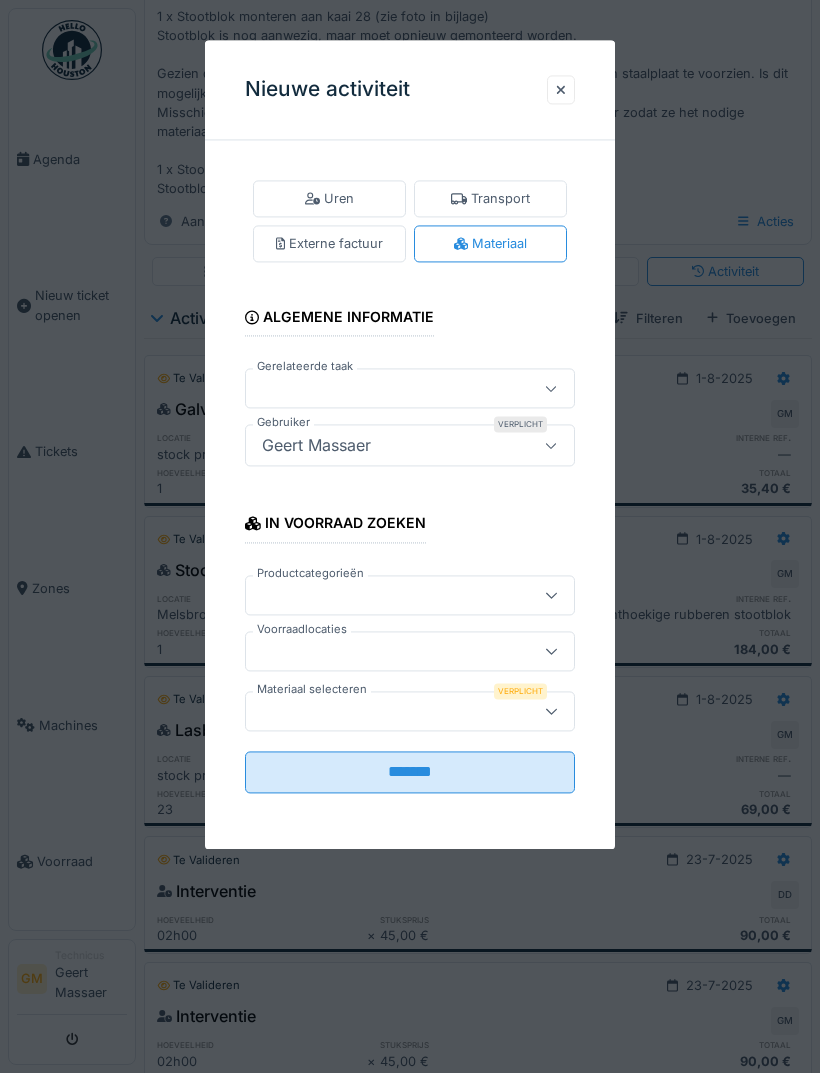 click at bounding box center (393, 711) 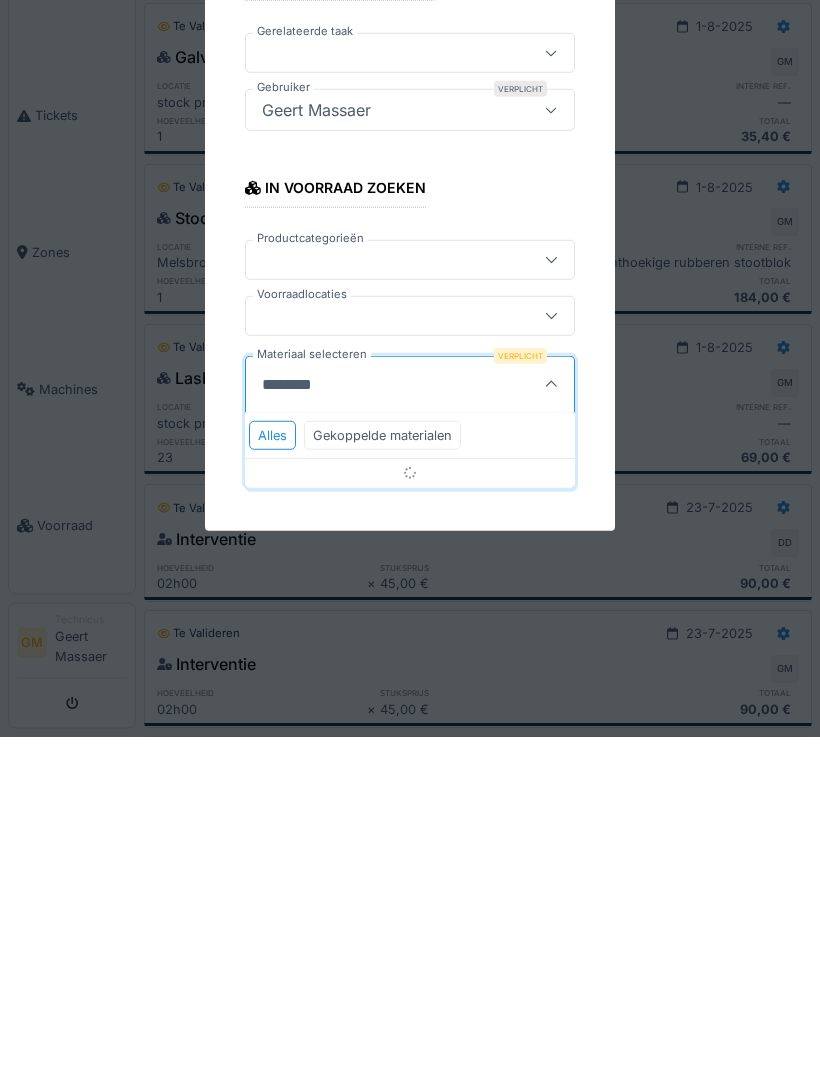 type on "*********" 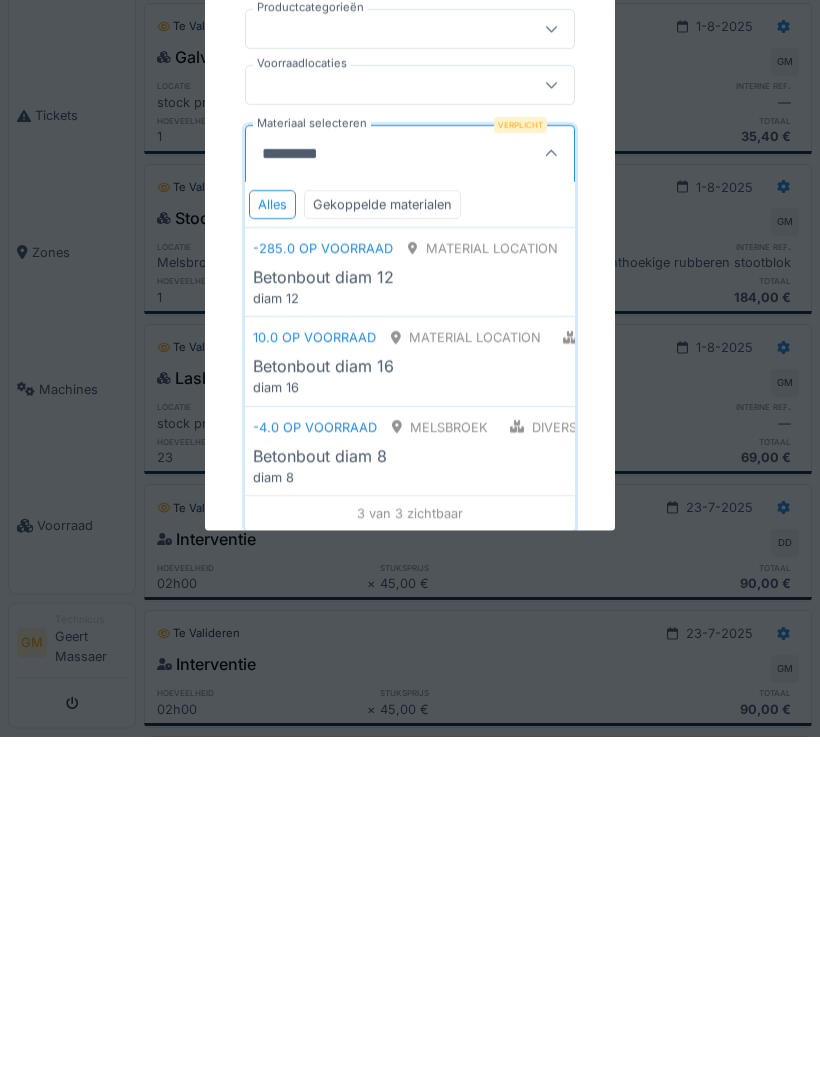 scroll, scrollTop: 230, scrollLeft: 0, axis: vertical 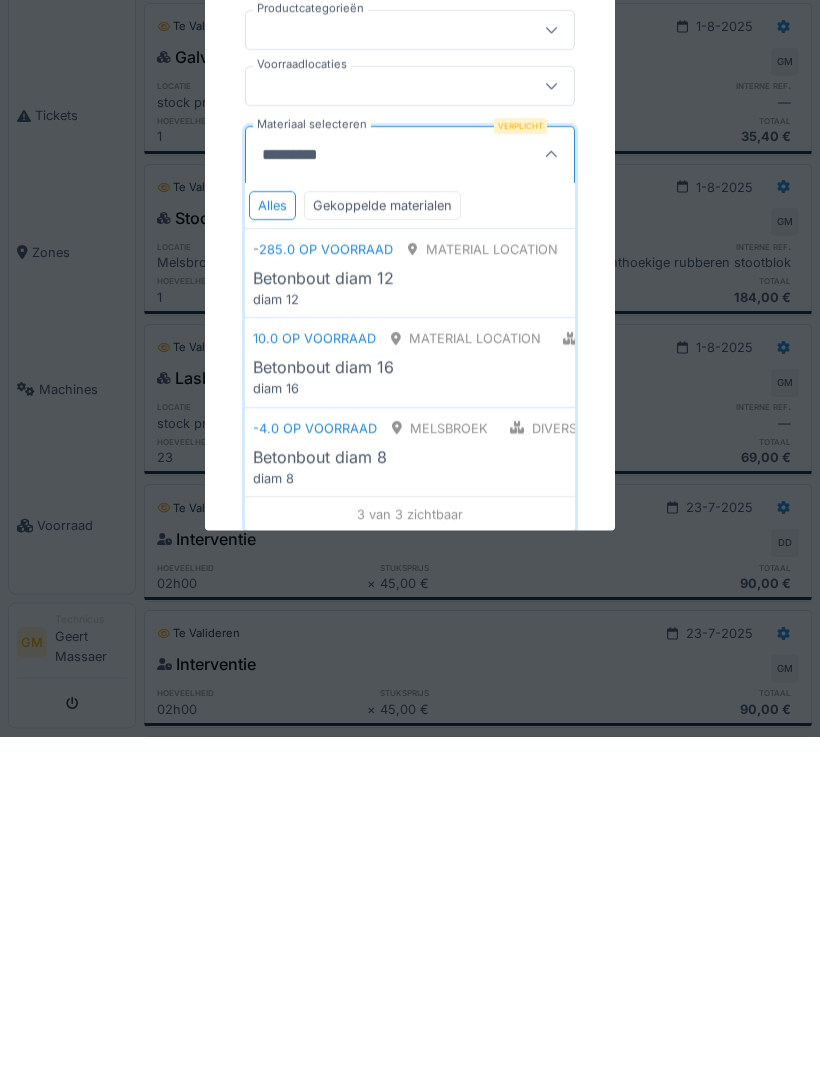 click on "Betonbout diam 16" at bounding box center (454, 704) 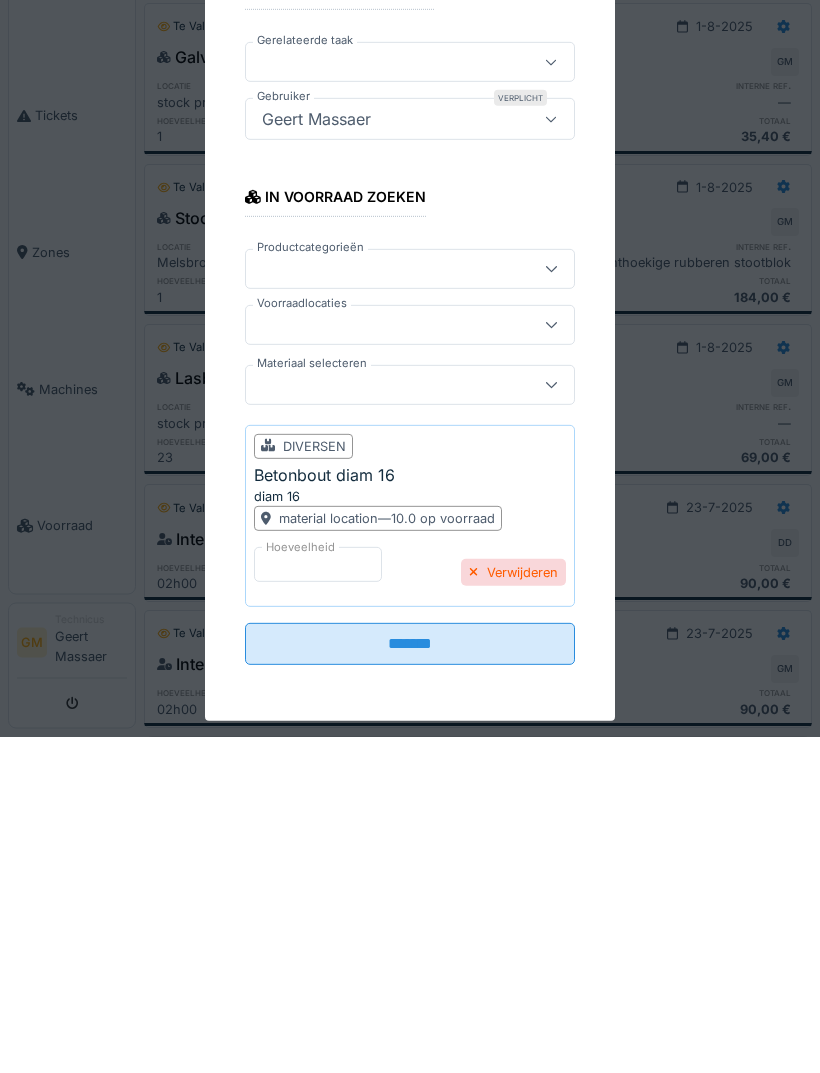 scroll, scrollTop: 0, scrollLeft: 0, axis: both 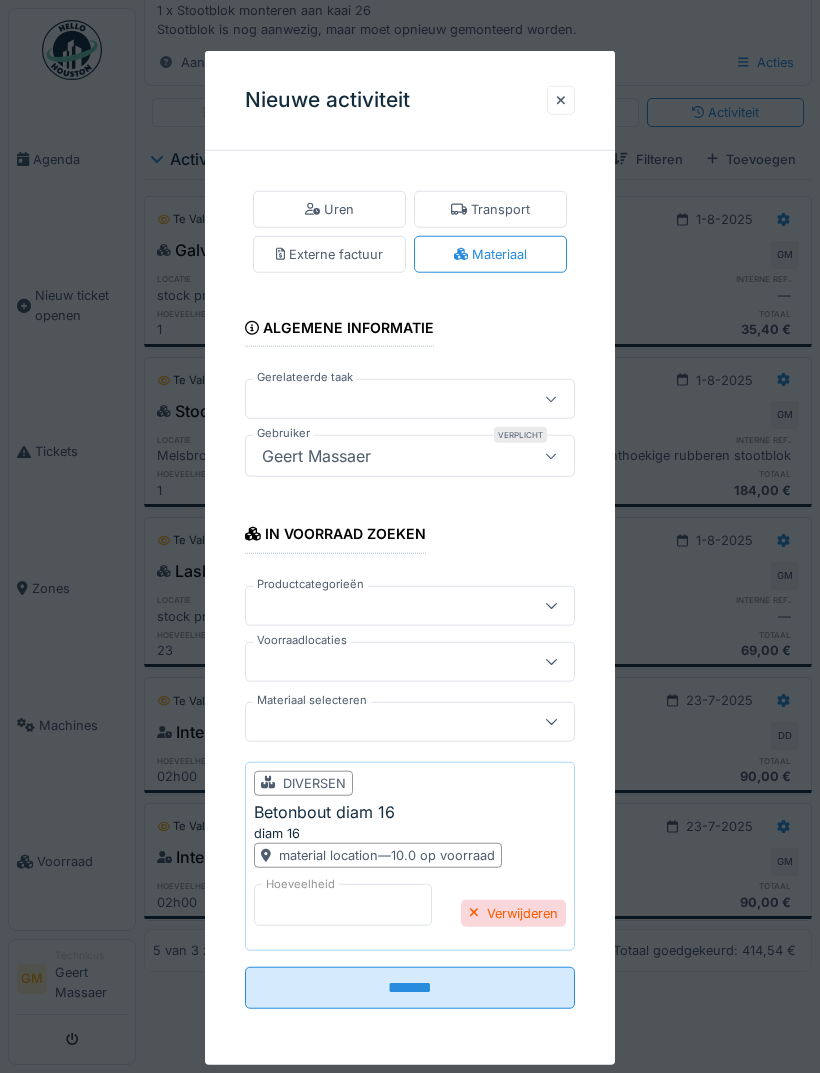 click on "*" at bounding box center (343, 905) 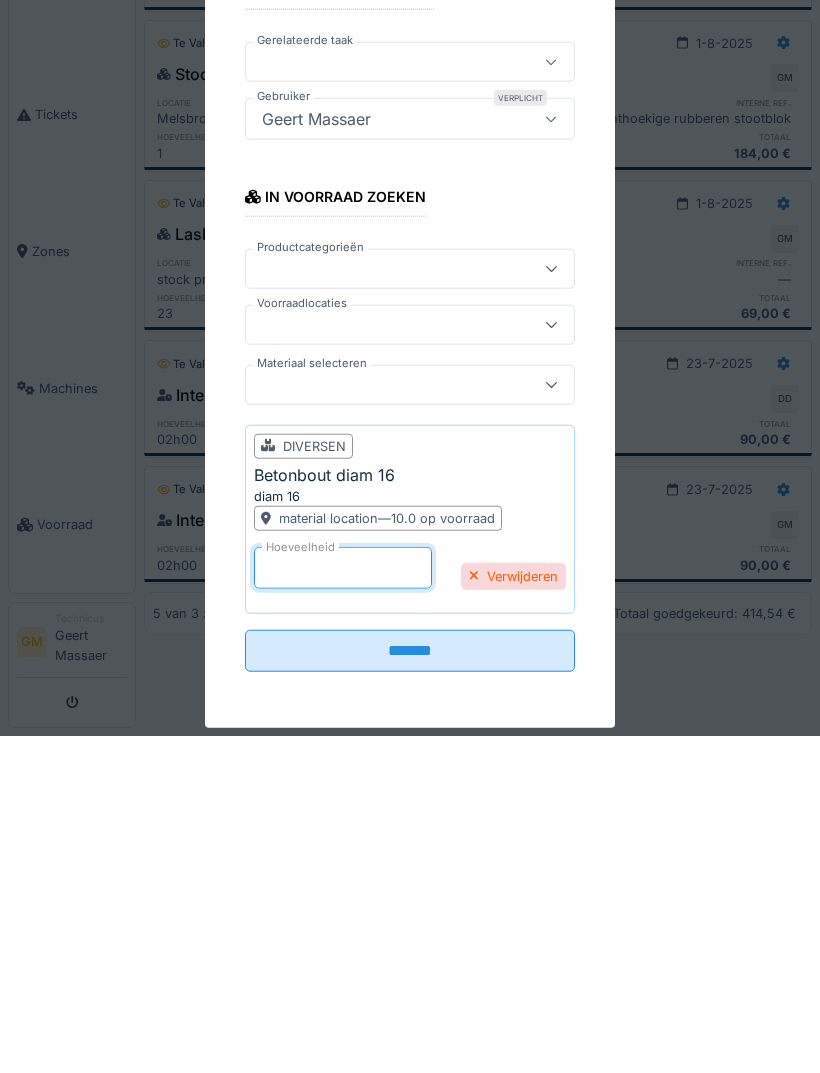 type on "*" 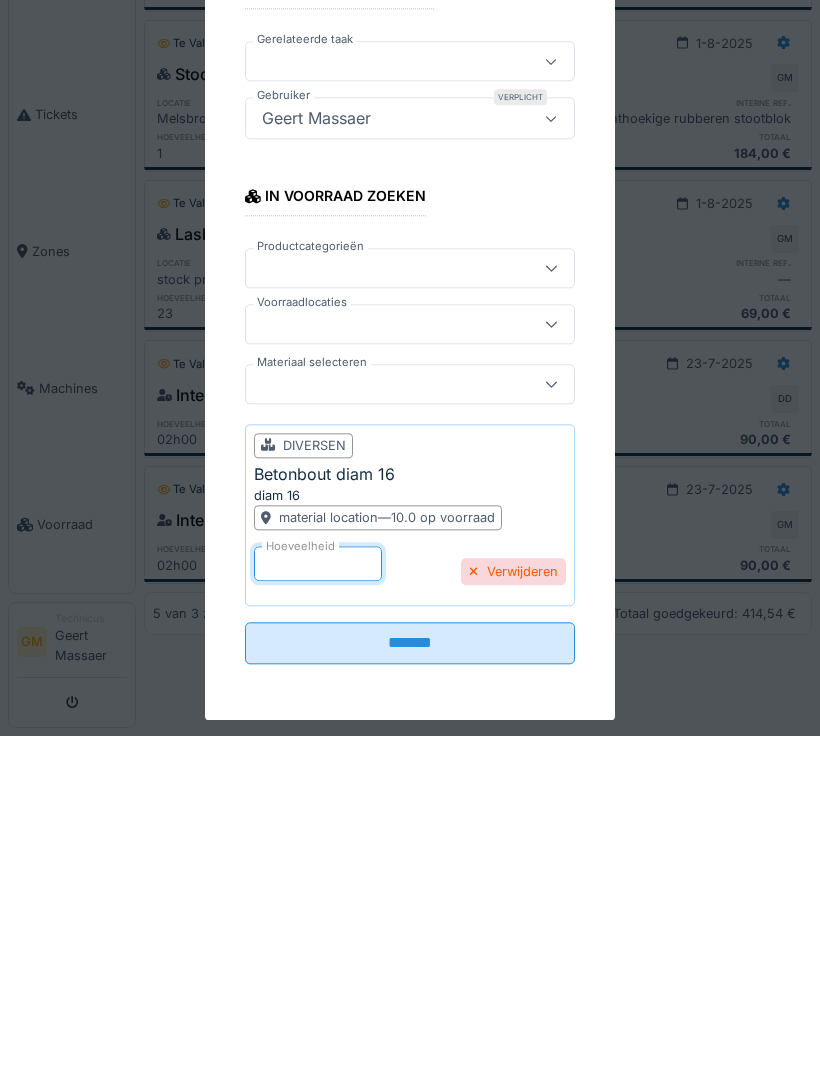 click on "*******" at bounding box center [410, 980] 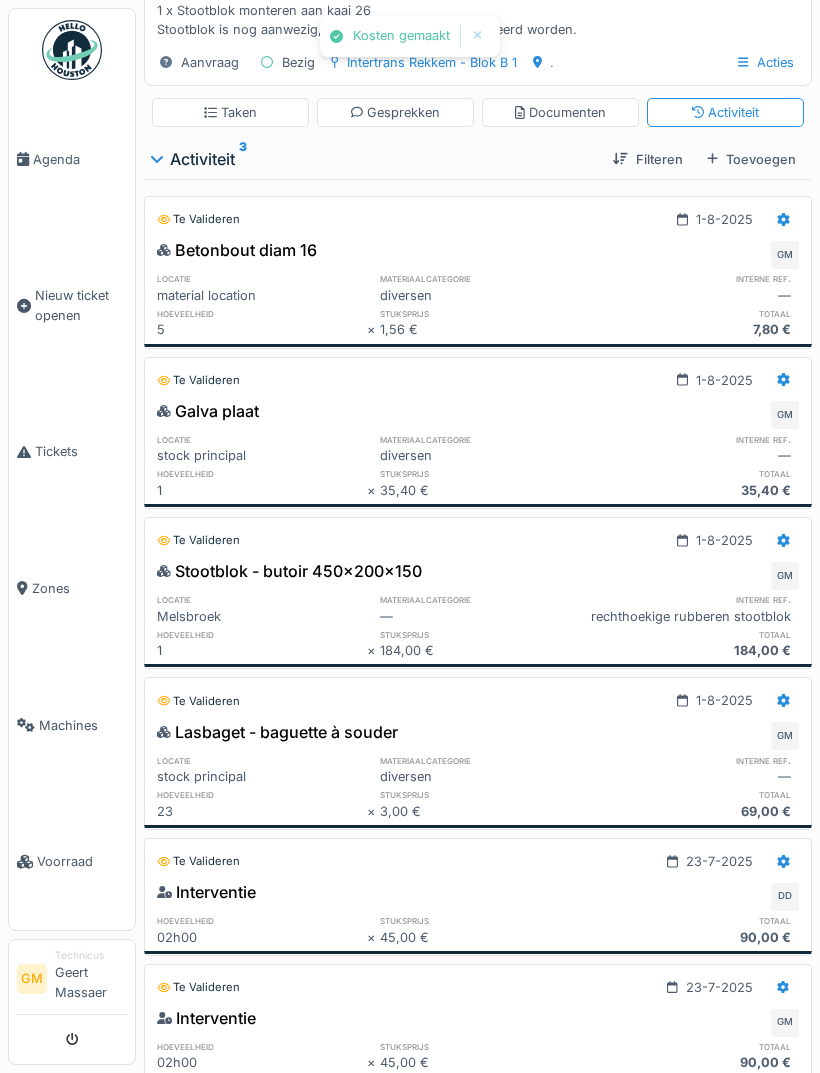 click on "Documenten" at bounding box center (560, 112) 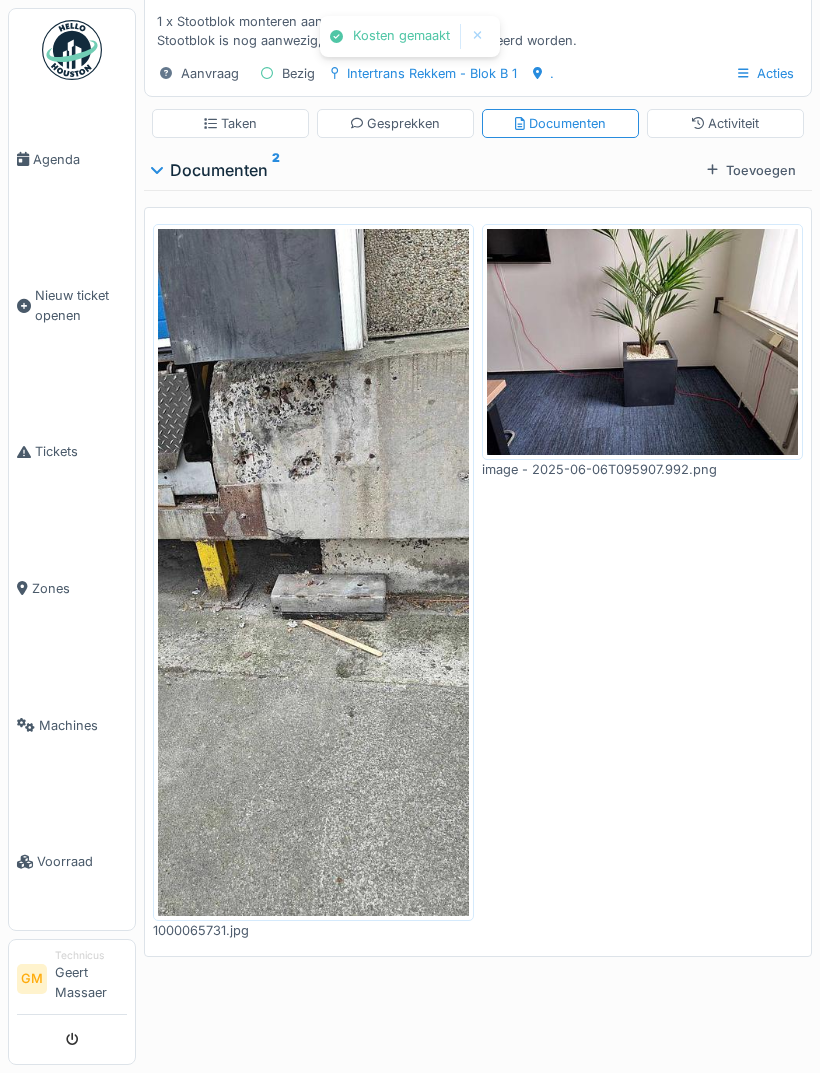 scroll, scrollTop: 0, scrollLeft: 0, axis: both 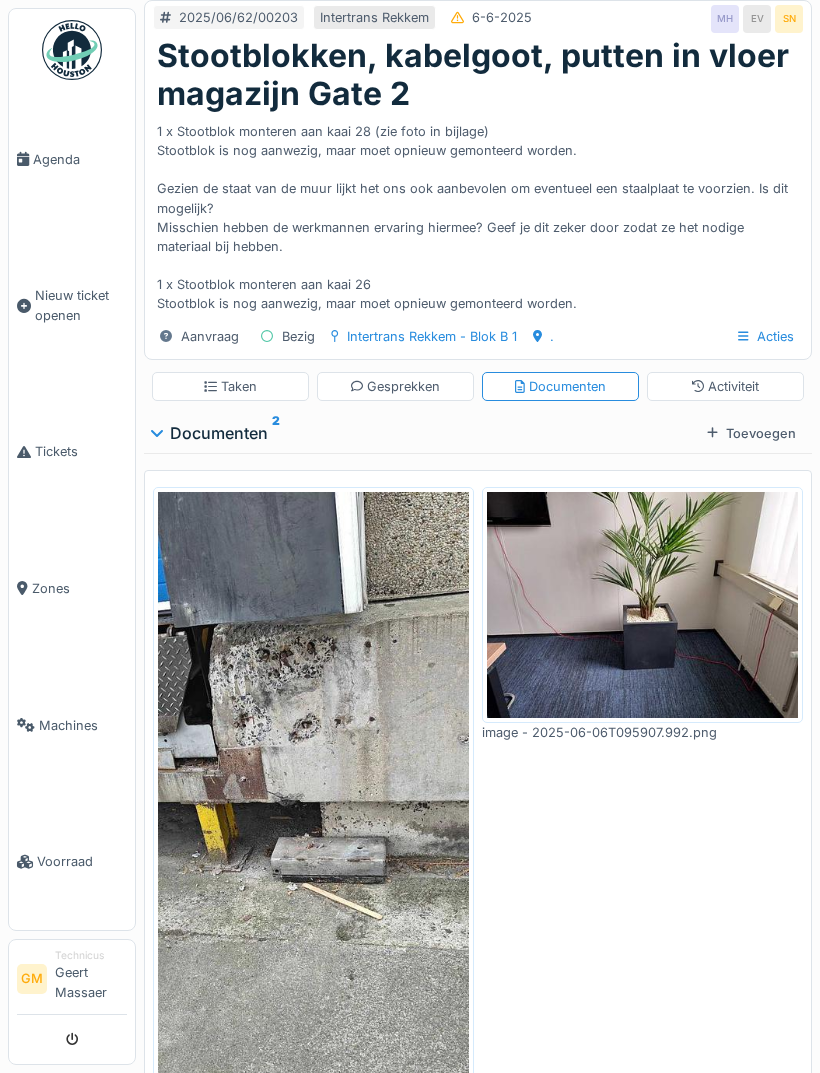 click on "Taken" at bounding box center (230, 386) 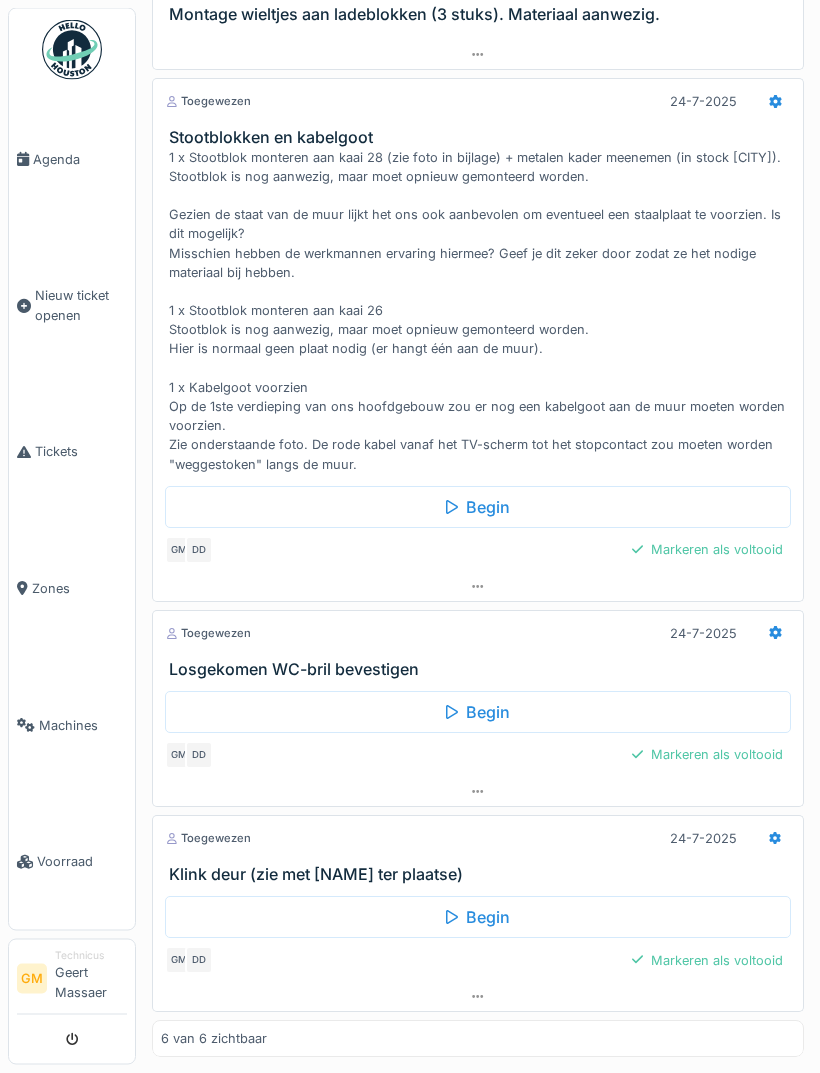 scroll, scrollTop: 847, scrollLeft: 0, axis: vertical 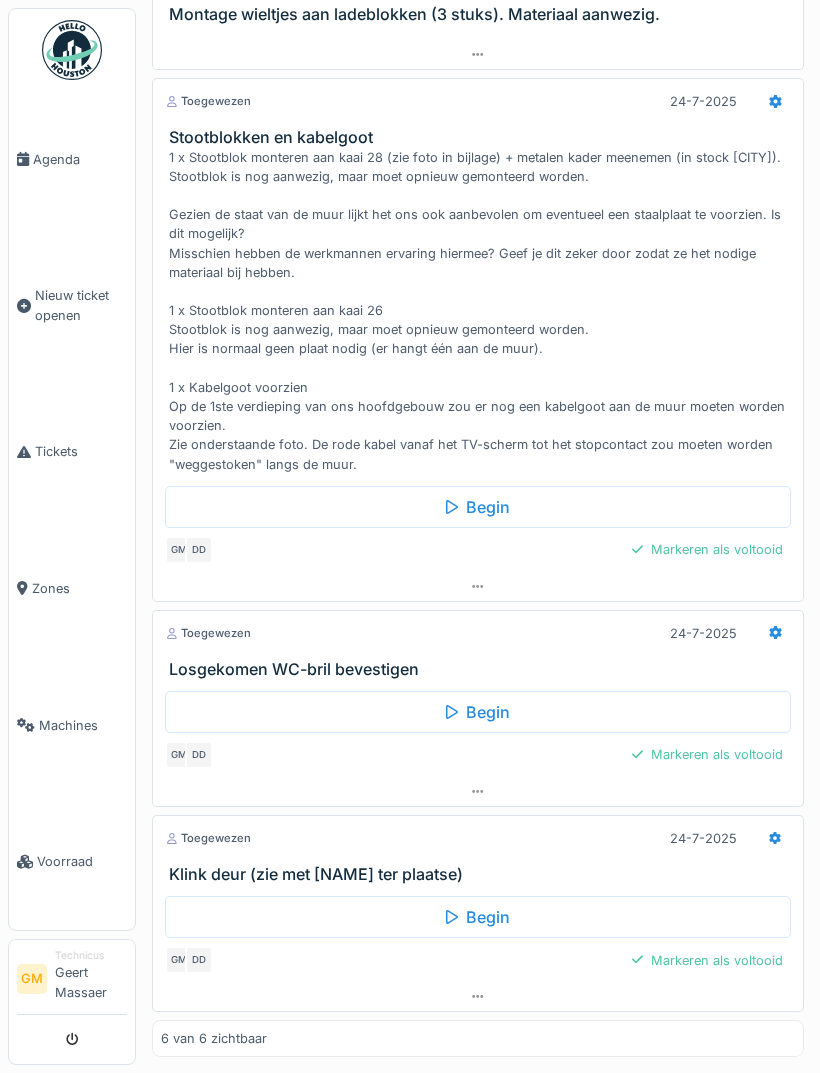click on "Markeren als voltooid" at bounding box center [707, 549] 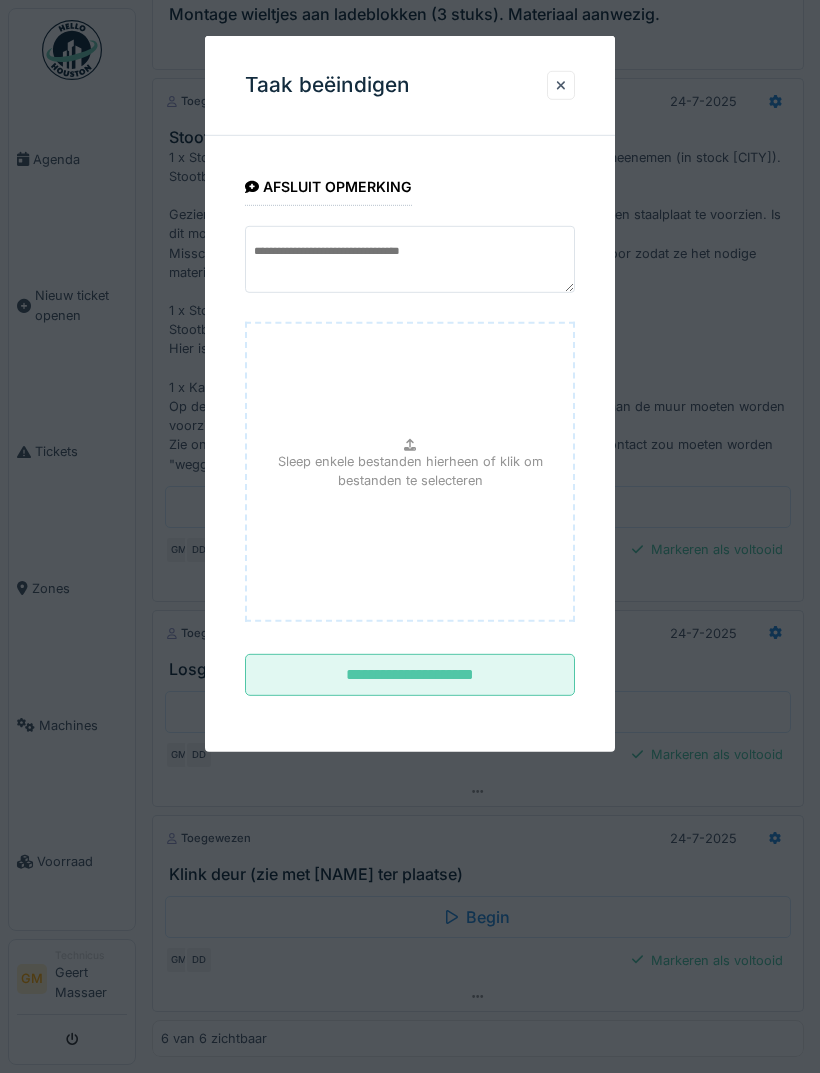 click on "**********" at bounding box center (410, 675) 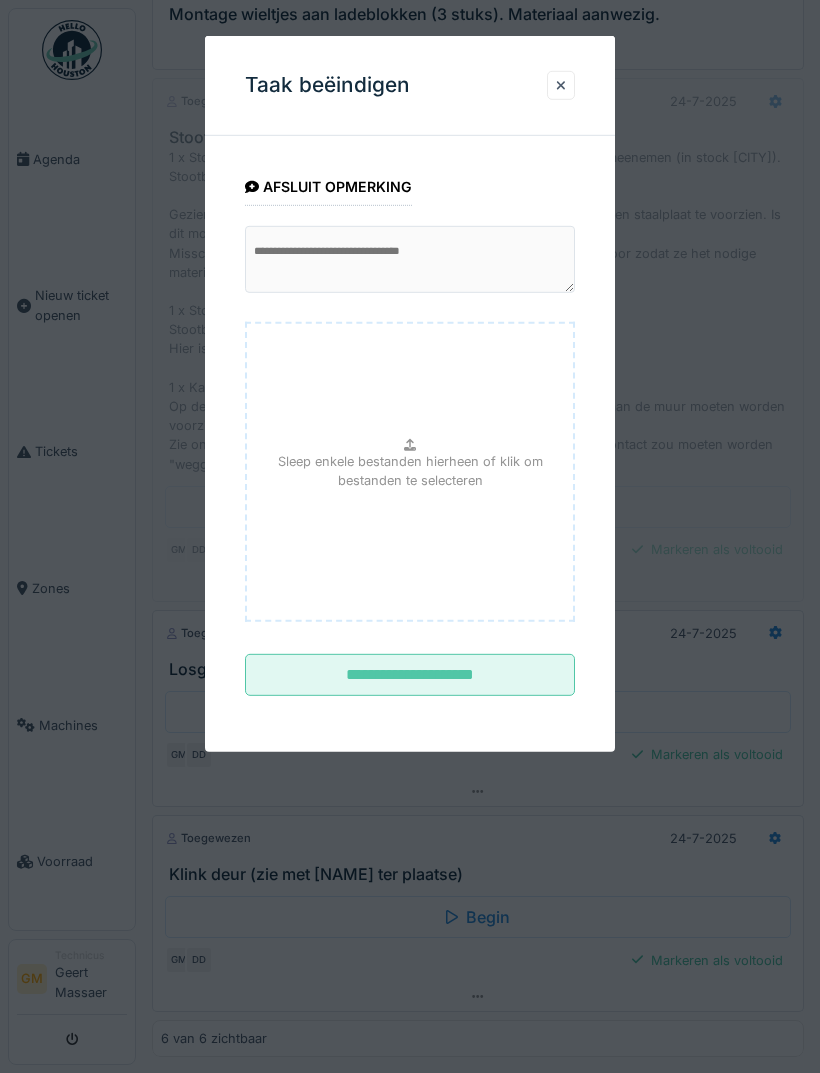 scroll, scrollTop: 826, scrollLeft: 0, axis: vertical 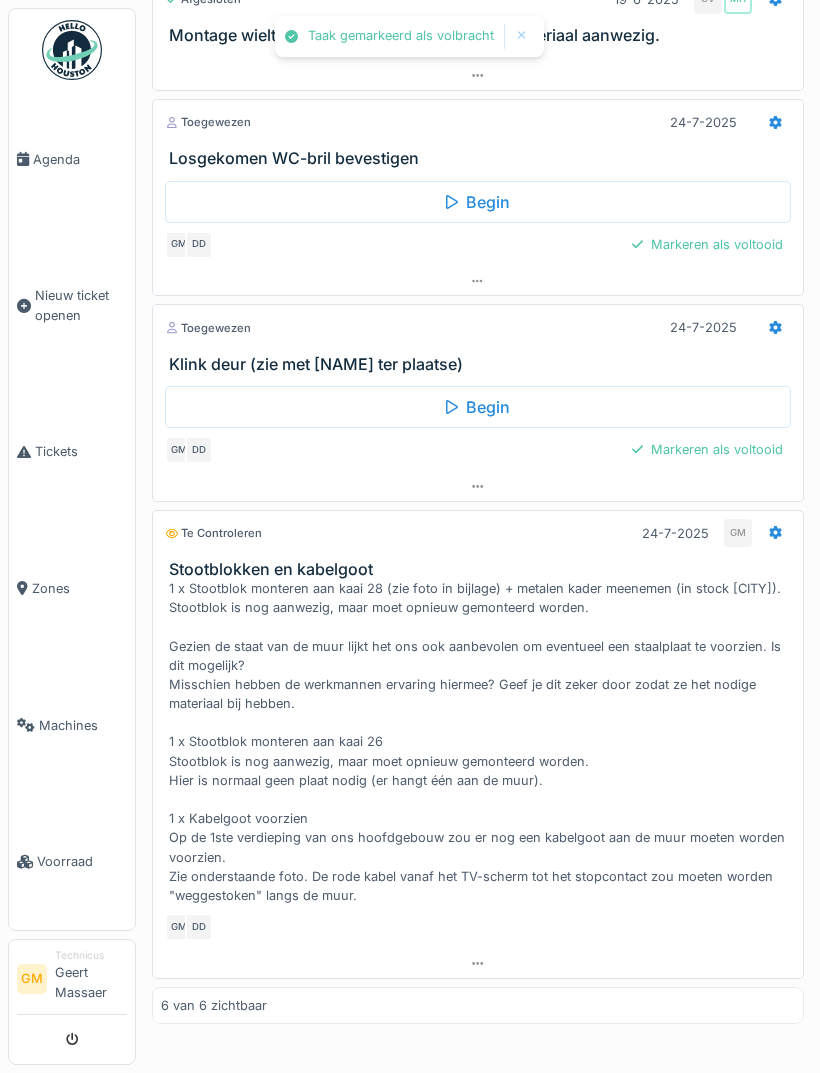click on "1 x Stootblok monteren aan kaai 28 (zie foto in bijlage) + metalen kader meenemen (in stock Melsbroek).
Stootblok is nog aanwezig, maar moet opnieuw gemonteerd worden.
Gezien de staat van de muur lijkt het ons ook aanbevolen om eventueel een staalplaat te voorzien. Is dit mogelijk?
Misschien hebben de werkmannen ervaring hiermee? Geef je dit zeker door zodat ze het nodige materiaal bij hebben.
1 x Stootblok monteren aan kaai 26
Stootblok is nog aanwezig, maar moet opnieuw gemonteerd worden.
Hier is normaal geen plaat nodig (er hangt één aan de muur).
1 x Kabelgoot voorzien
Op de 1ste verdieping van ons hoofdgebouw zou er nog een kabelgoot aan de muur moeten worden voorzien.
Zie onderstaande foto. De rode kabel vanaf het TV-scherm tot het stopcontact zou moeten worden "weggestoken" langs de muur." at bounding box center [482, 742] 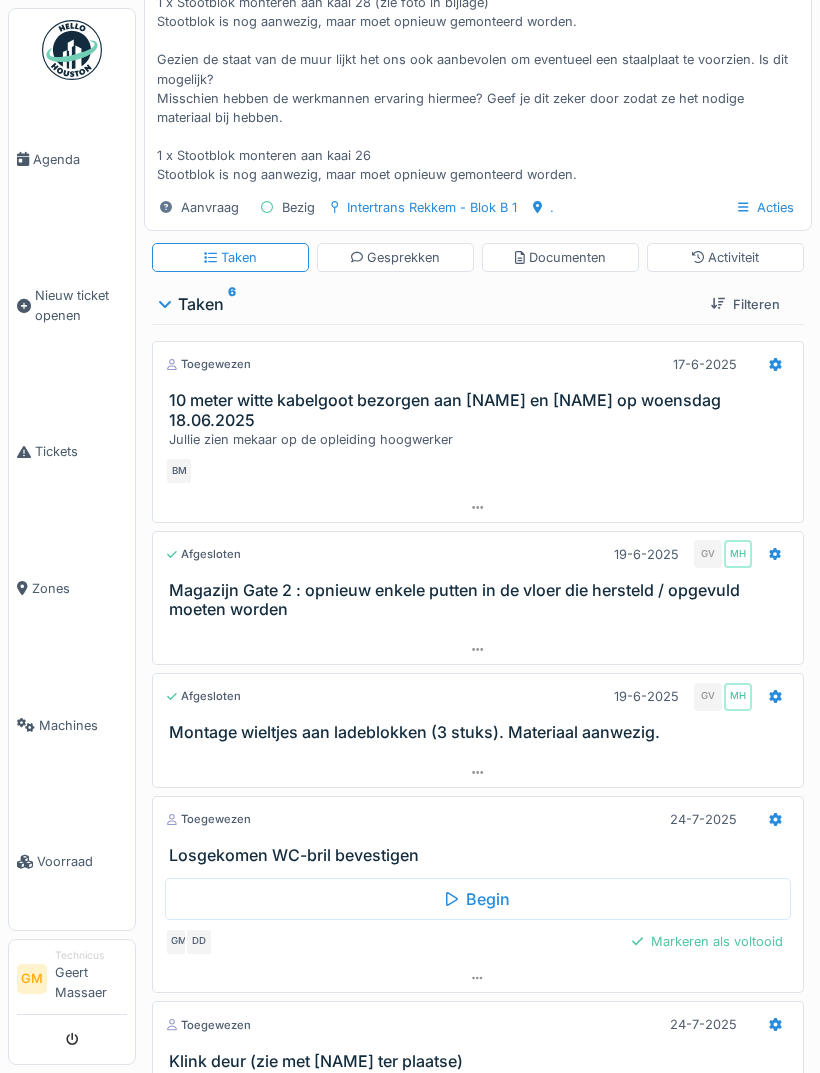 scroll, scrollTop: 128, scrollLeft: 0, axis: vertical 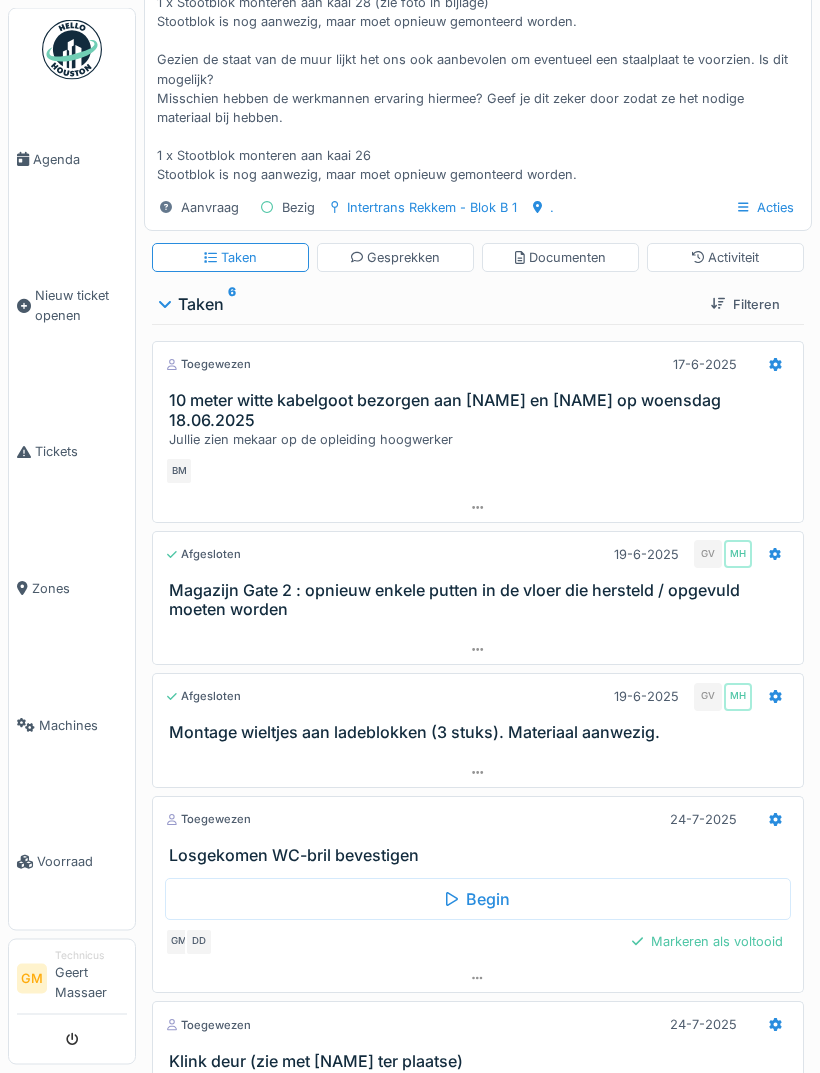 click on "Gesprekken" at bounding box center (396, 258) 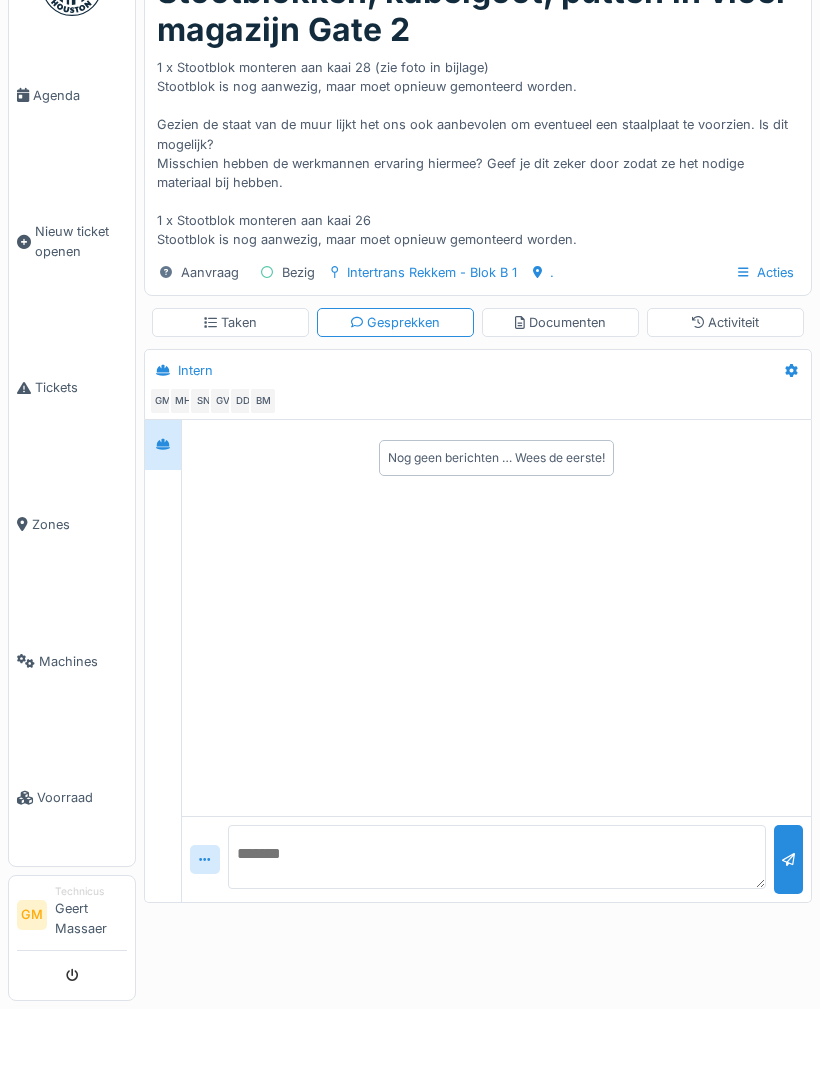 click at bounding box center [497, 921] 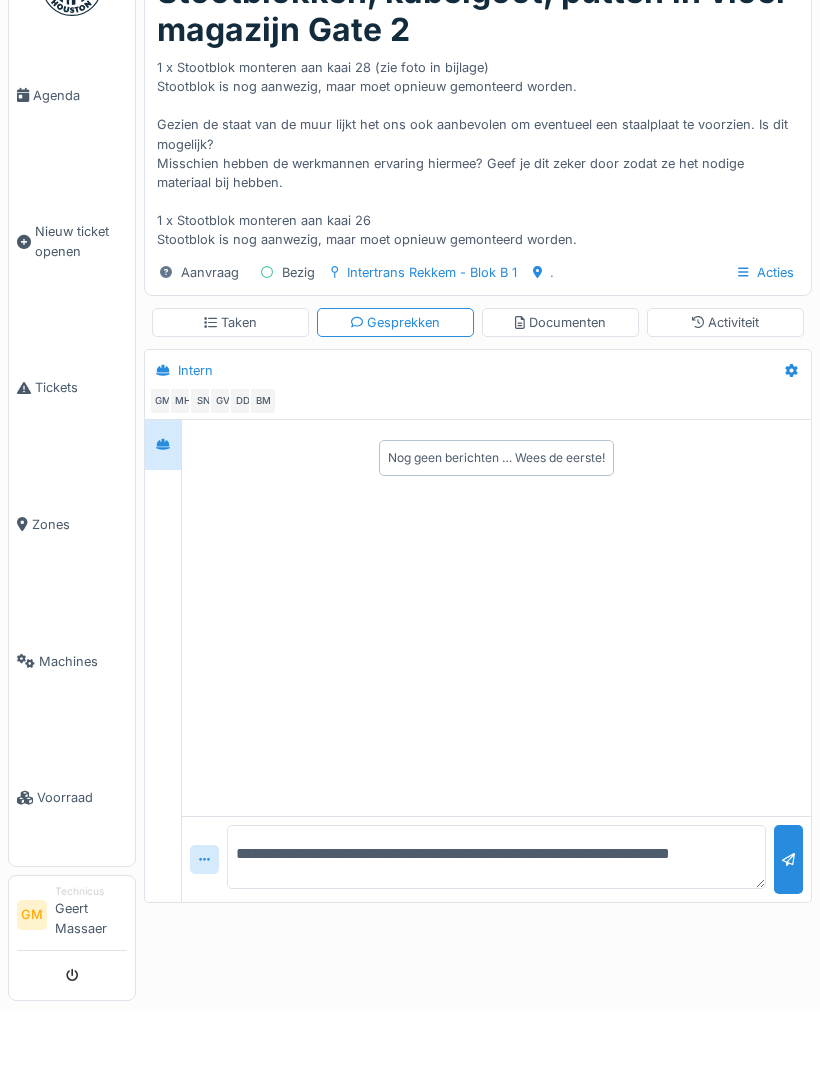 scroll, scrollTop: 1, scrollLeft: 0, axis: vertical 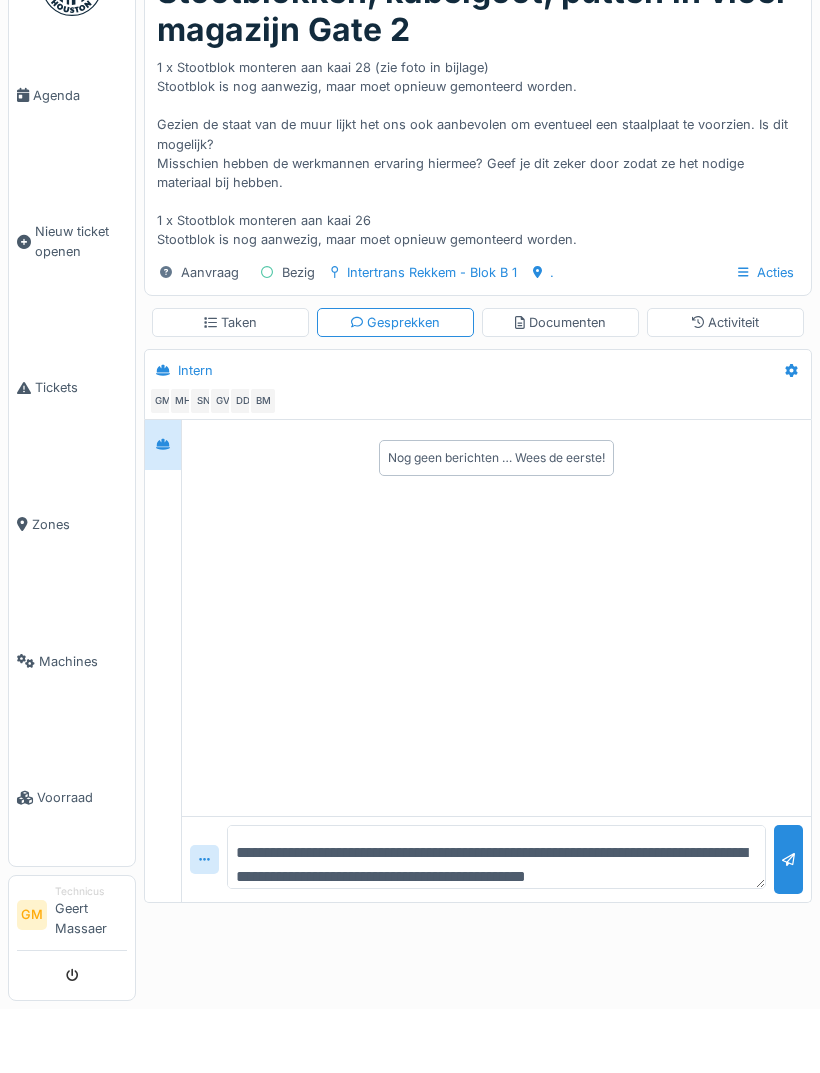 type on "**********" 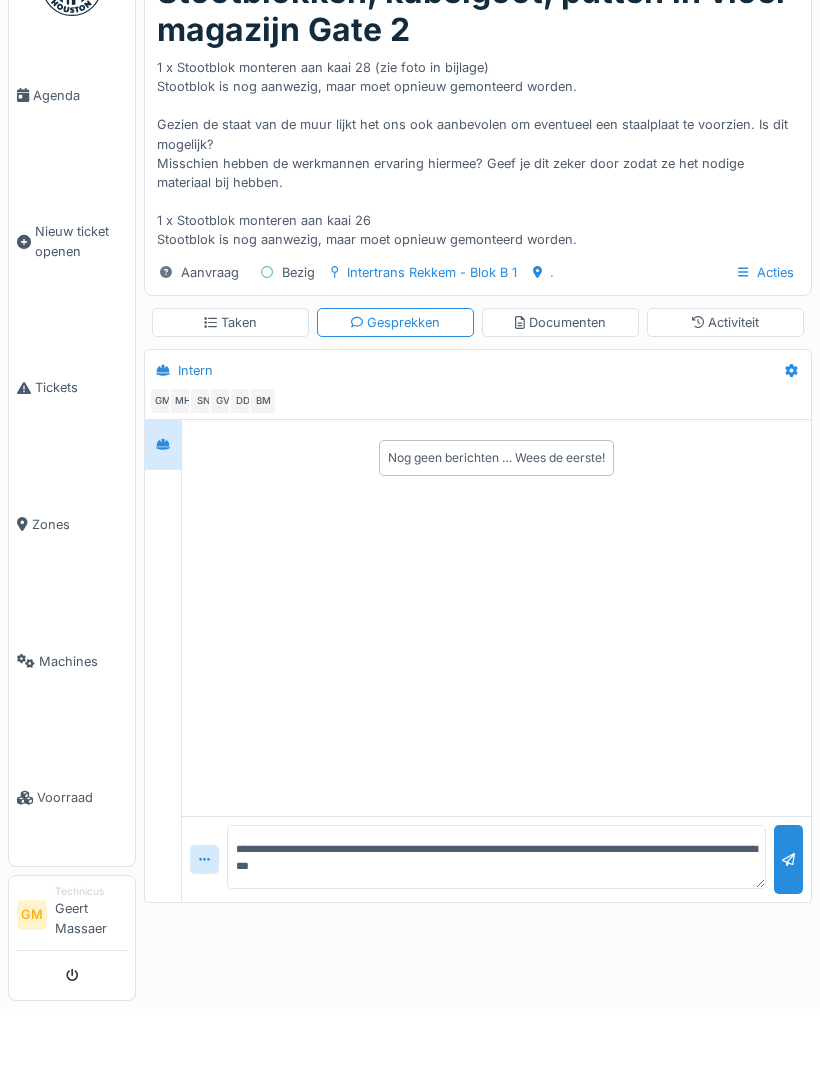 click at bounding box center (788, 923) 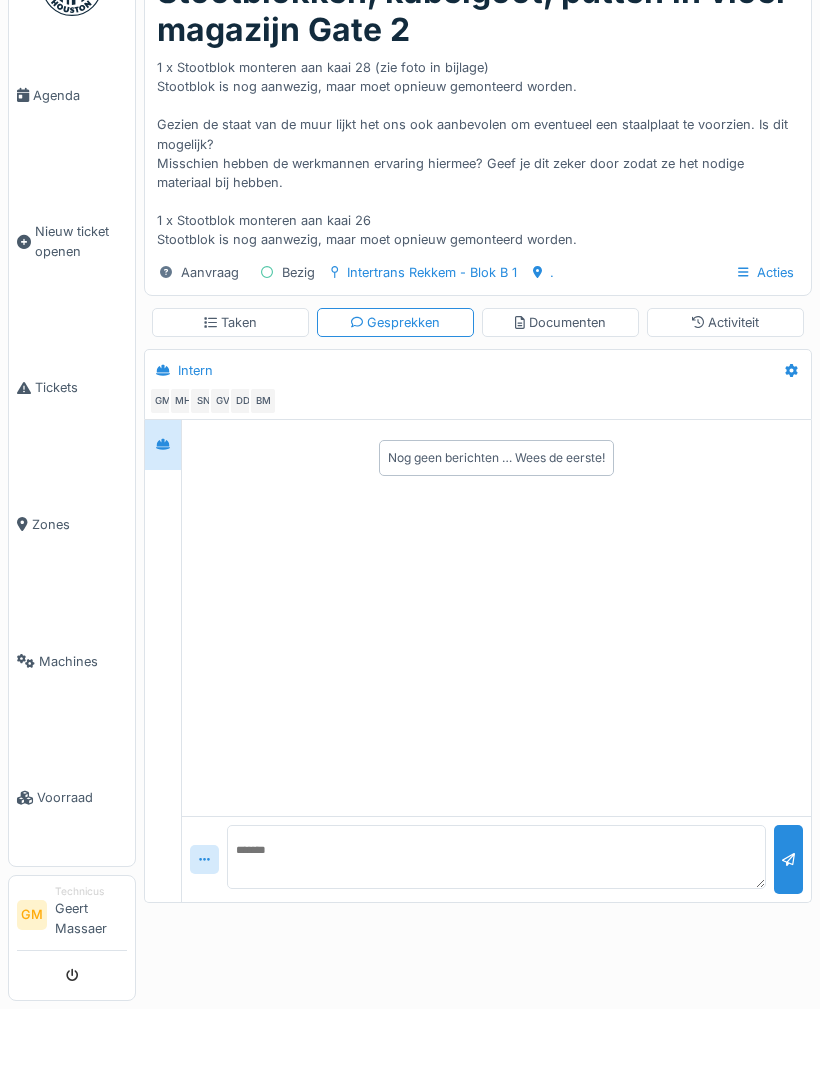 scroll, scrollTop: 0, scrollLeft: 0, axis: both 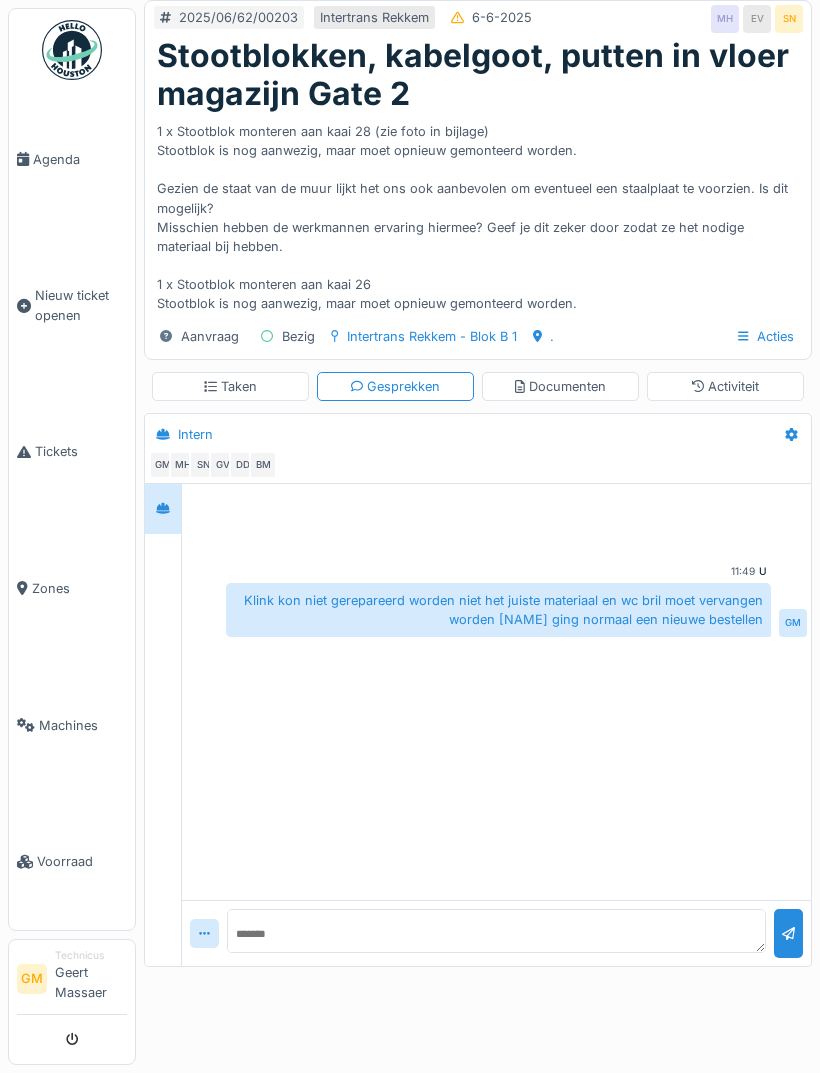 click on "Taken" at bounding box center [230, 386] 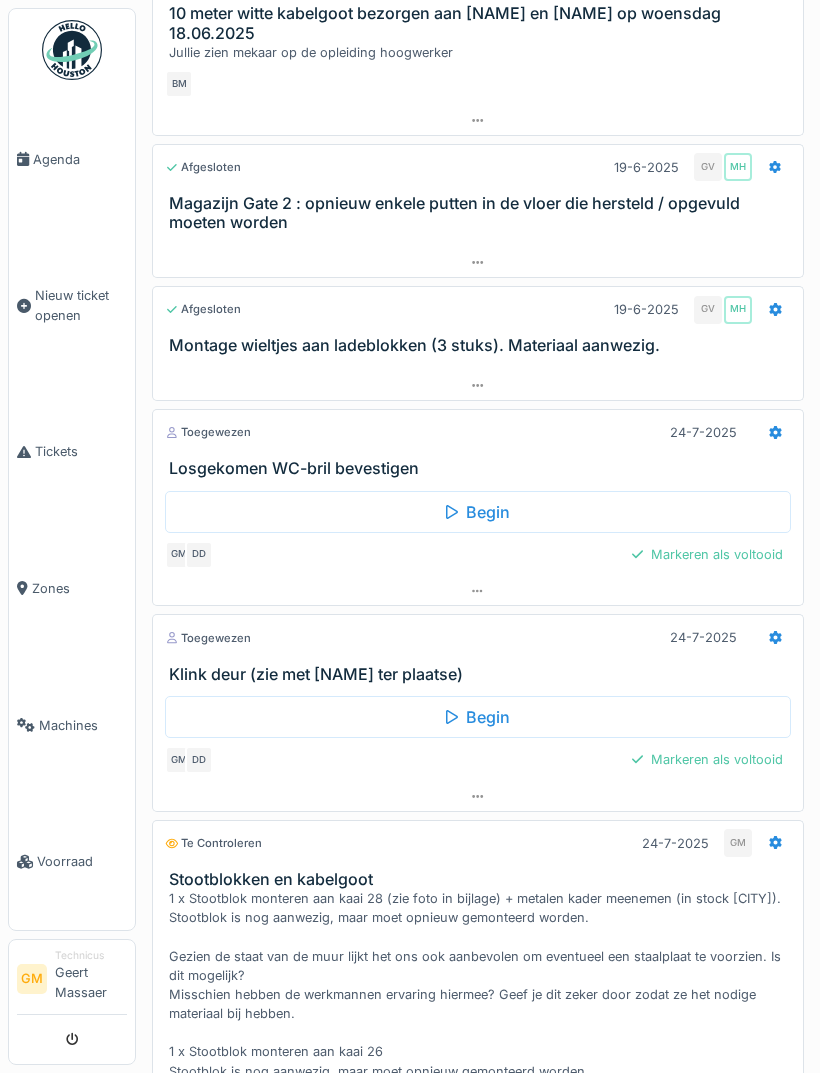 scroll, scrollTop: 530, scrollLeft: 0, axis: vertical 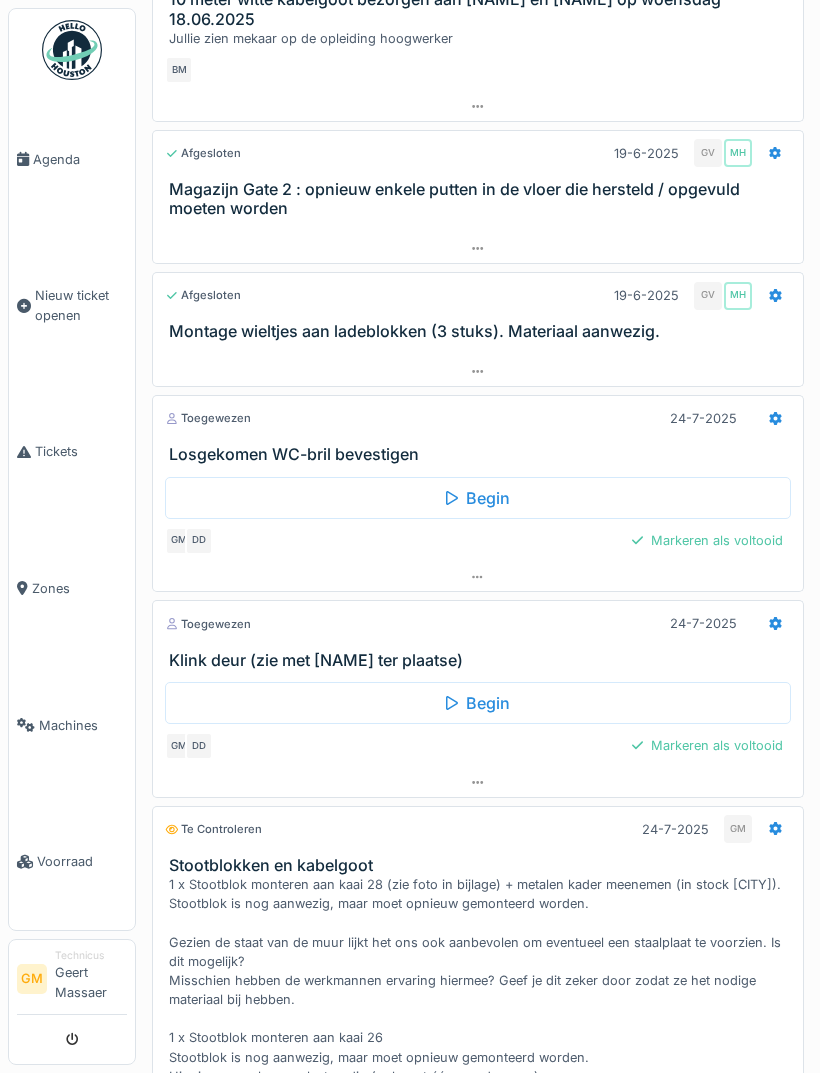 click on "Markeren als voltooid" at bounding box center [707, 745] 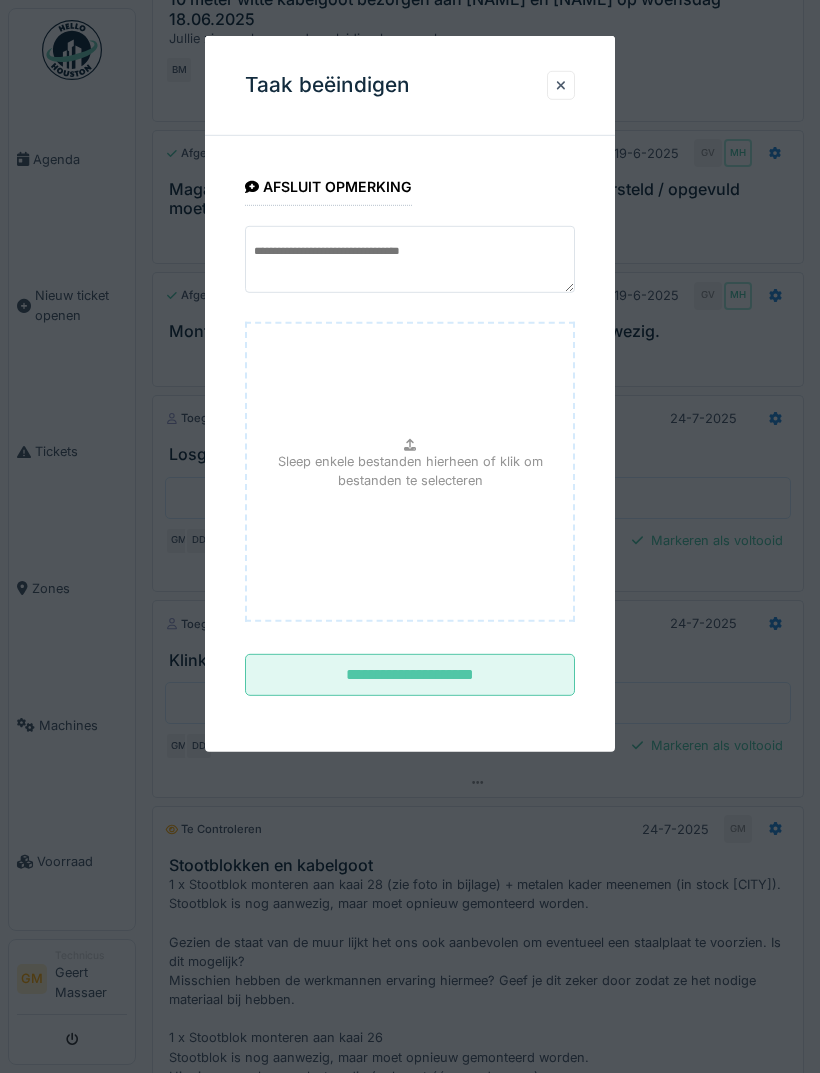 click on "**********" at bounding box center [410, 675] 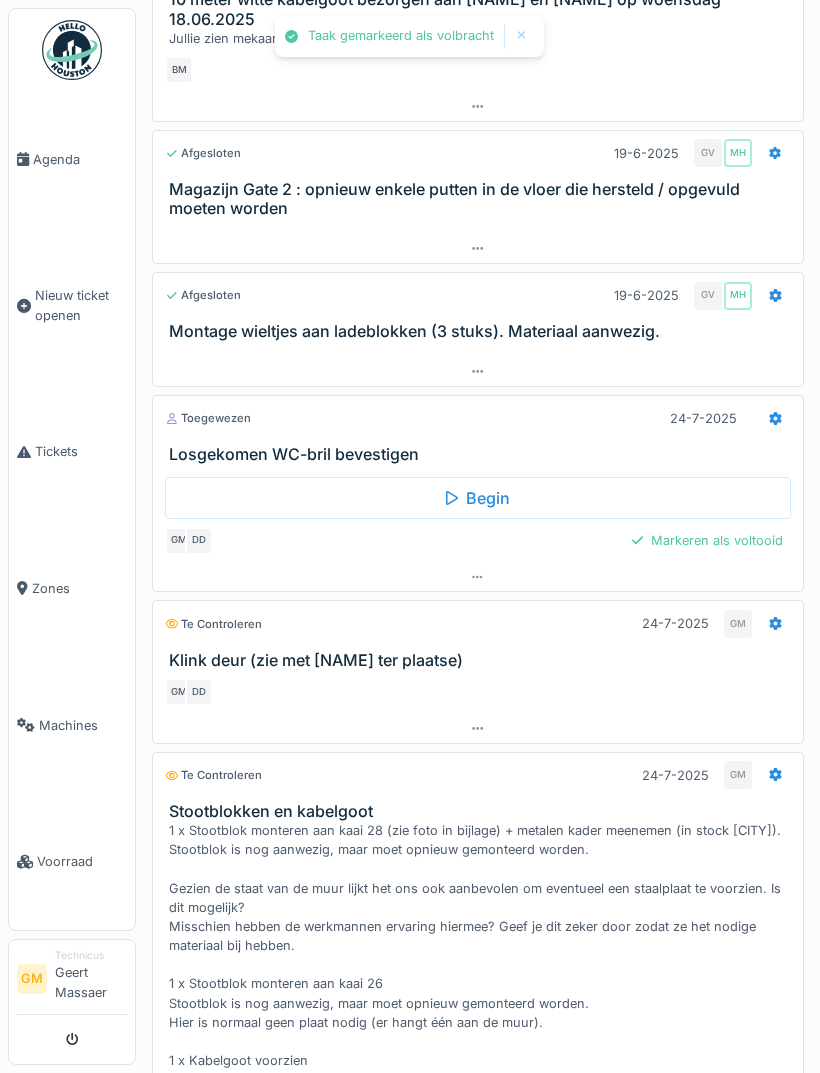click on "Markeren als voltooid" at bounding box center [707, 540] 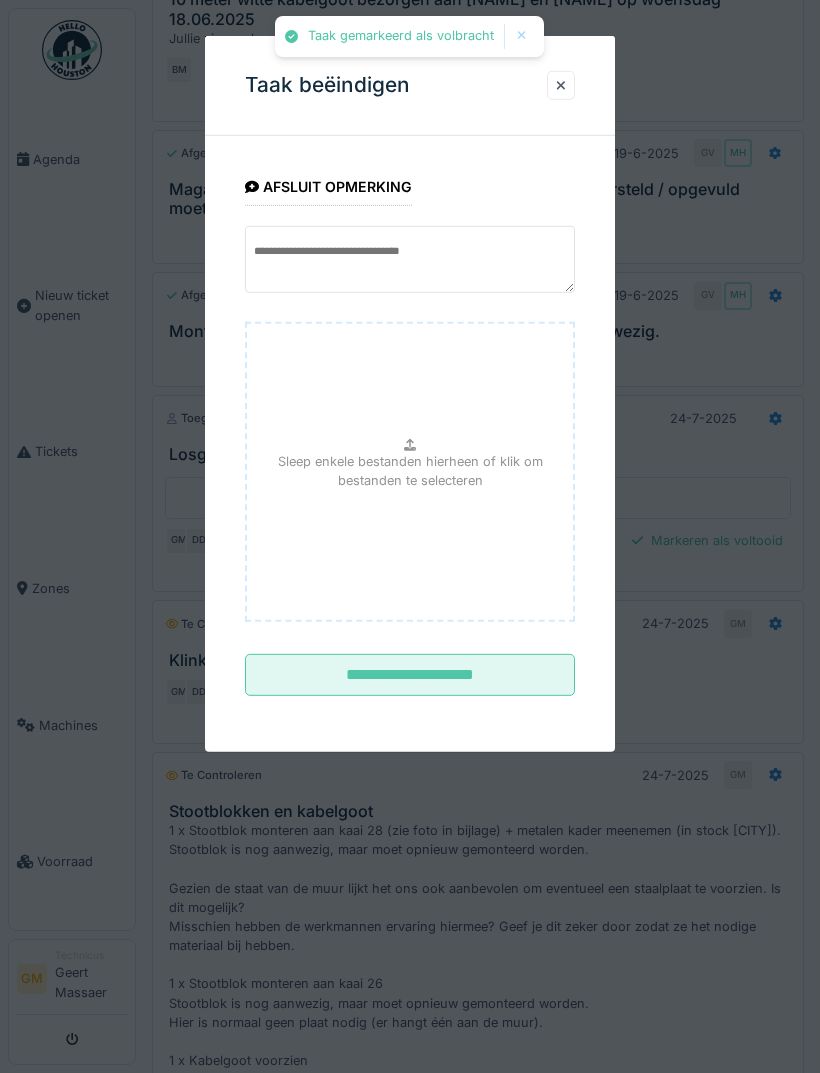 click on "**********" at bounding box center (410, 675) 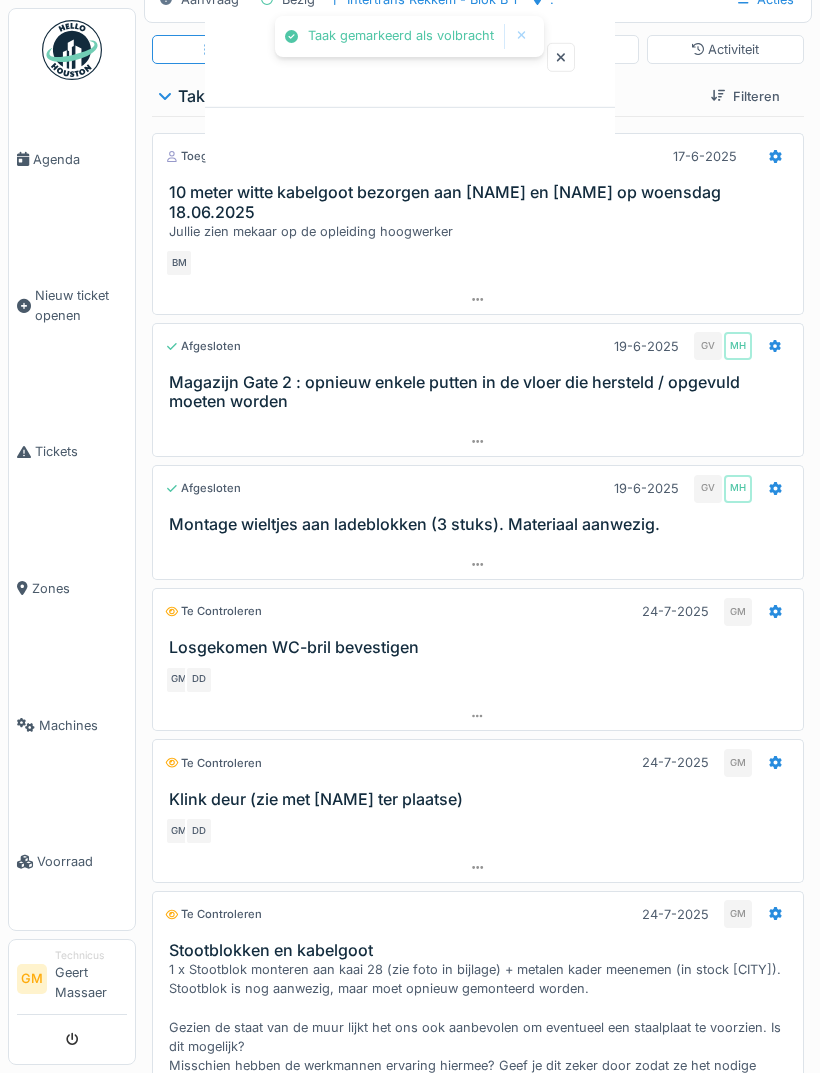 scroll, scrollTop: 0, scrollLeft: 0, axis: both 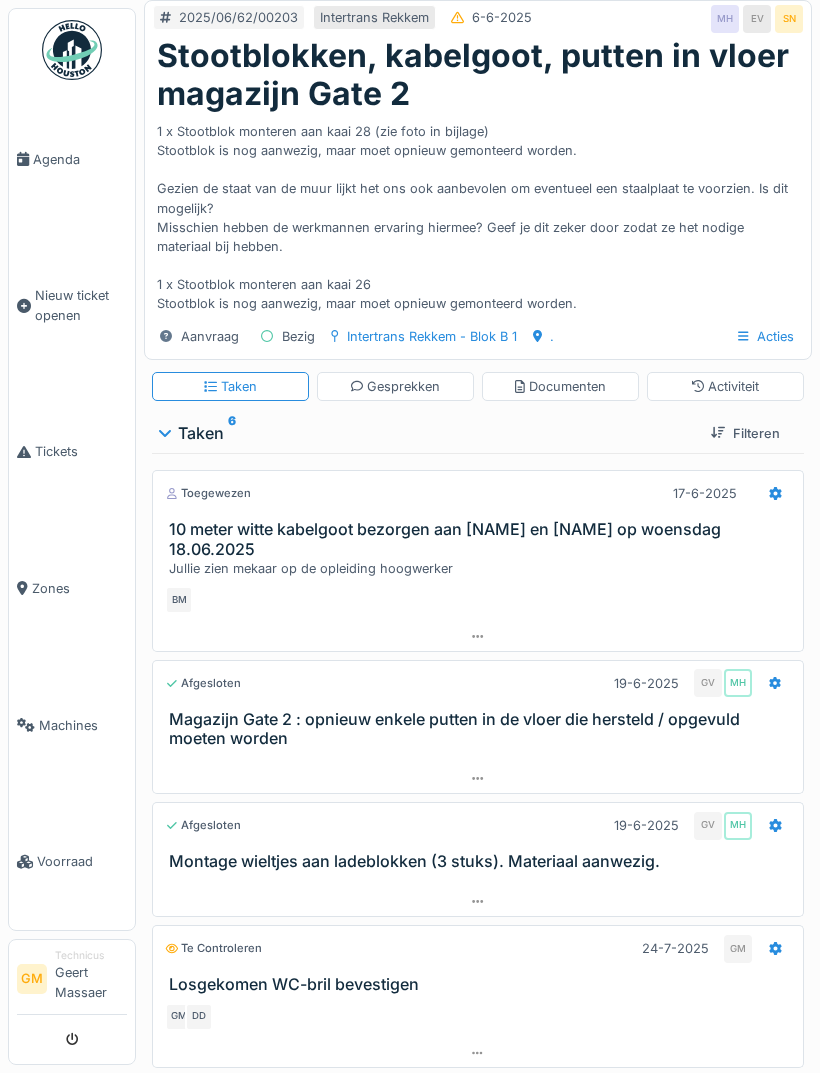 click on "Agenda" at bounding box center (80, 159) 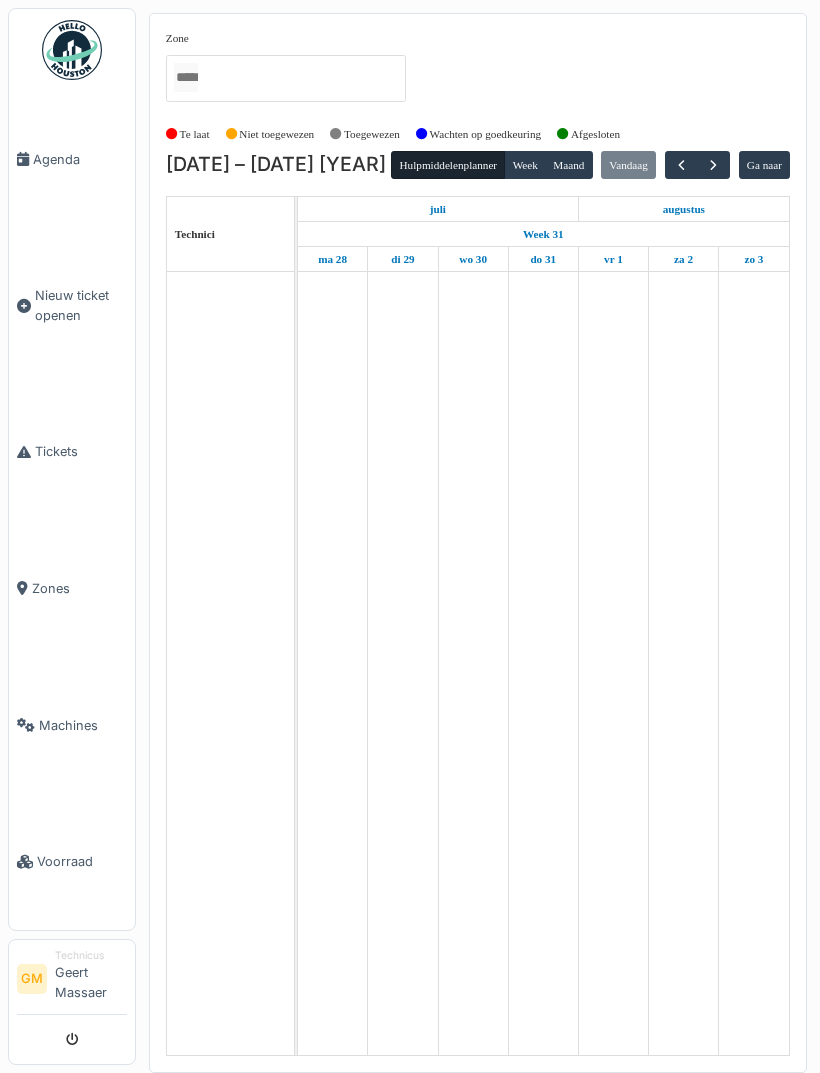 scroll, scrollTop: 0, scrollLeft: 0, axis: both 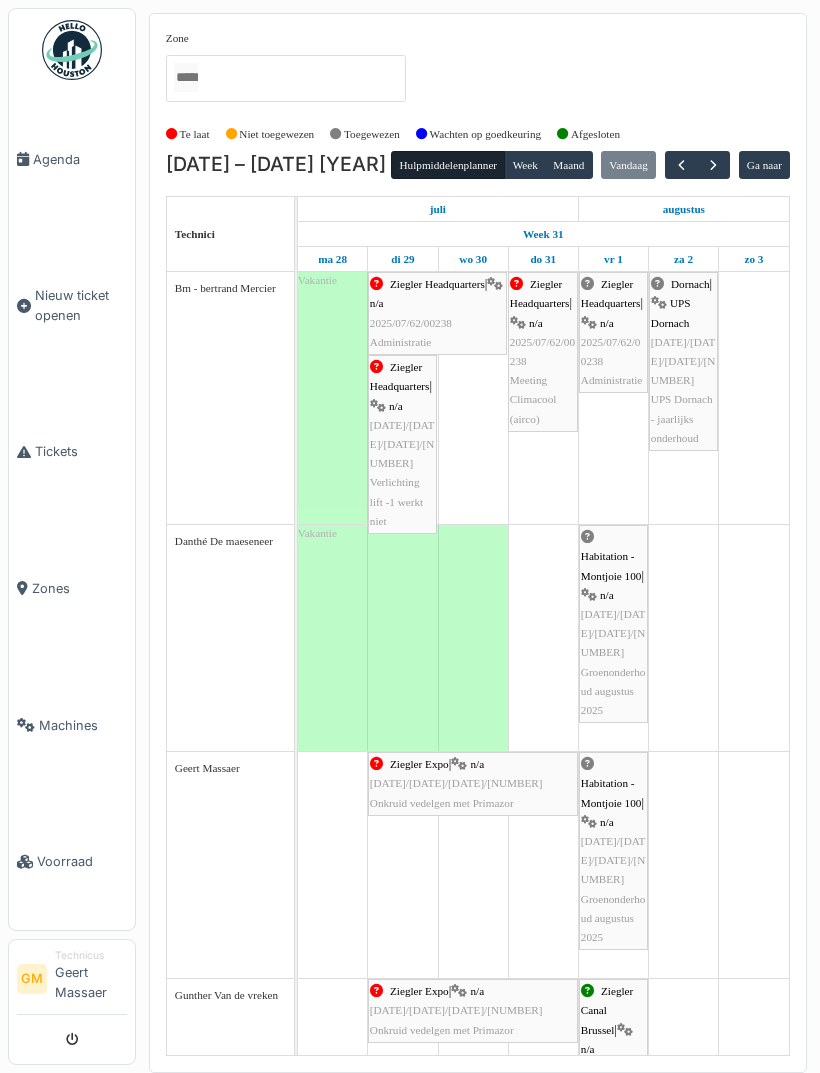 click at bounding box center (713, 165) 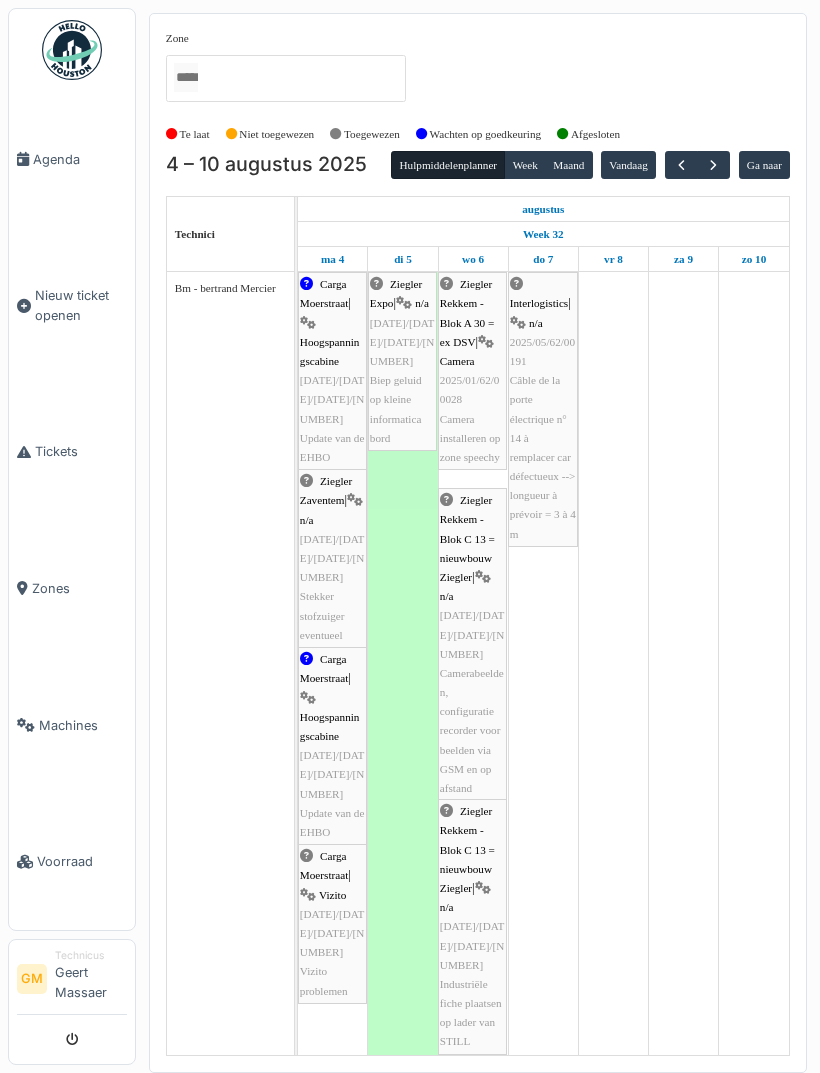 click on "Vandaag" at bounding box center [628, 165] 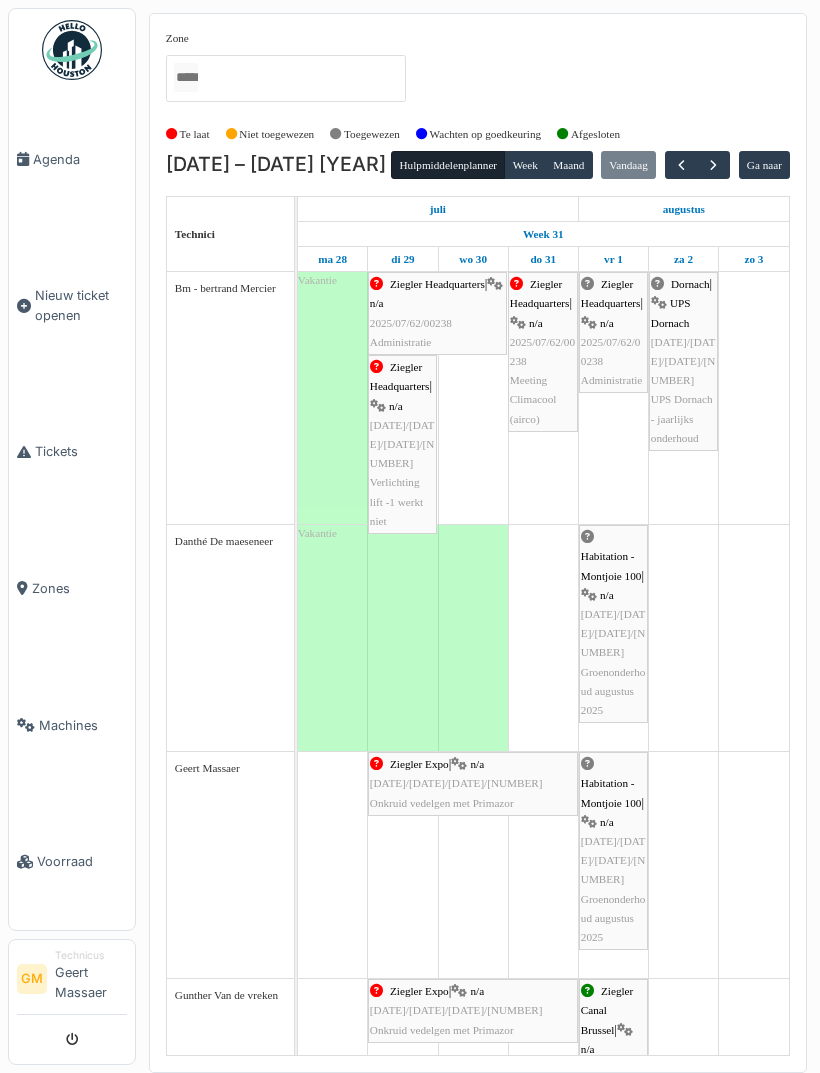 click at bounding box center (681, 165) 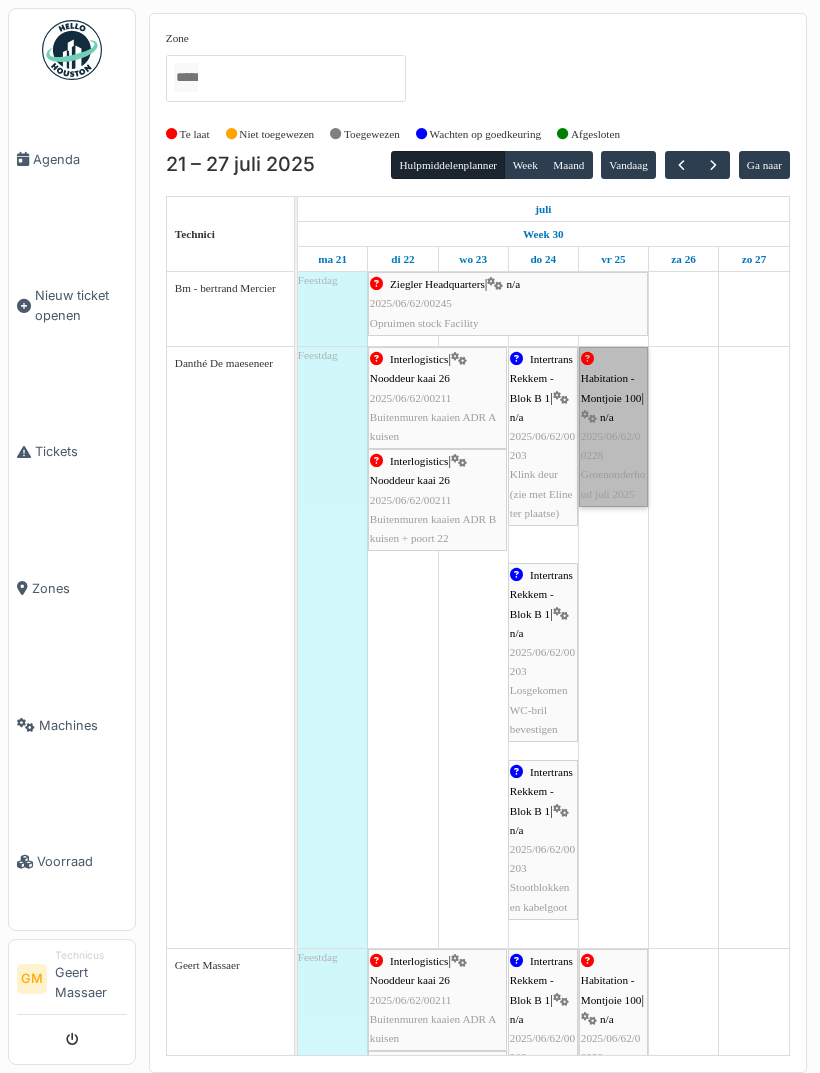 click on "Habitation - Montjoie 100
|     n/a
2025/06/62/00228
Groenonderhoud juli 2025" at bounding box center (613, 427) 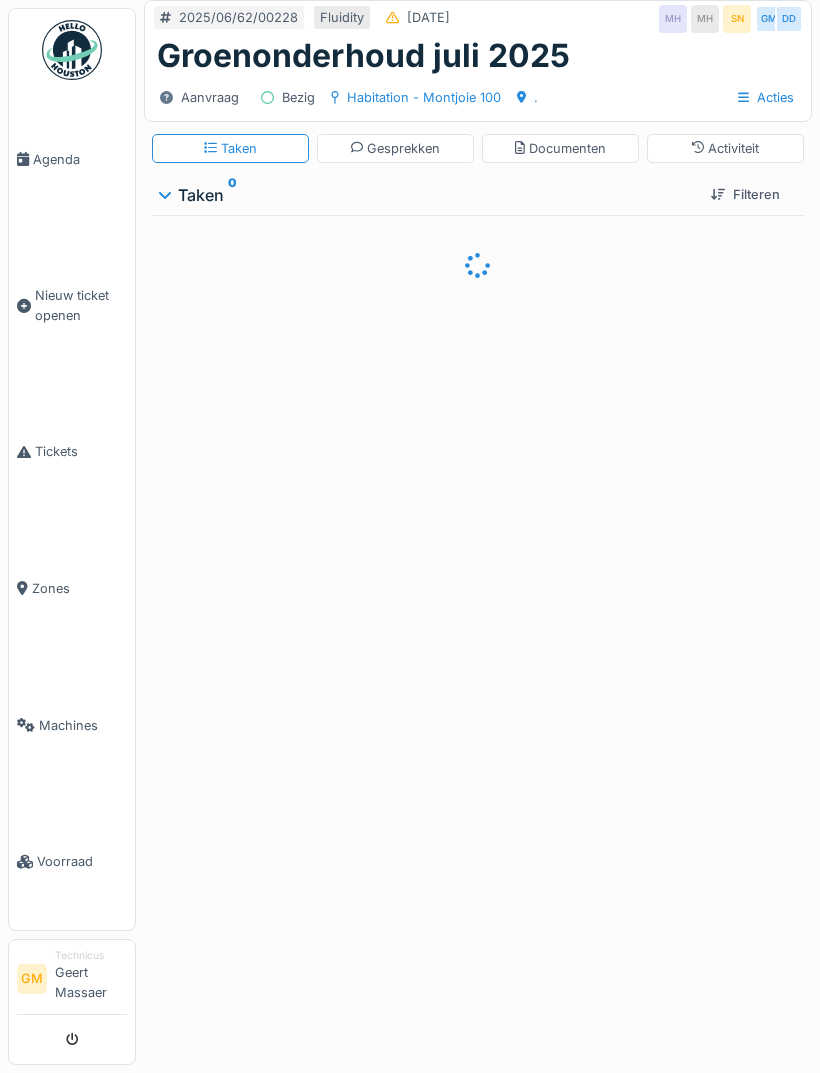 scroll, scrollTop: 0, scrollLeft: 0, axis: both 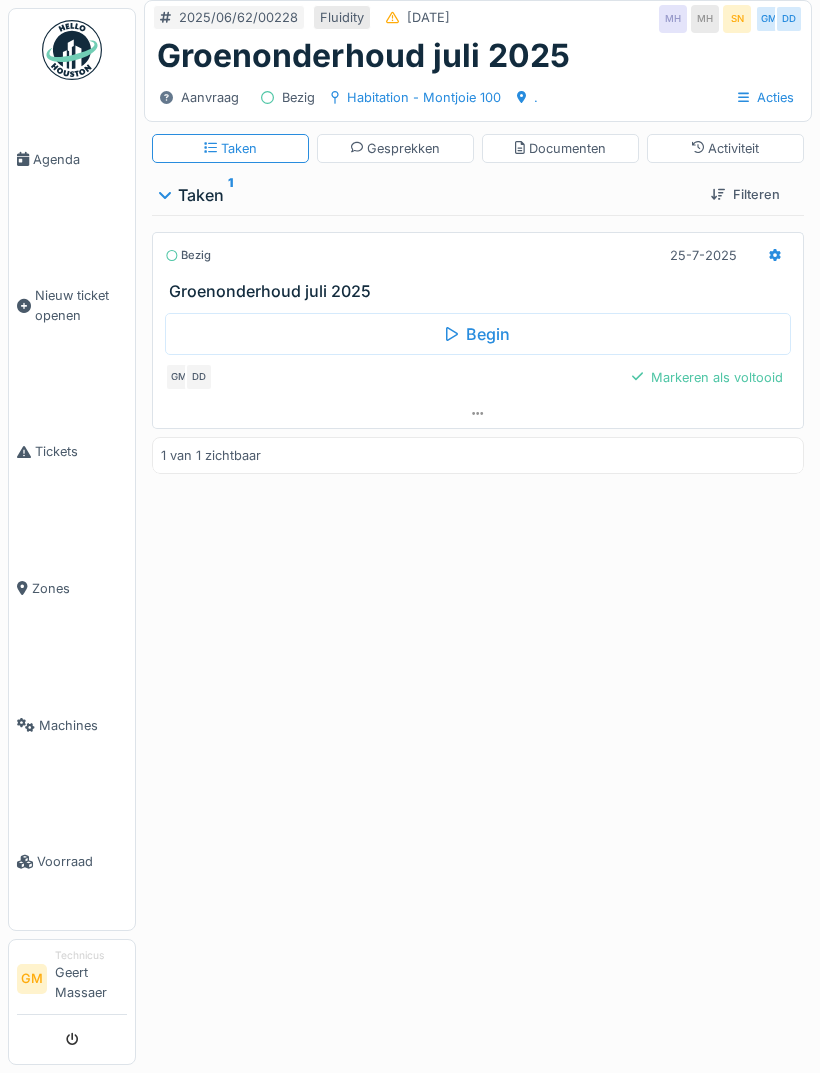 click on "Activiteit" at bounding box center [726, 148] 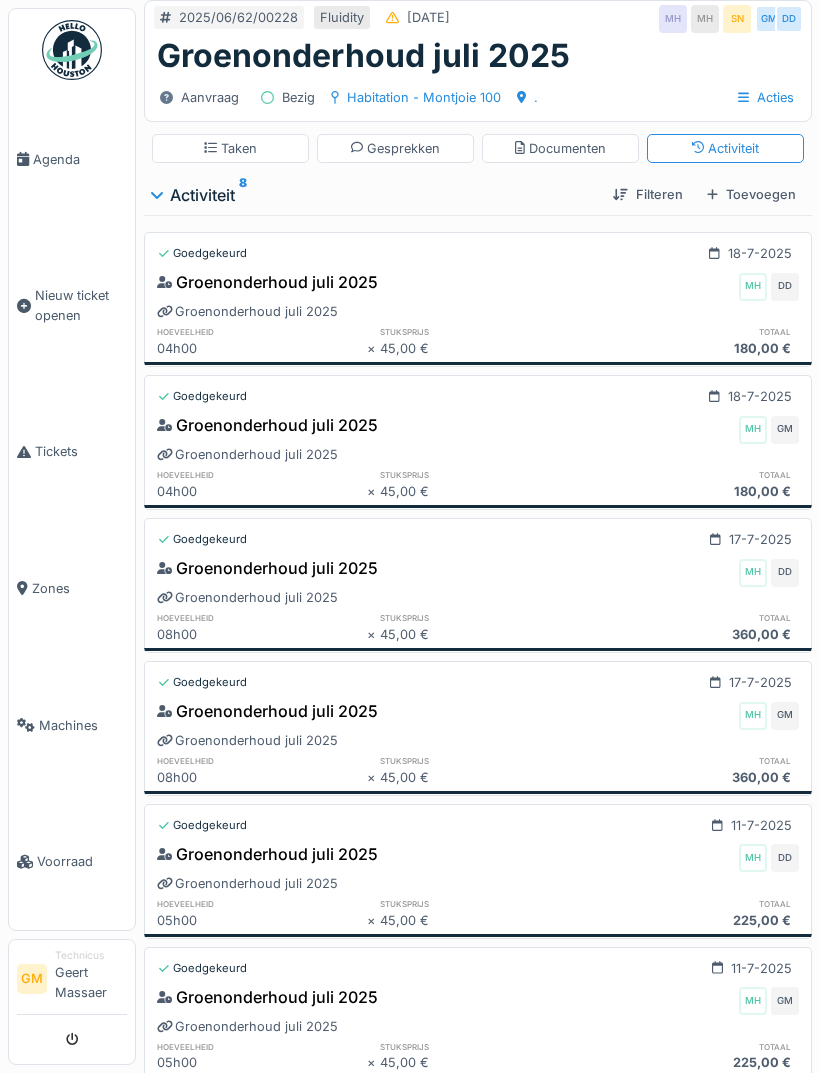 click on "Toevoegen" at bounding box center (751, 194) 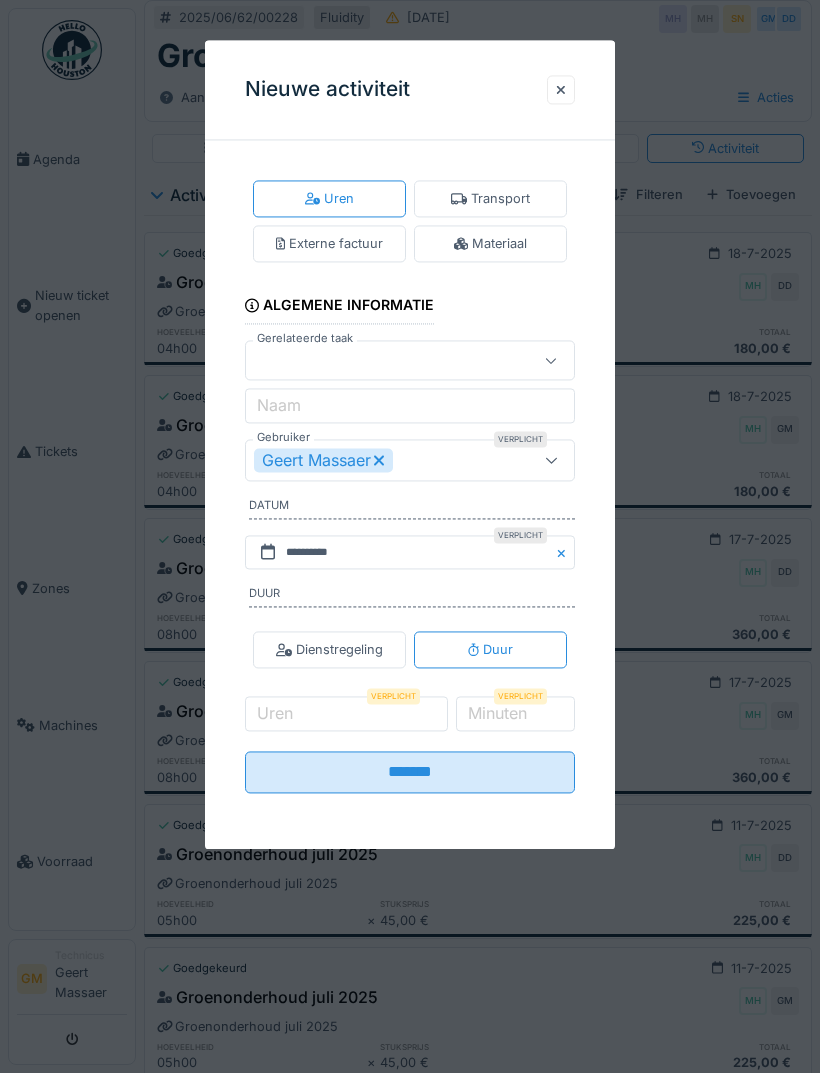 click on "Geert Massaer" at bounding box center [393, 460] 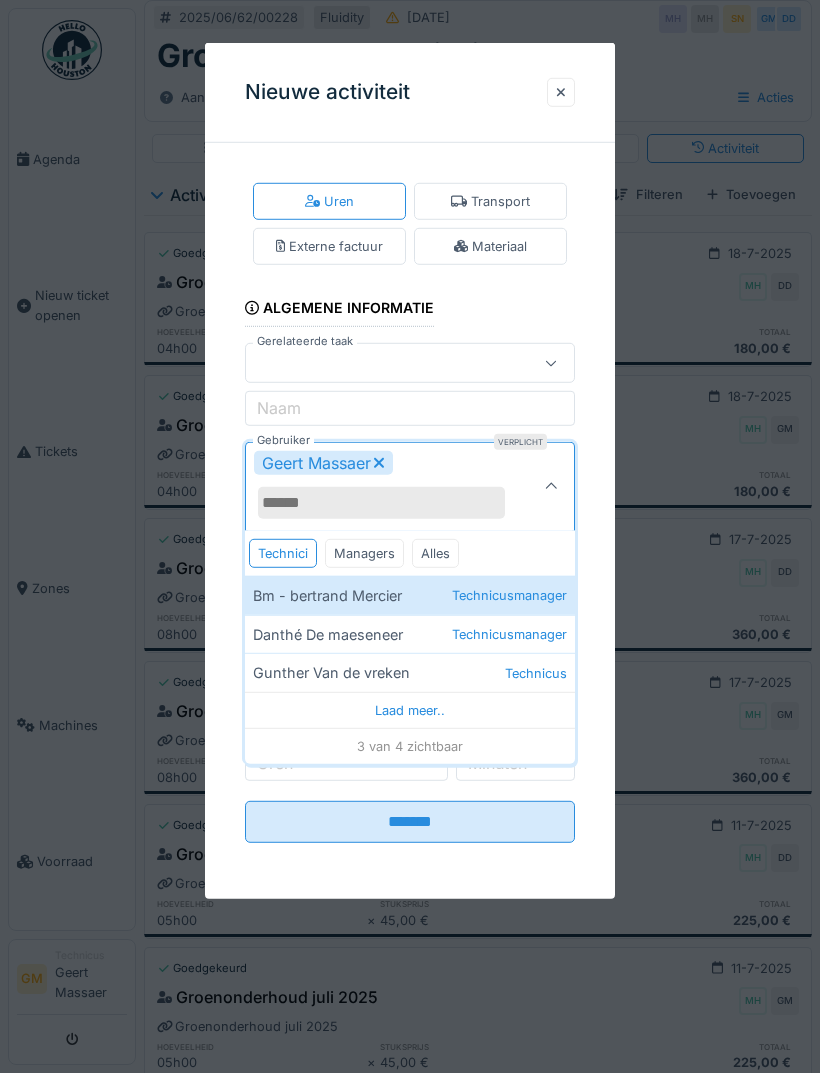 click on "Technicusmanager" at bounding box center [509, 634] 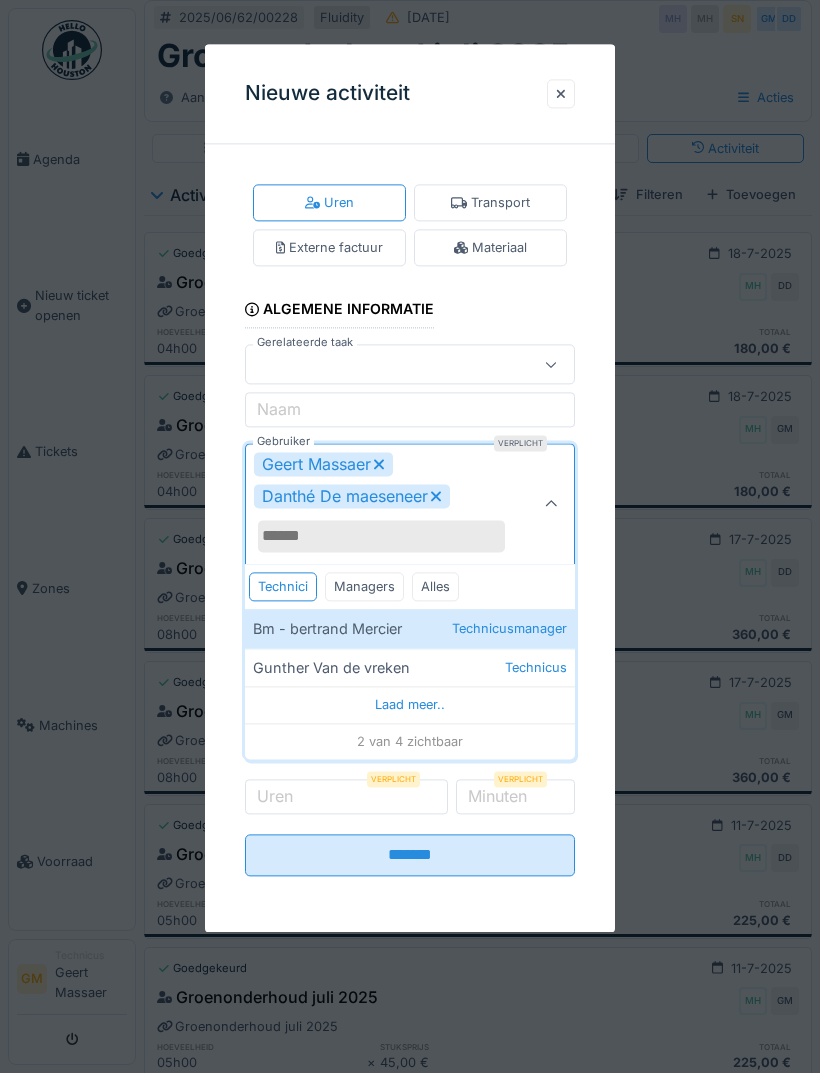 click 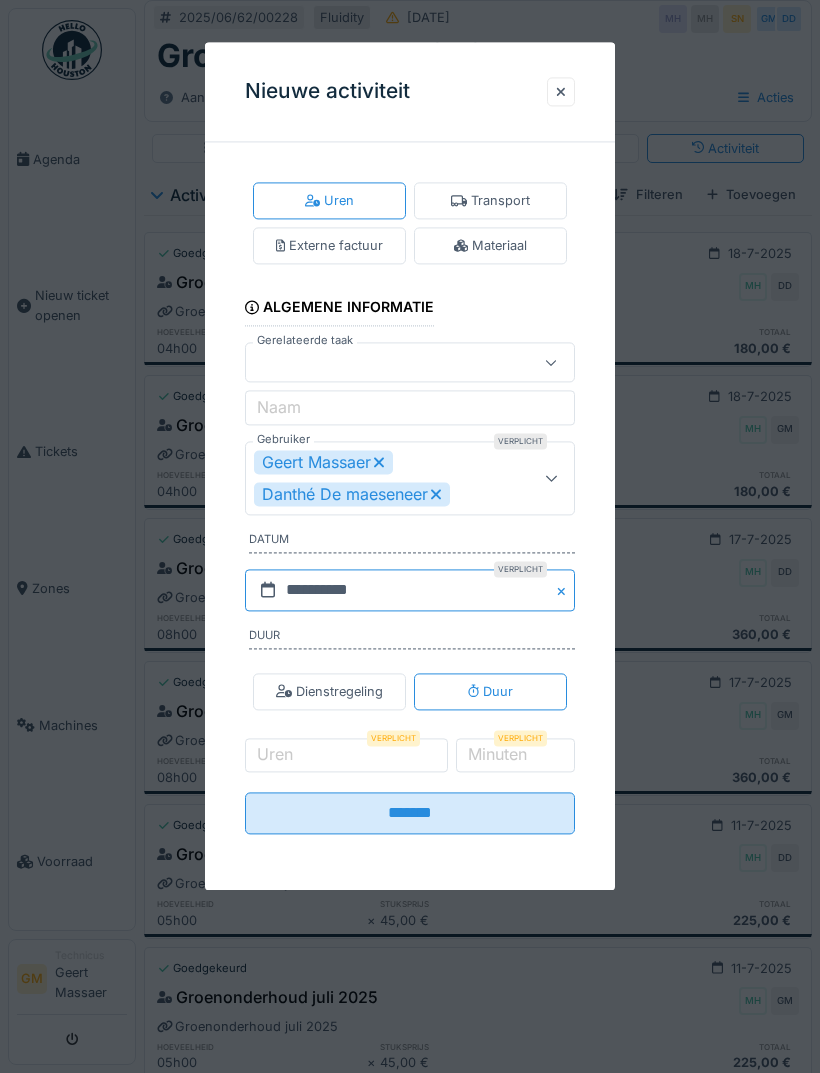 click on "**********" at bounding box center [410, 590] 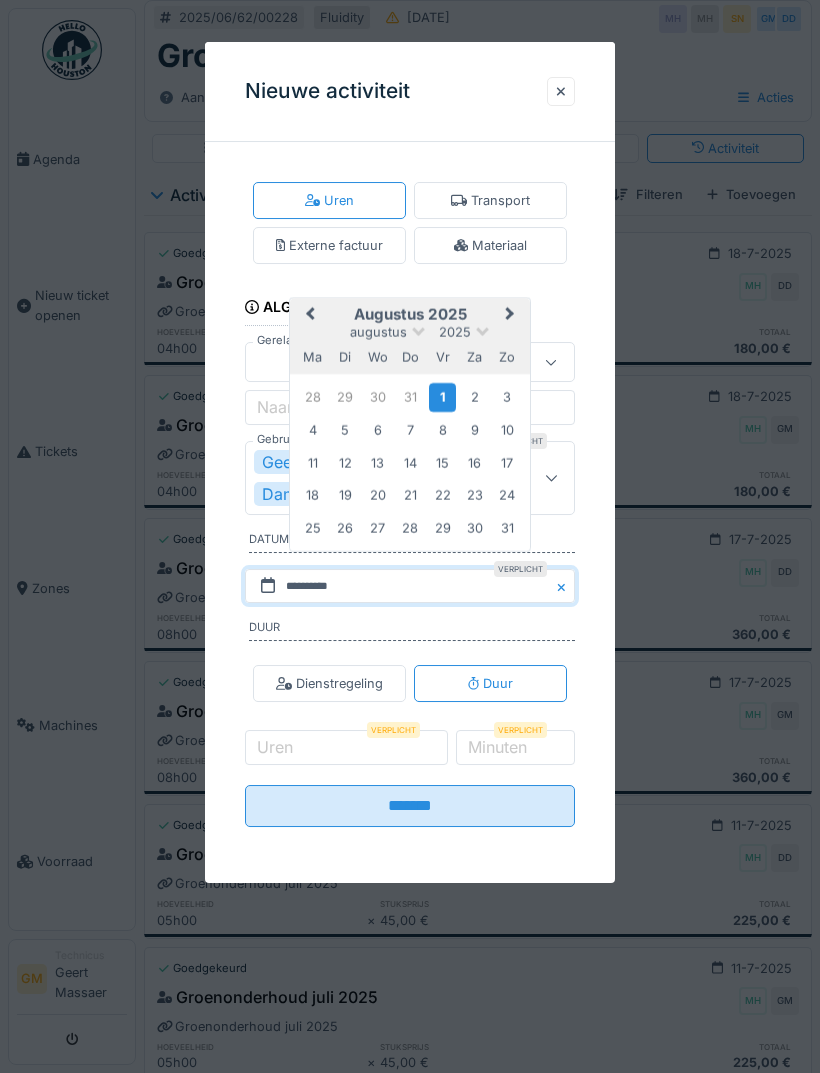 click on "Algemene informatie" at bounding box center (339, 309) 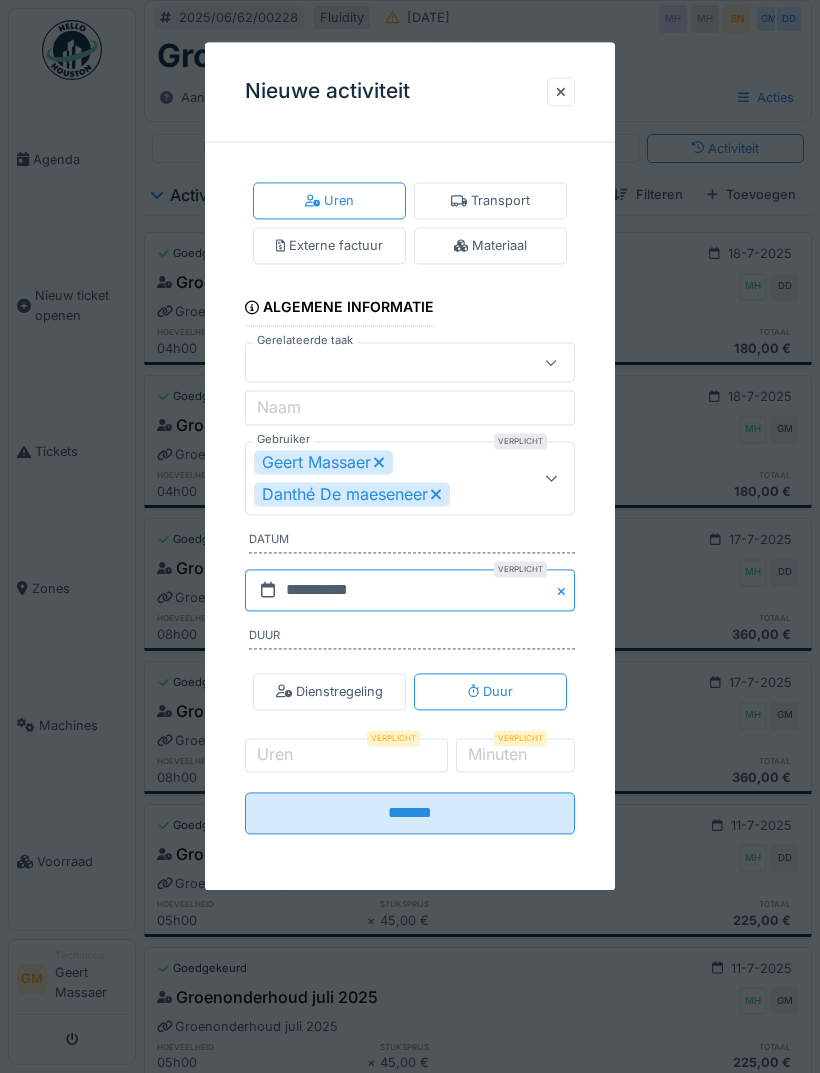 click on "**********" at bounding box center [410, 590] 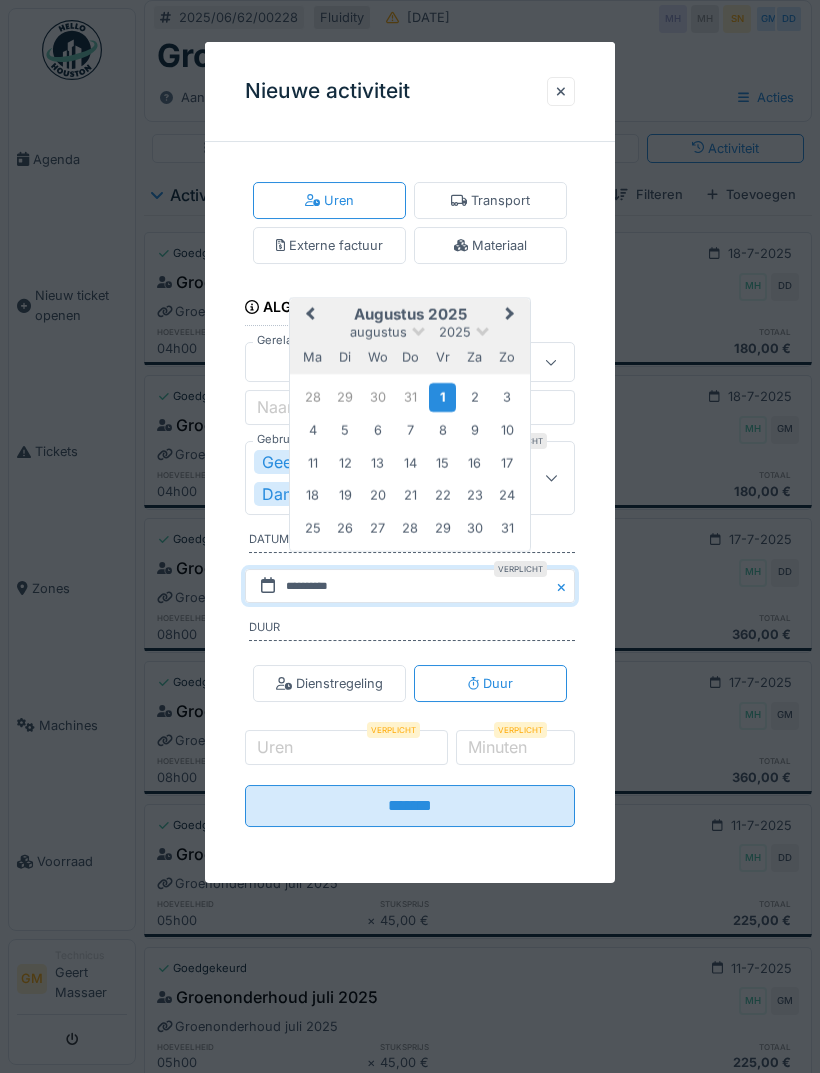click on "Previous Month" at bounding box center [308, 316] 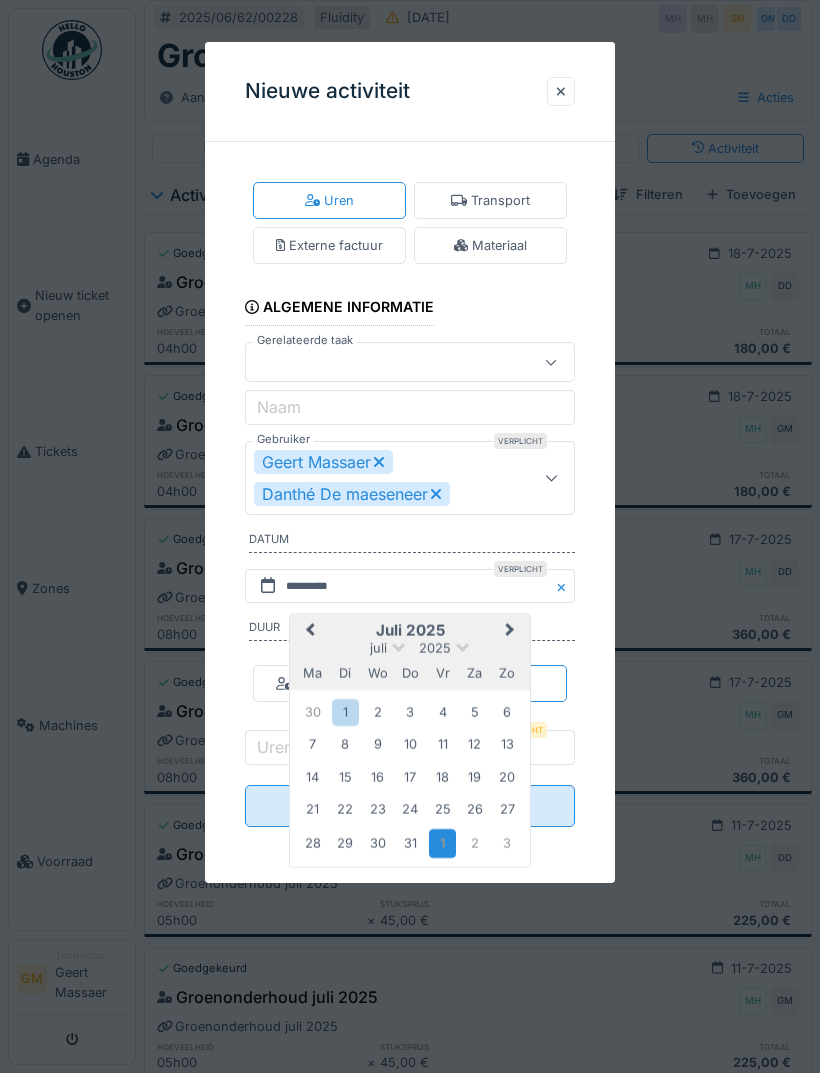 click on "25" at bounding box center (442, 809) 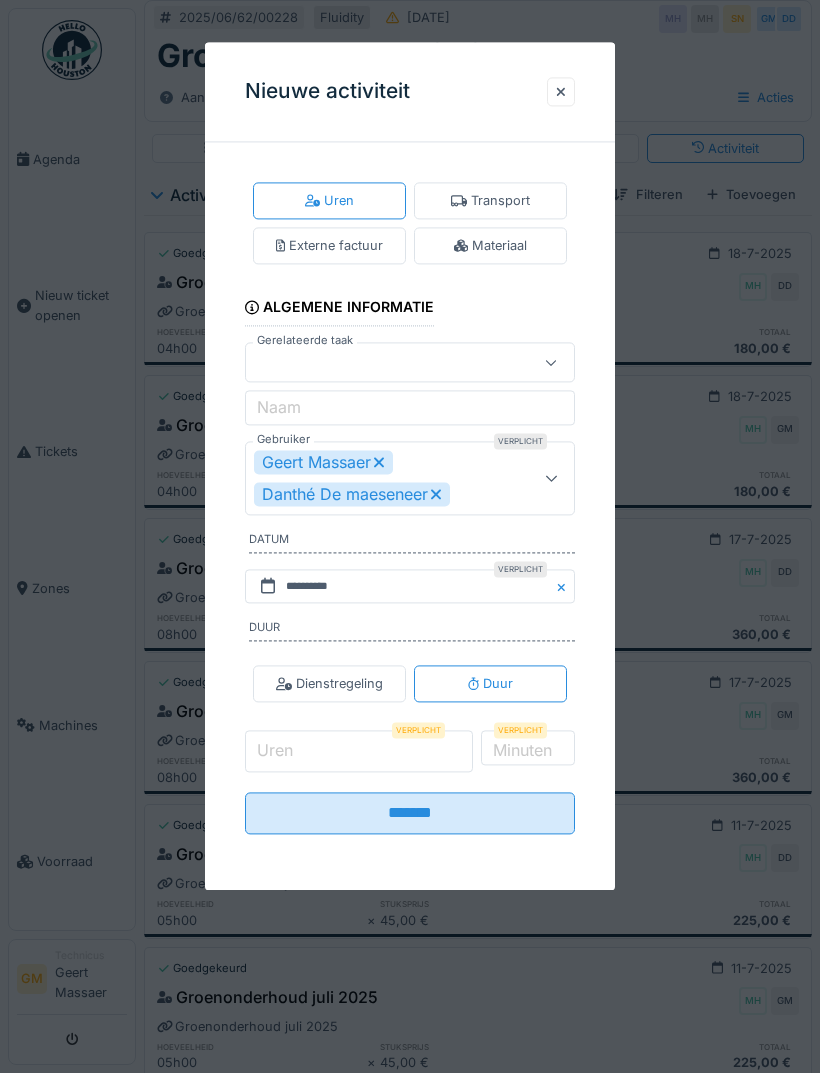 click on "Uren" at bounding box center [359, 752] 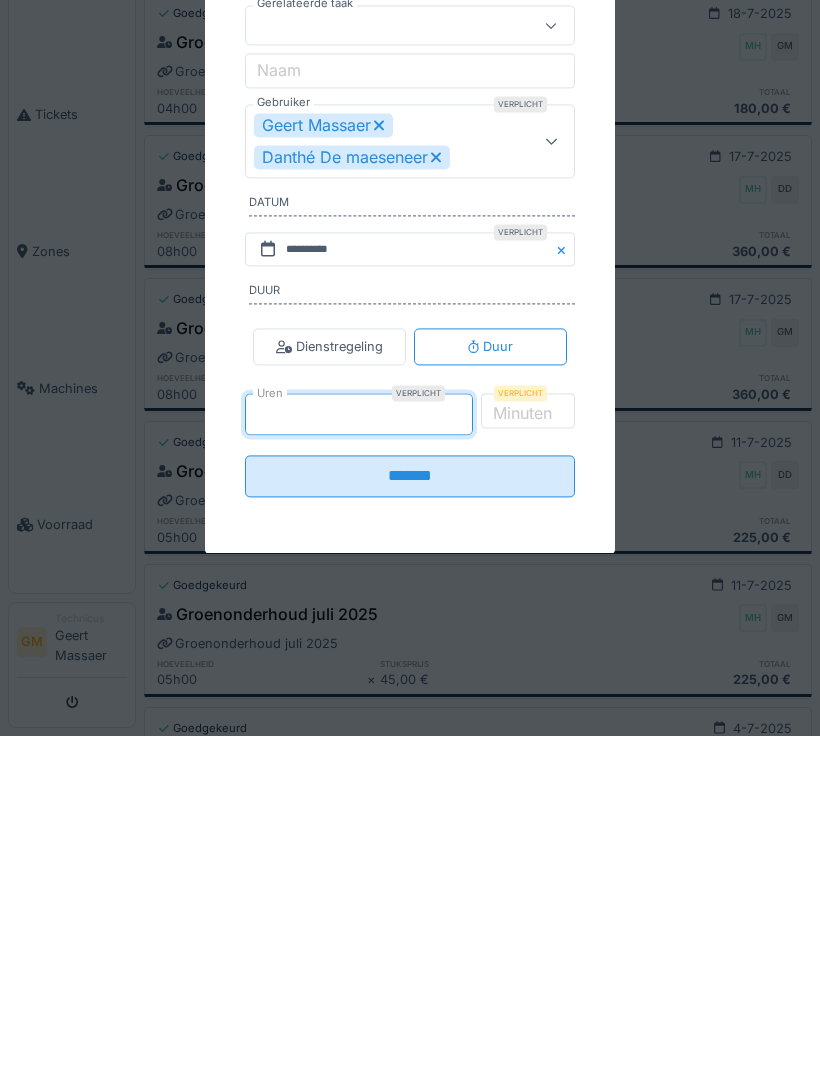 type on "*" 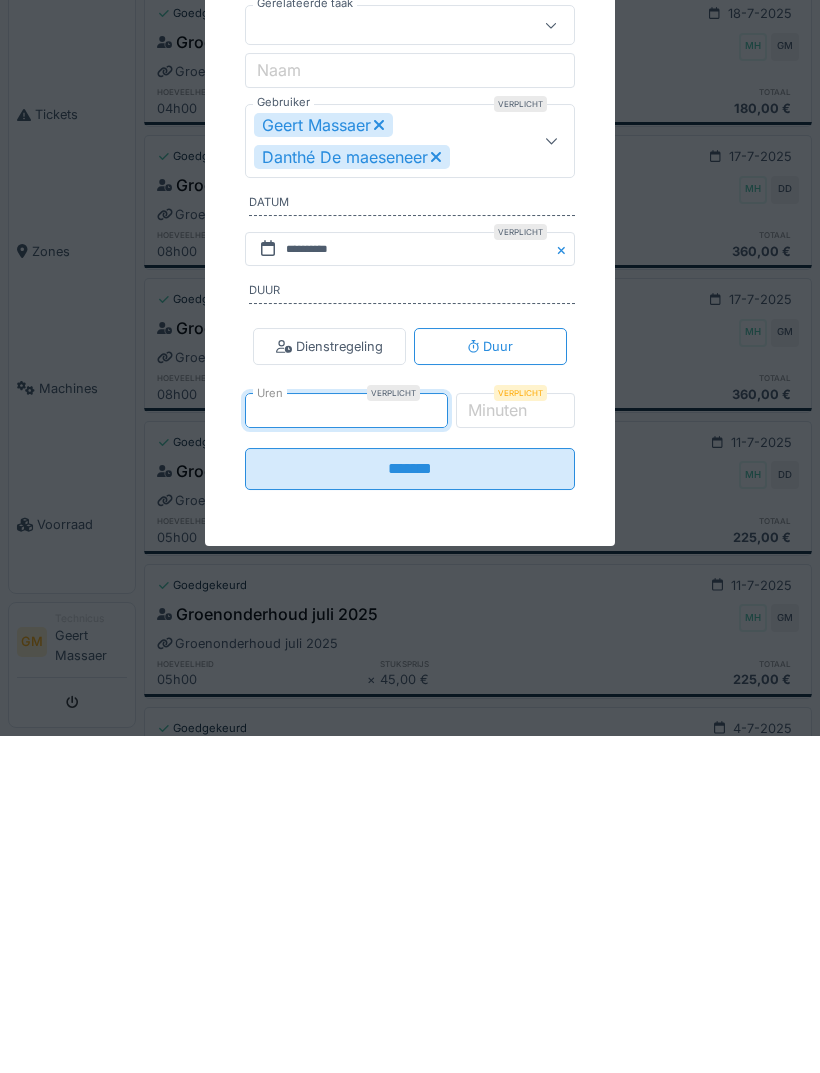 click on "*******" at bounding box center (410, 806) 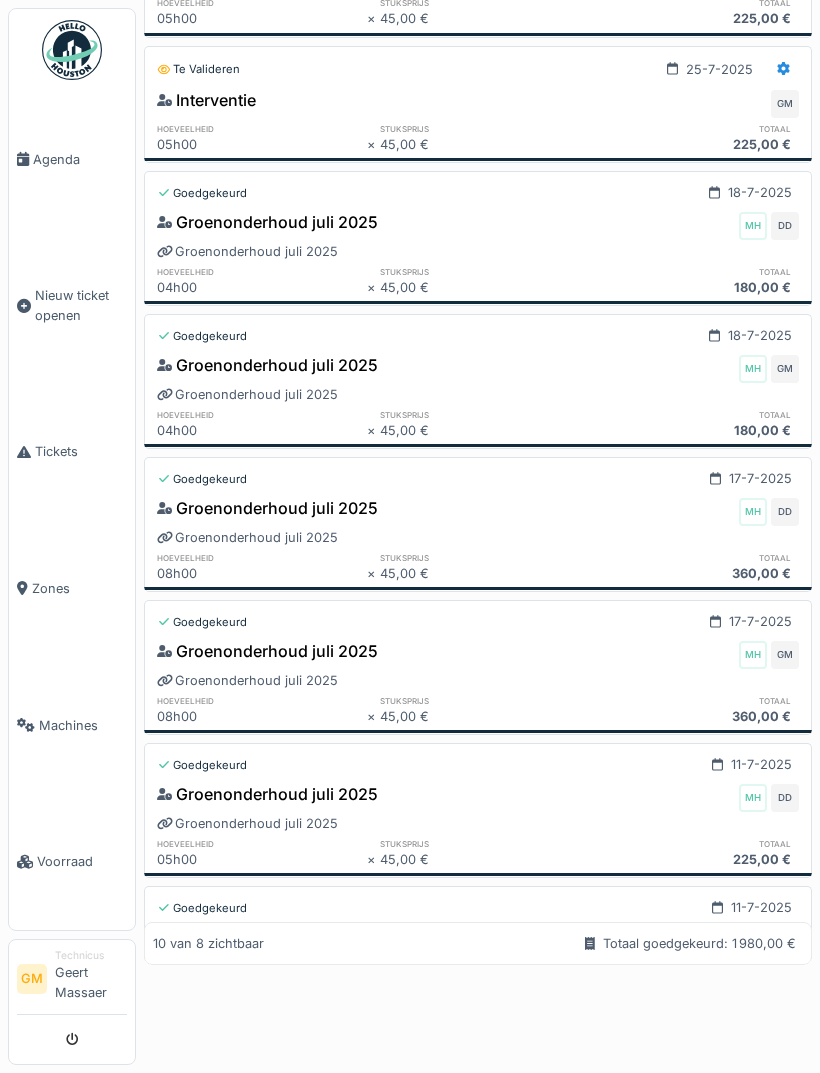 click on "Agenda" at bounding box center (72, 159) 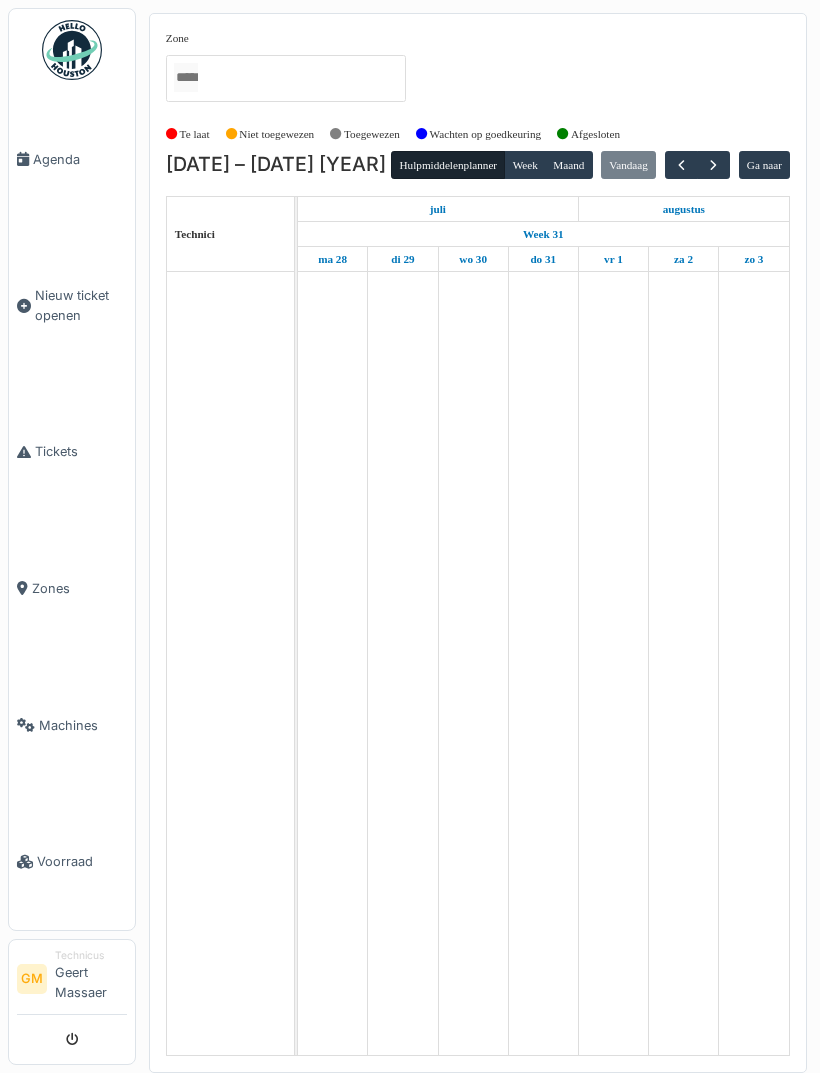 scroll, scrollTop: 0, scrollLeft: 0, axis: both 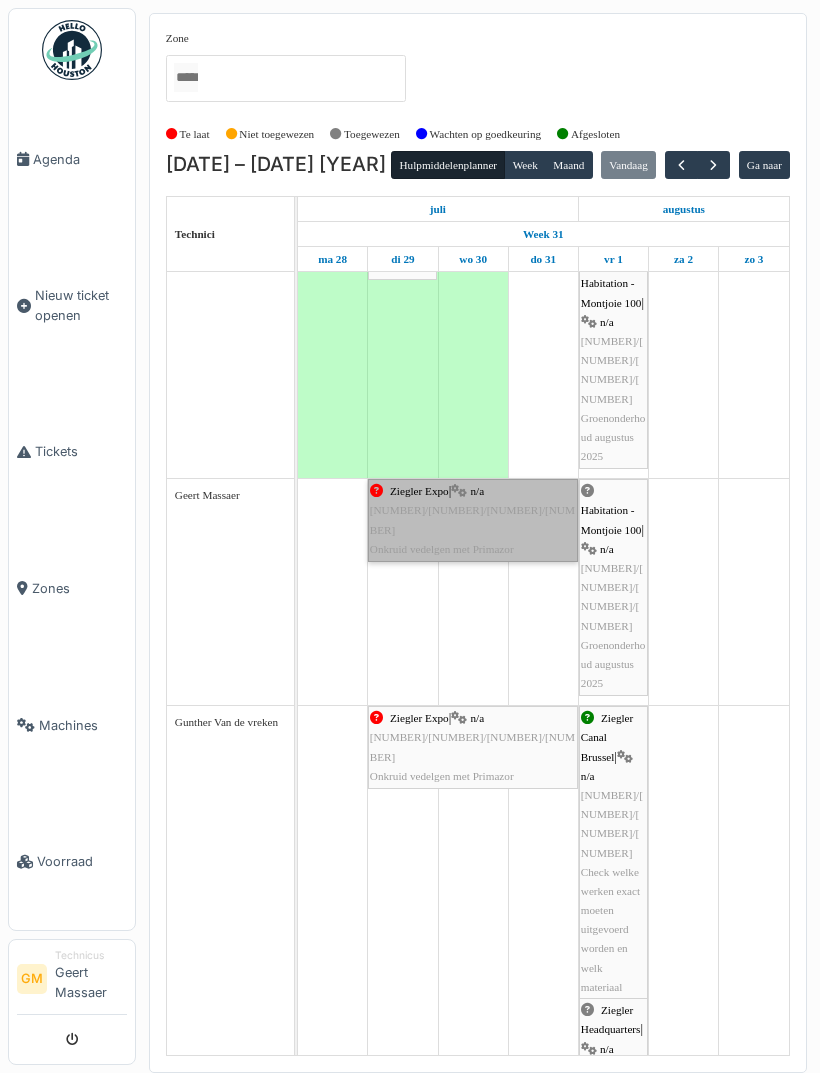 click on "Ziegler Expo
|     n/a
2025/05/62/00174
Onkruid vedelgen met Primazor" at bounding box center [473, 520] 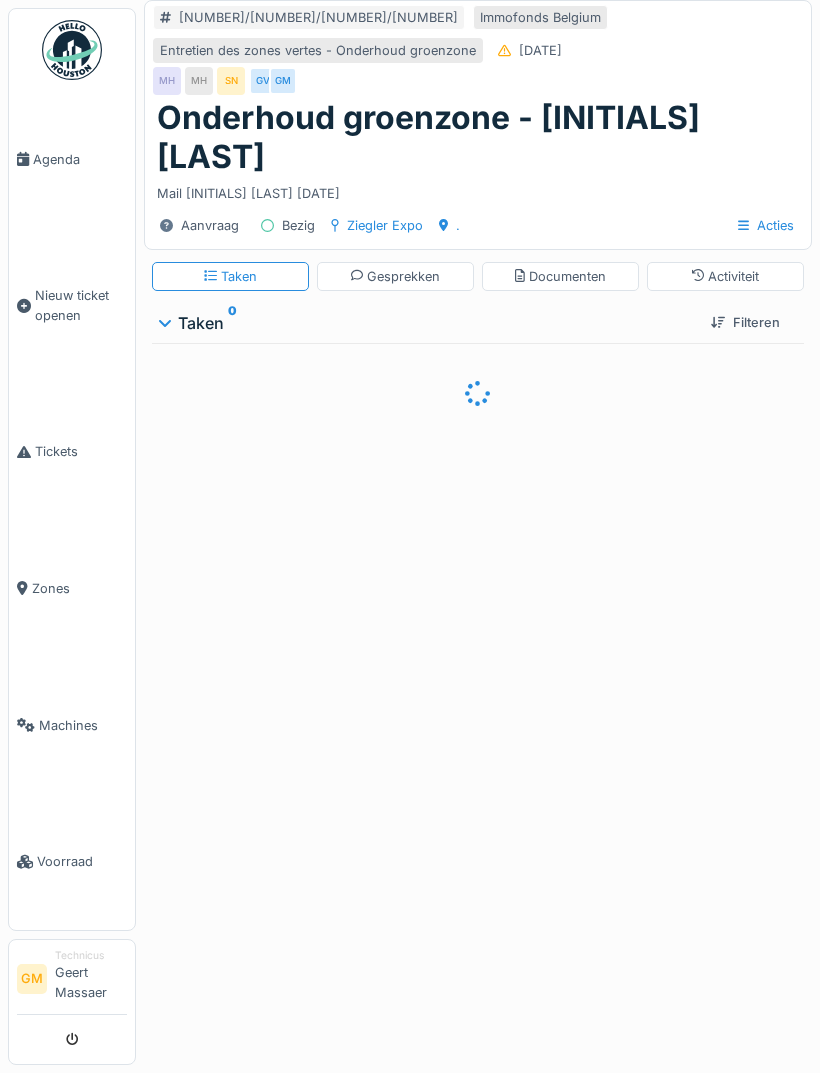 scroll, scrollTop: 0, scrollLeft: 0, axis: both 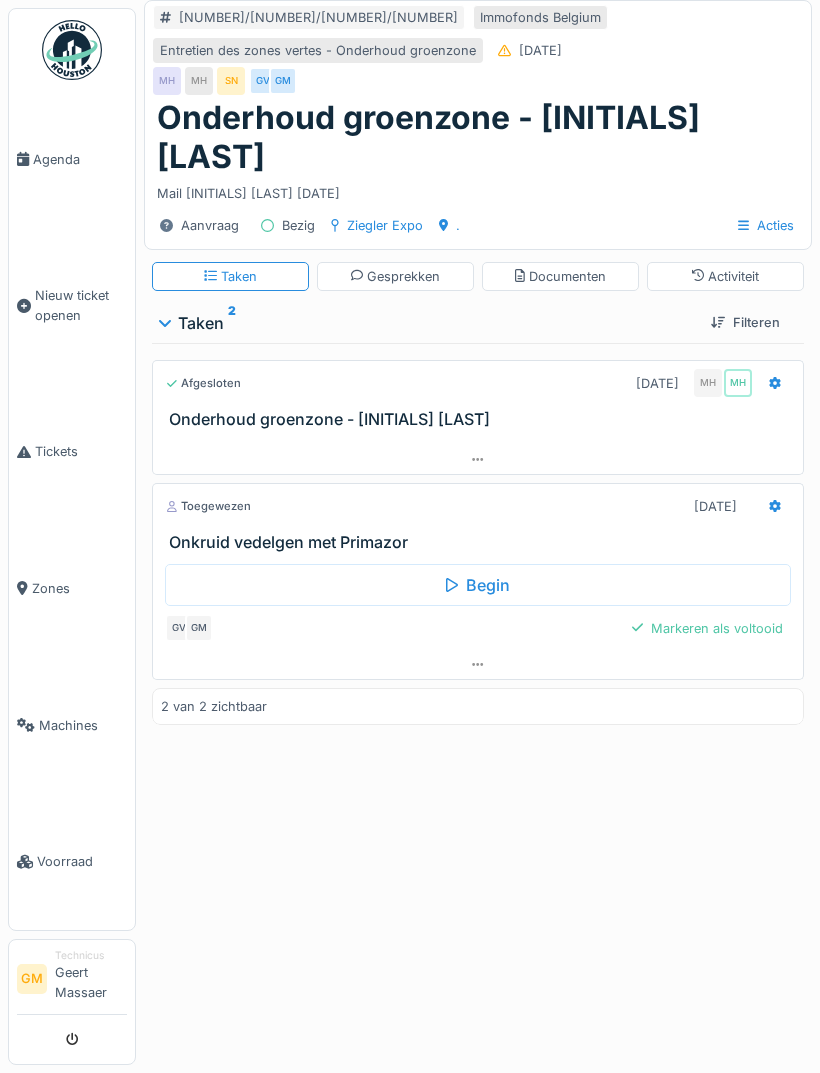 click on "Onderhoud groenzone - [INITIALS] [LAST]" at bounding box center (482, 419) 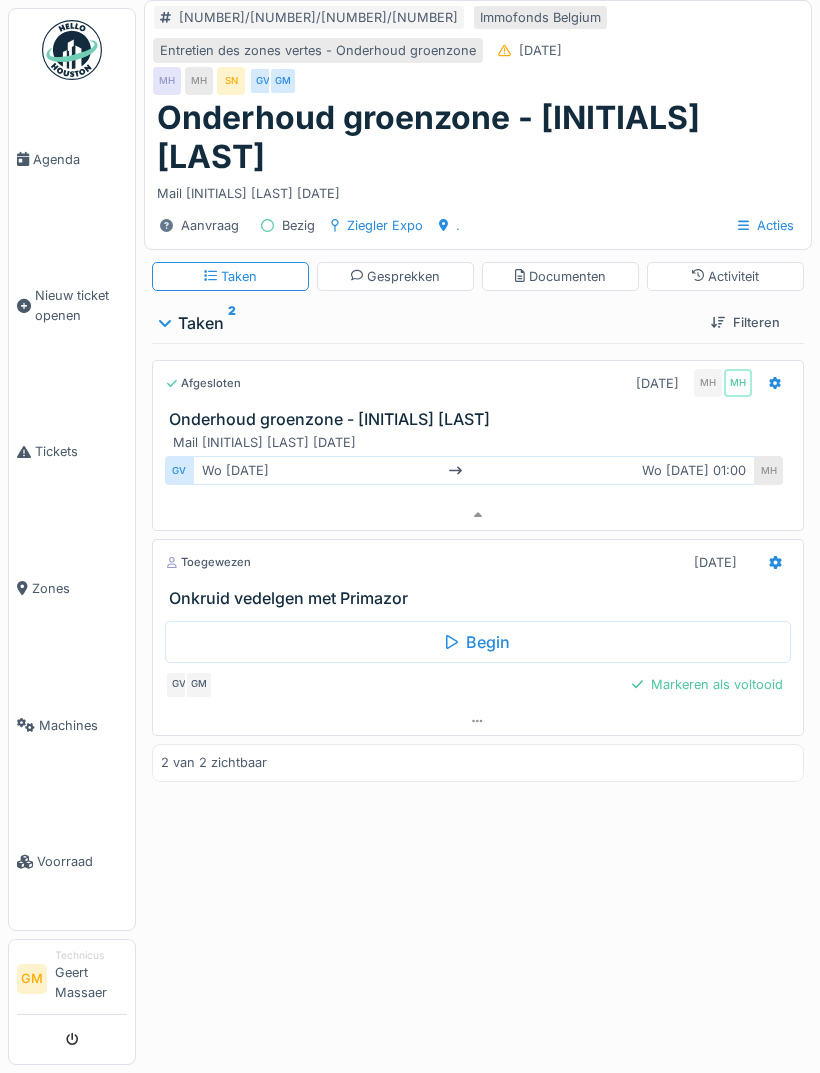 click on "Activiteit" at bounding box center [726, 276] 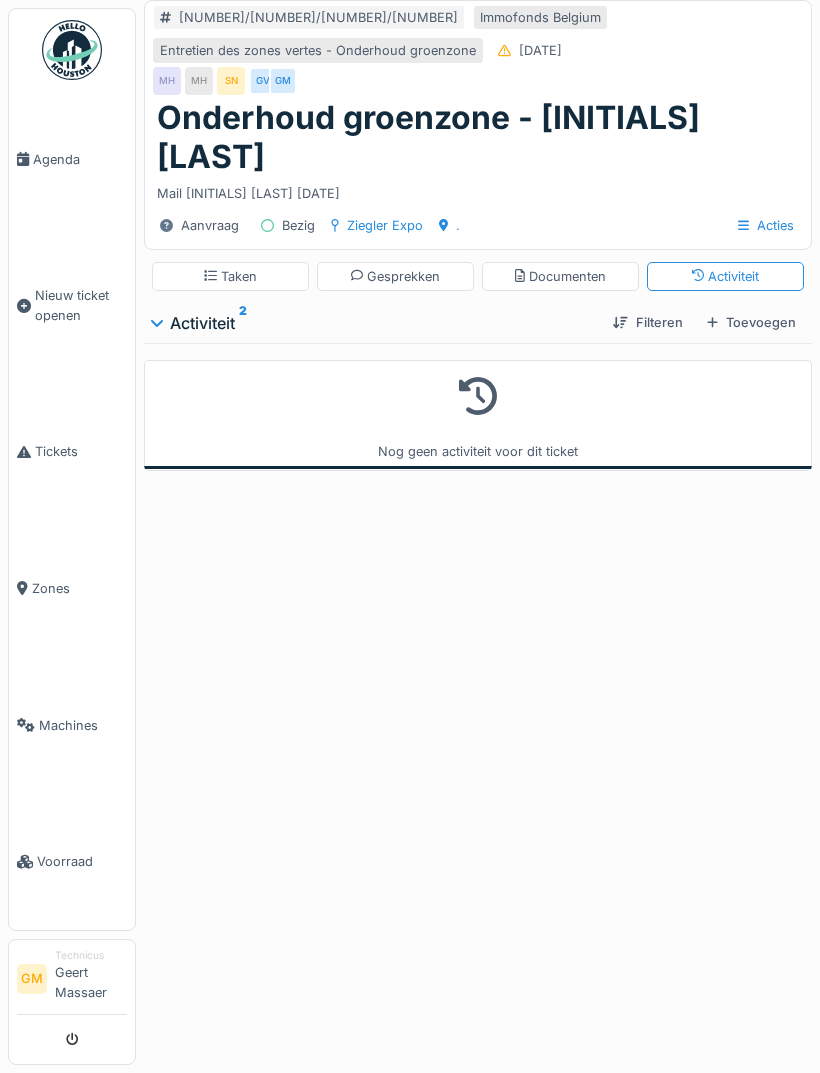 click on "Toevoegen" at bounding box center (751, 322) 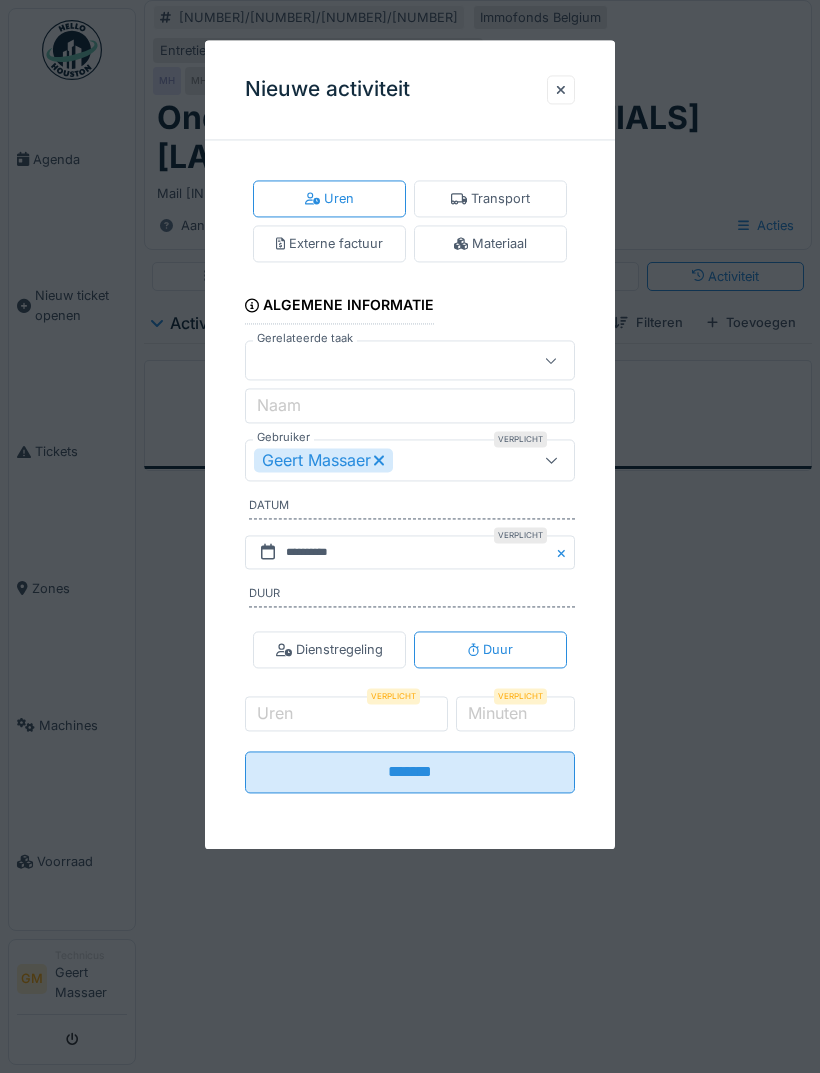 click on "Geert Massaer" at bounding box center [393, 460] 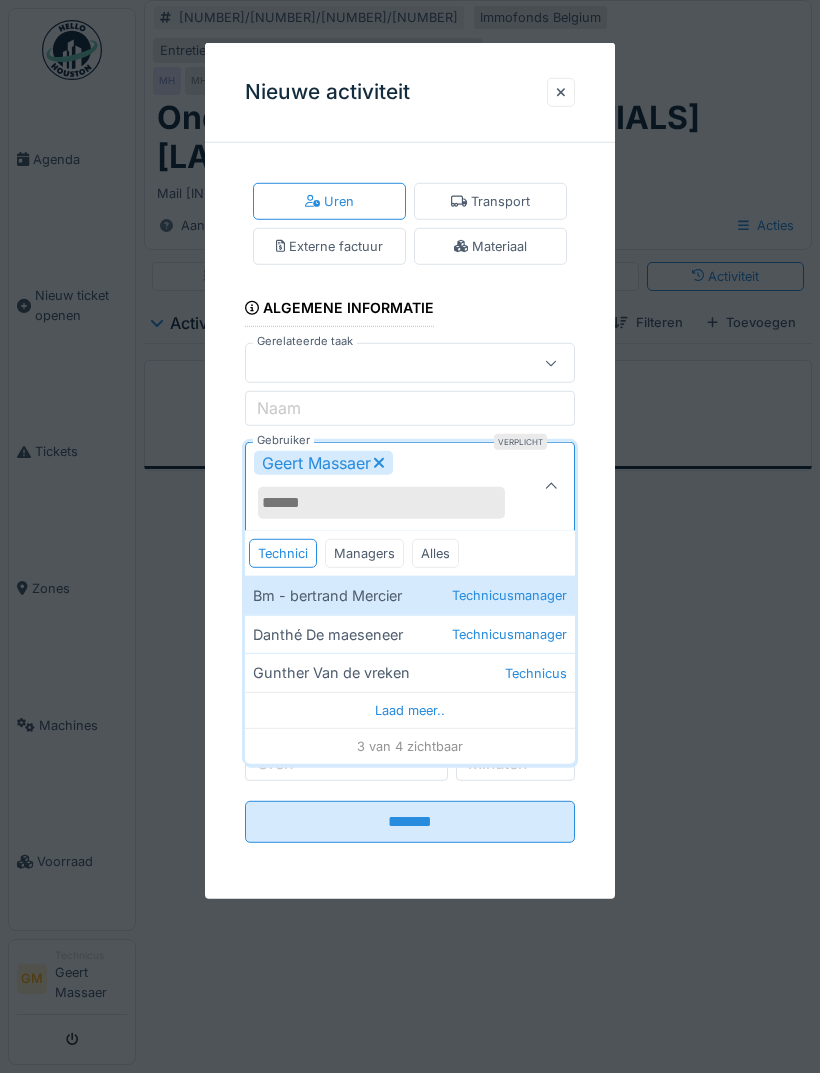 click on "Danthé De maeseneer   Technicusmanager" at bounding box center (410, 634) 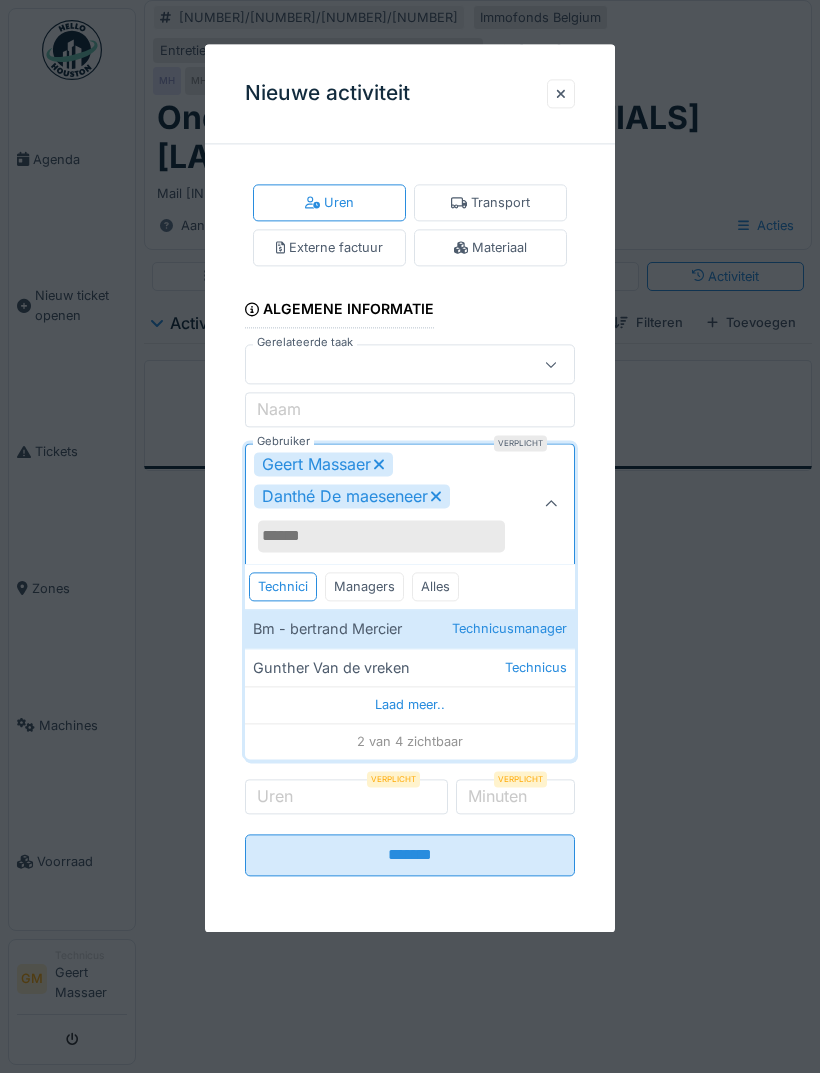 click on "[FIRST] [LAST]   Technicus" at bounding box center [410, 667] 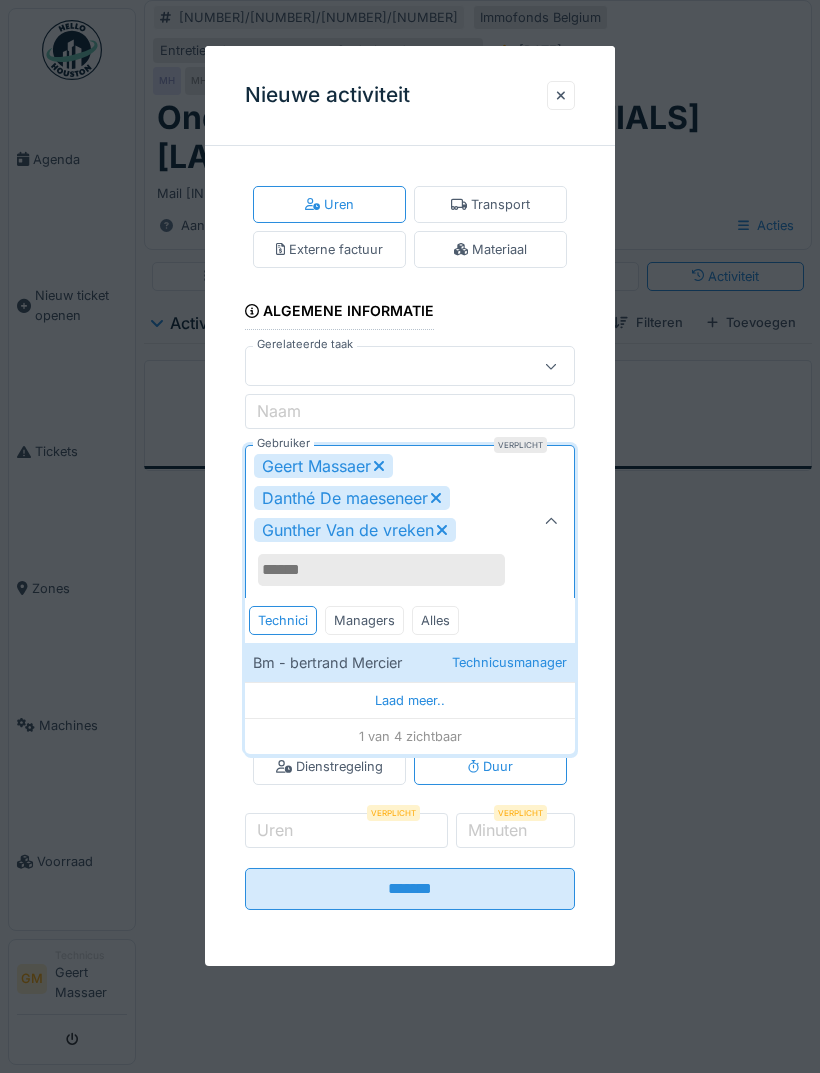 click at bounding box center [551, 522] 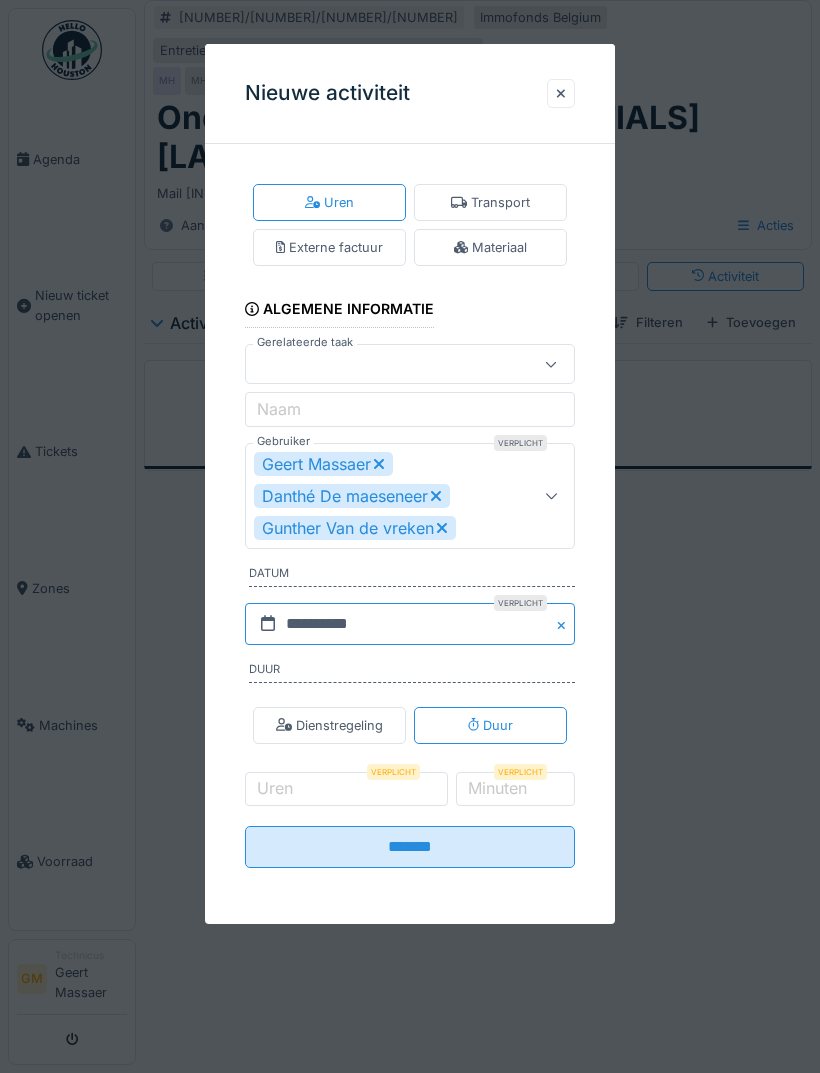 click on "**********" at bounding box center (410, 624) 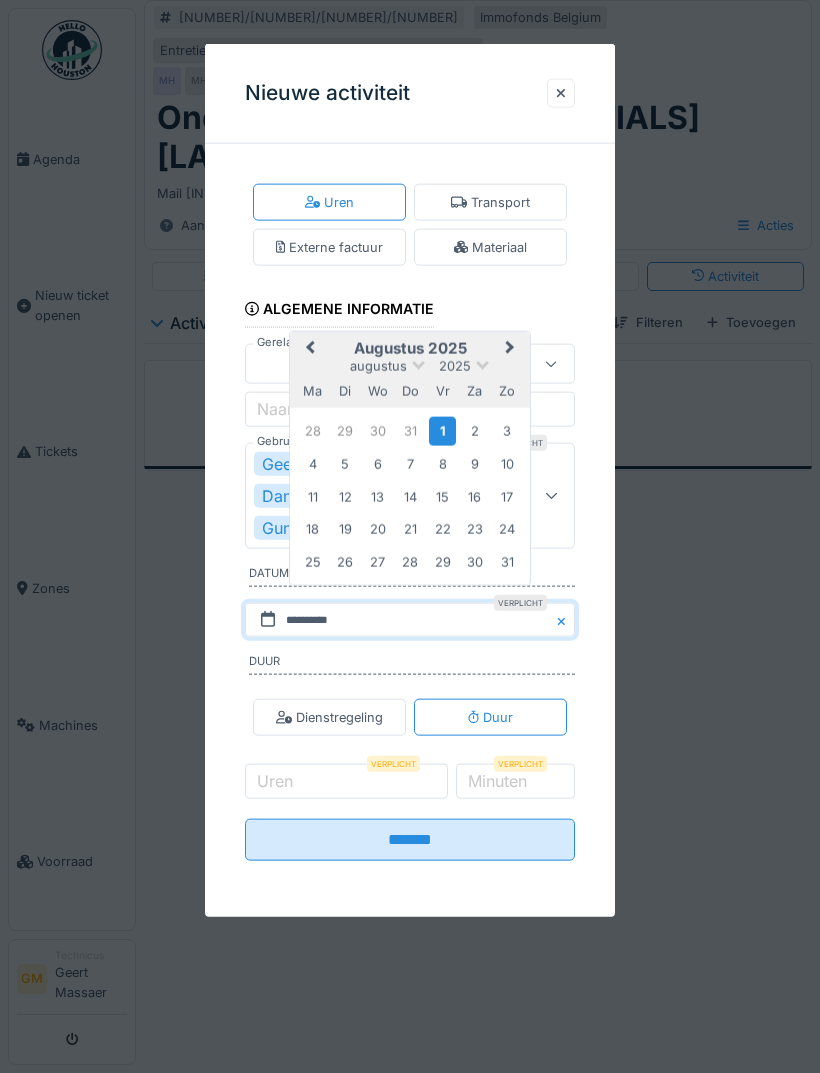 click on "Previous Month" at bounding box center [308, 350] 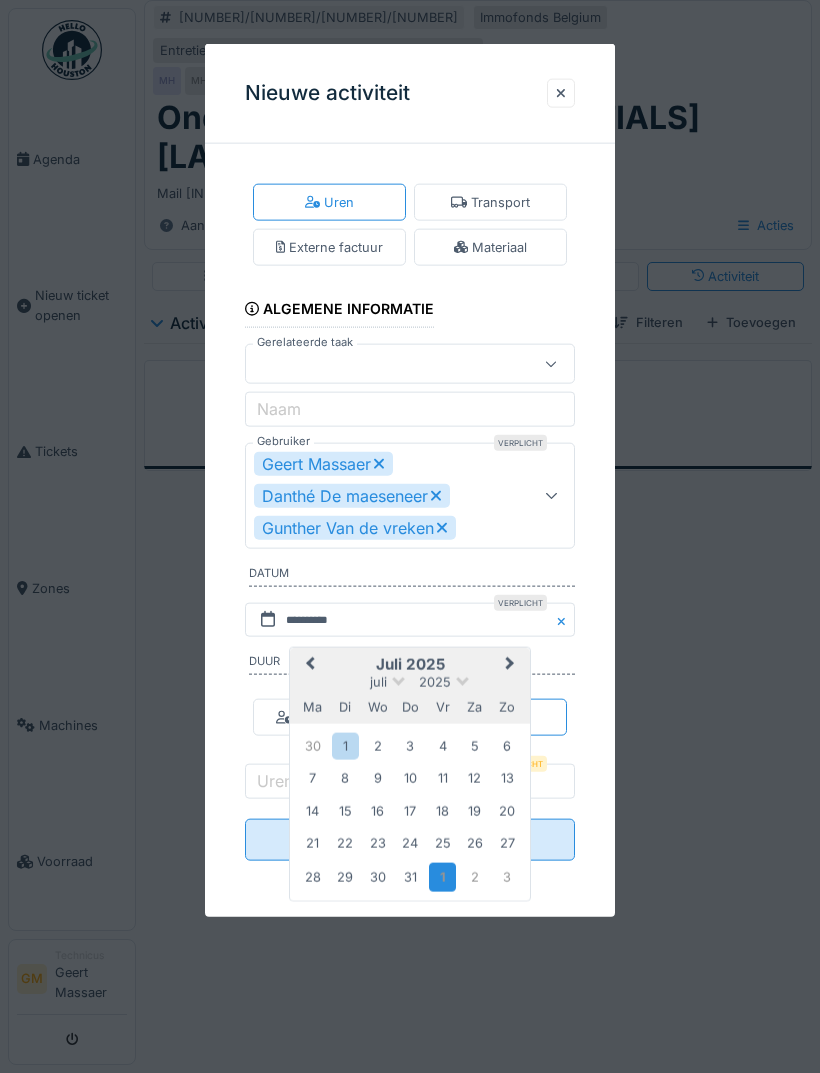 click on "24" at bounding box center (409, 843) 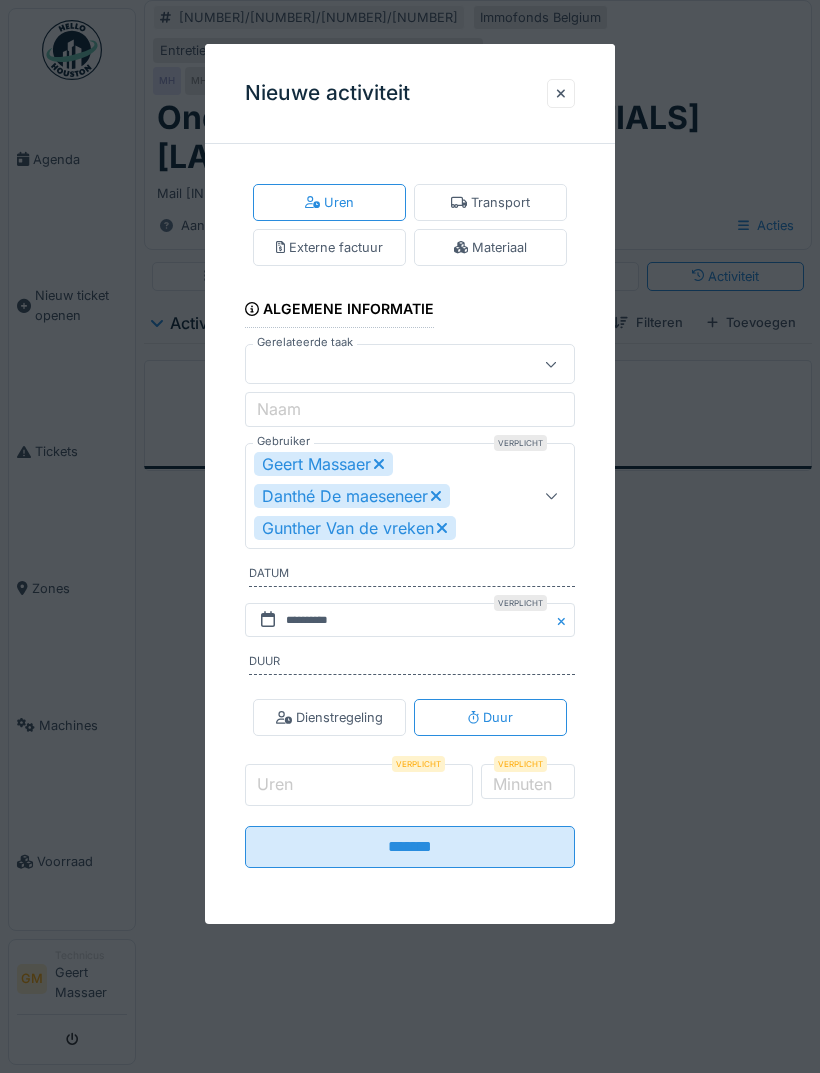 click on "Uren" at bounding box center (359, 785) 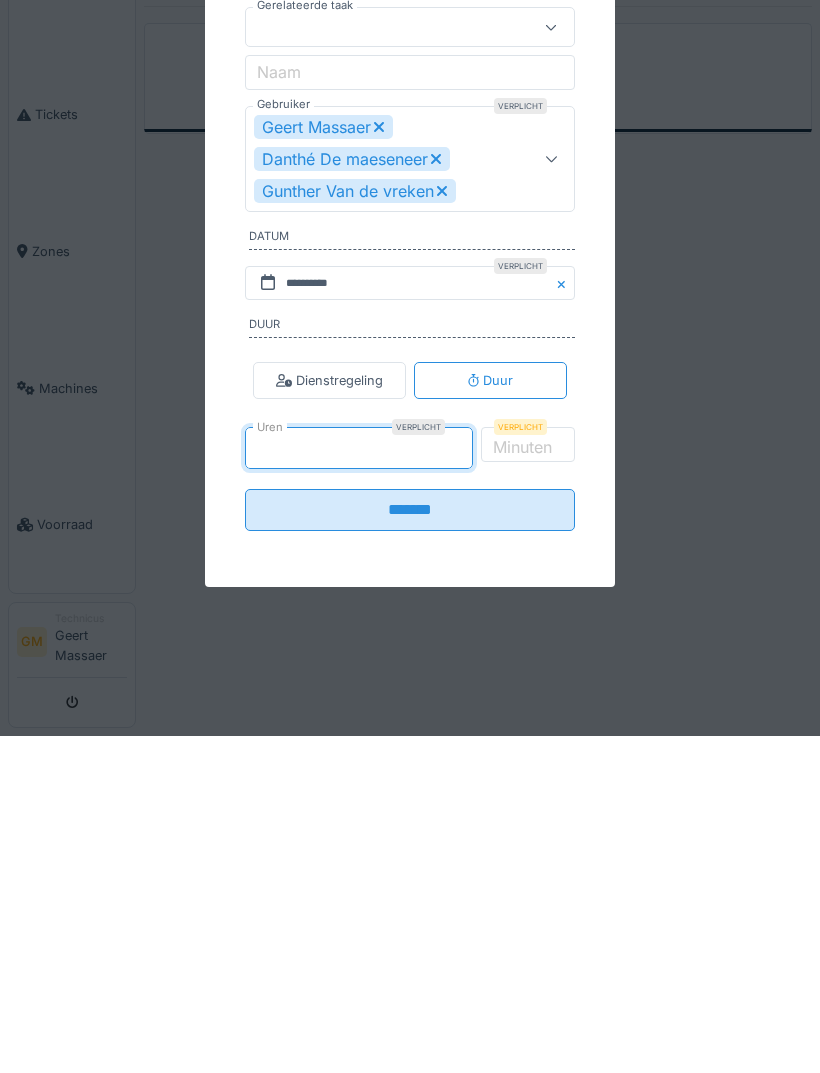 type on "*" 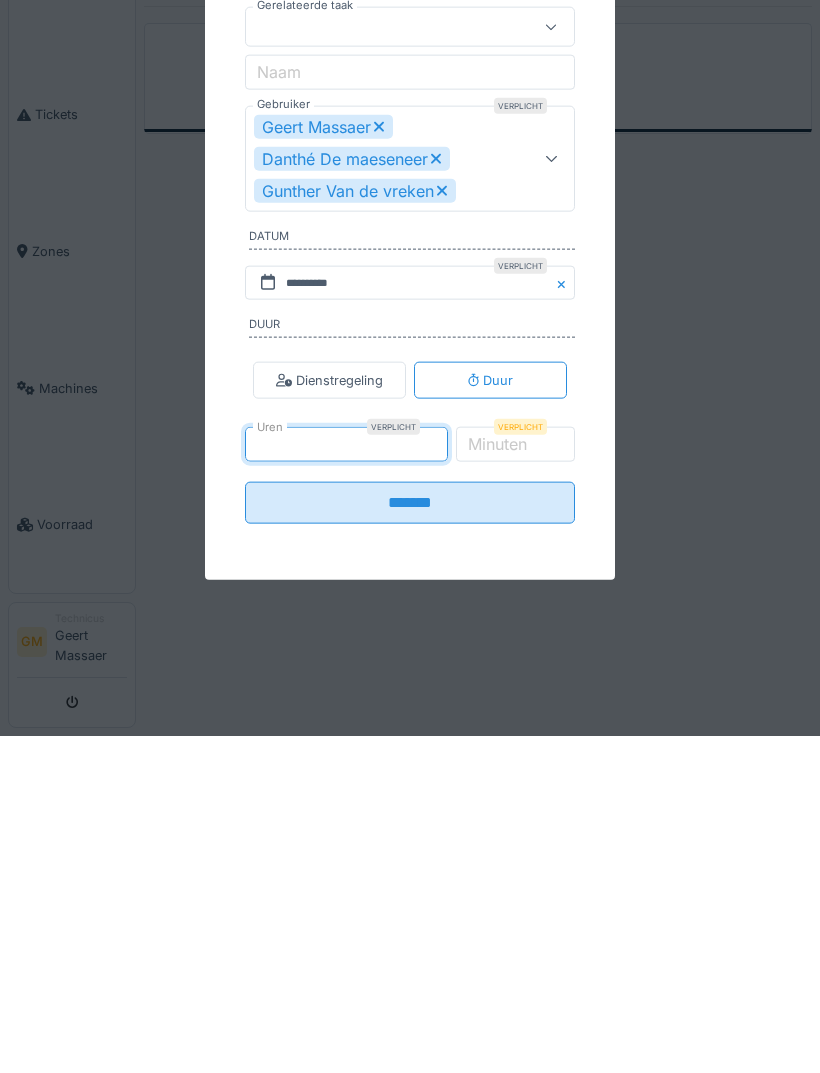 click on "Minuten" at bounding box center [497, 780] 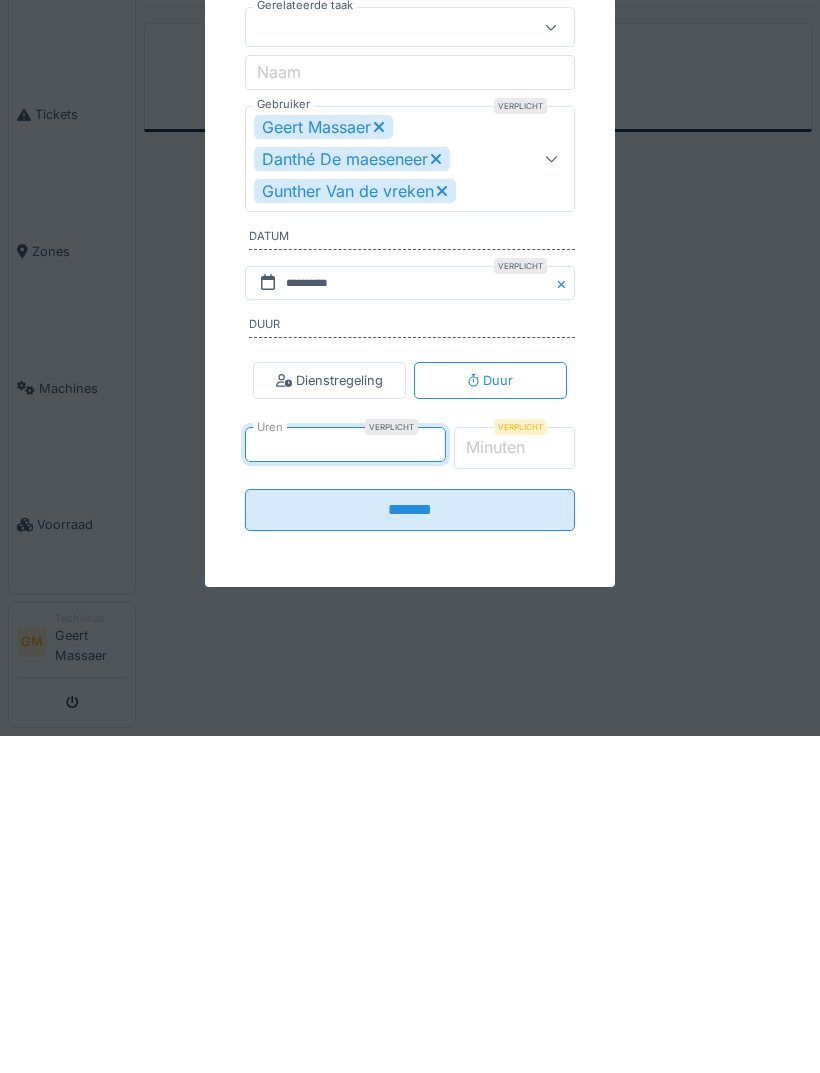 click on "*" at bounding box center (515, 785) 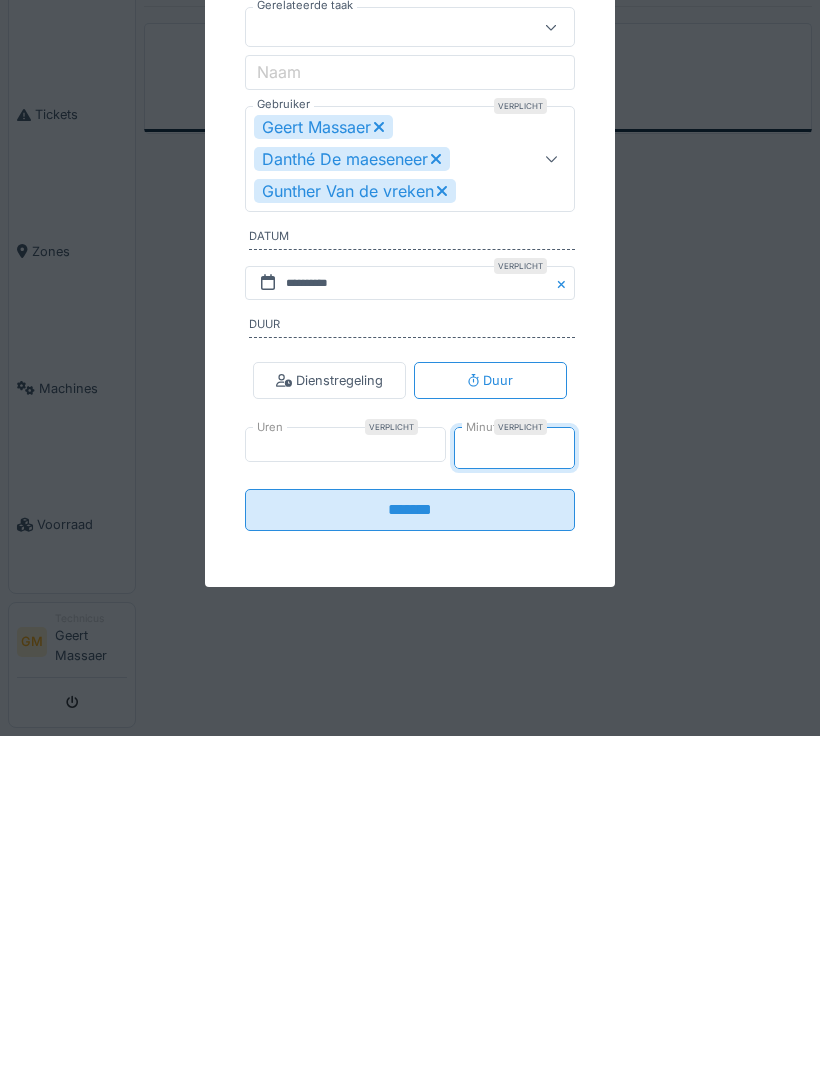 type on "**" 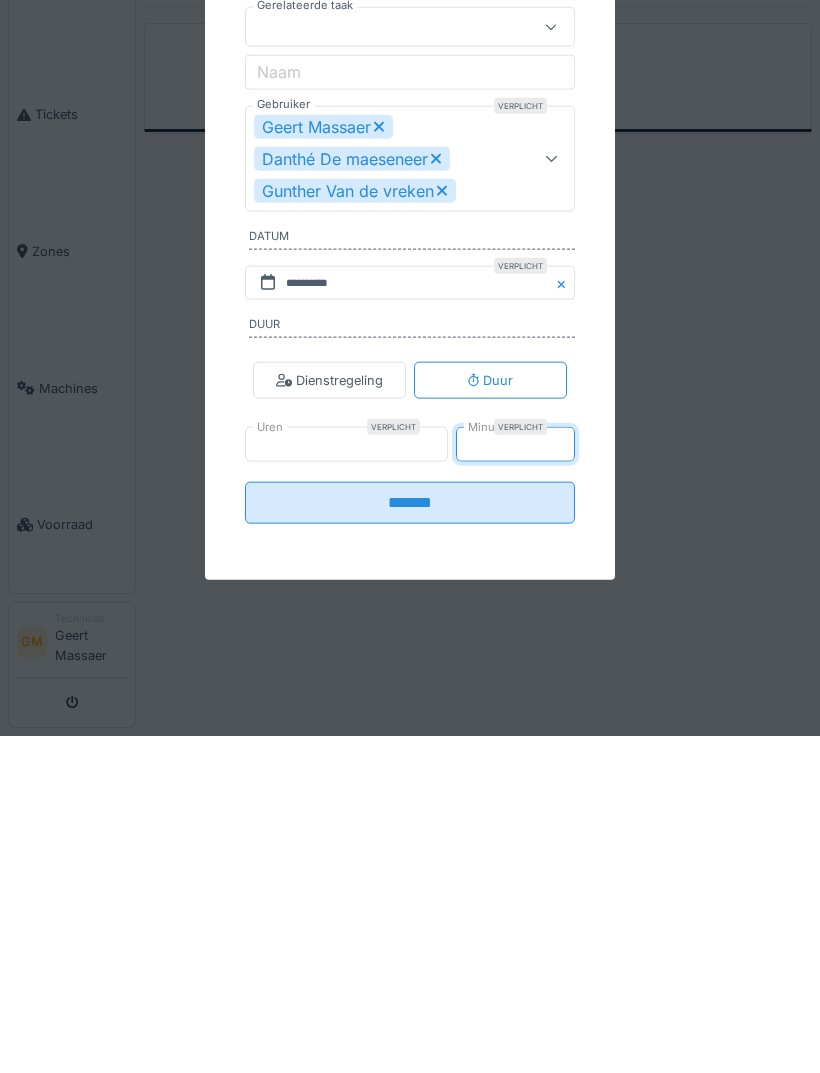 click on "*******" at bounding box center (410, 839) 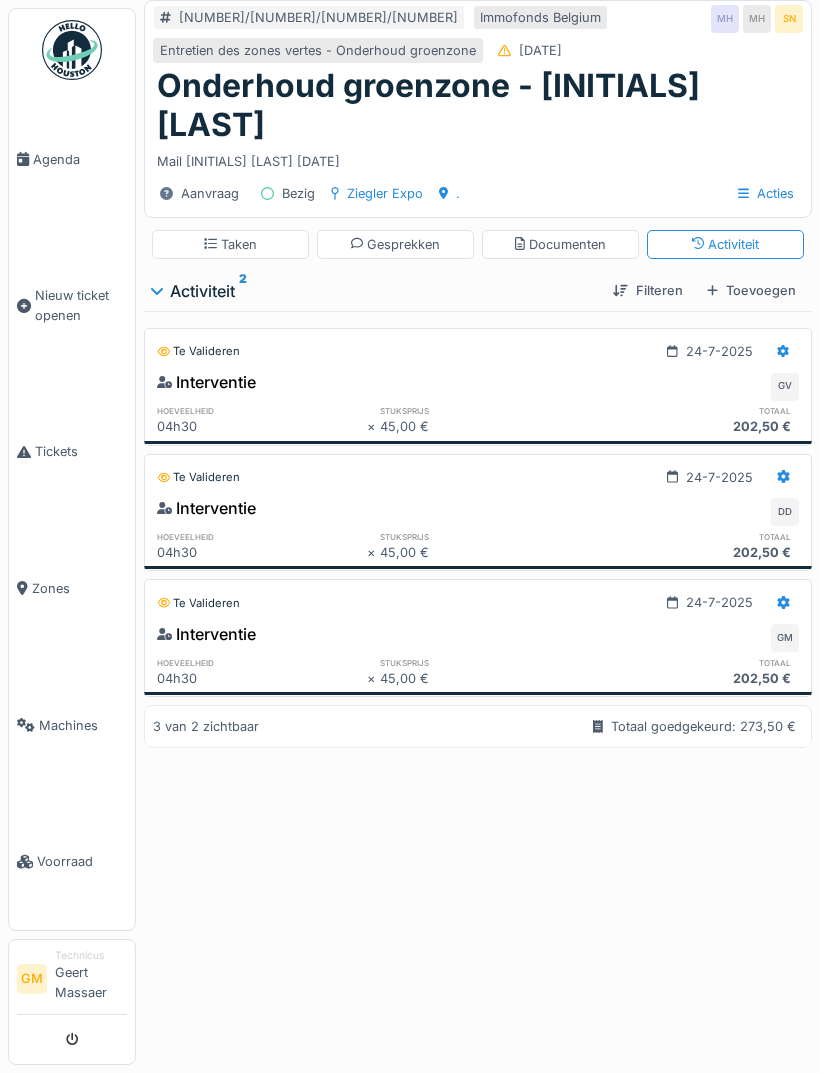 click on "Toevoegen" at bounding box center (751, 290) 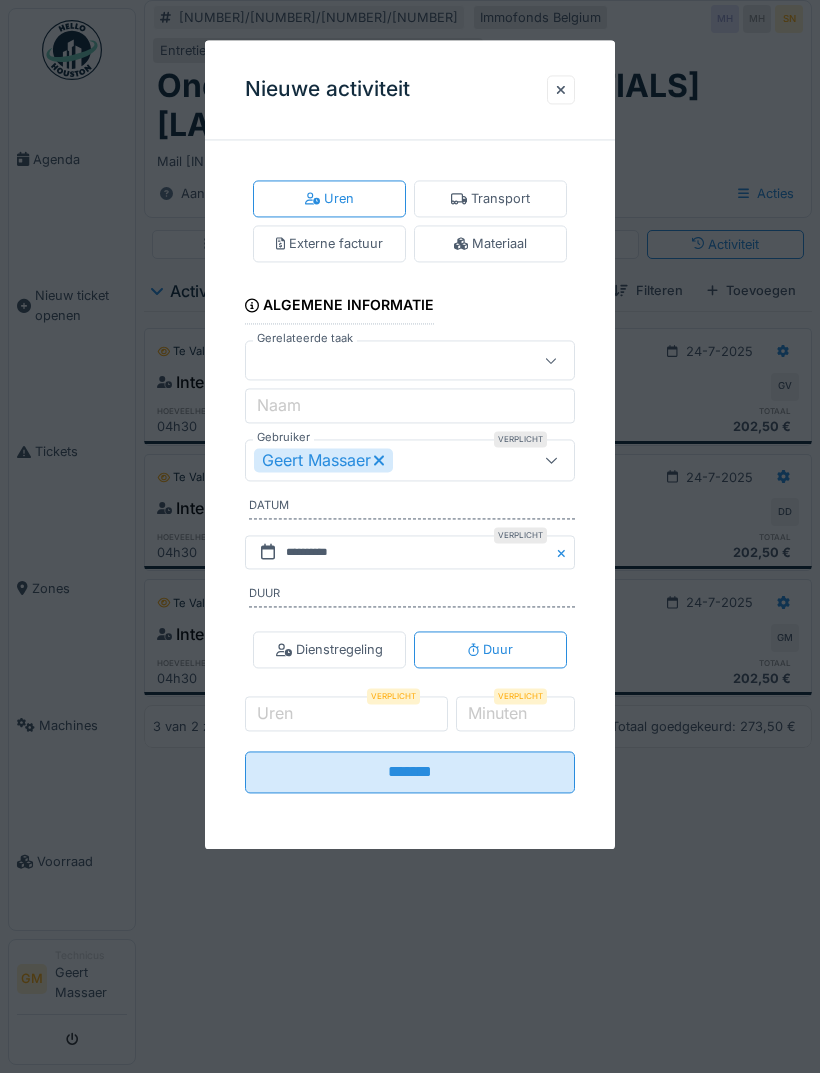 click on "Materiaal" at bounding box center [490, 244] 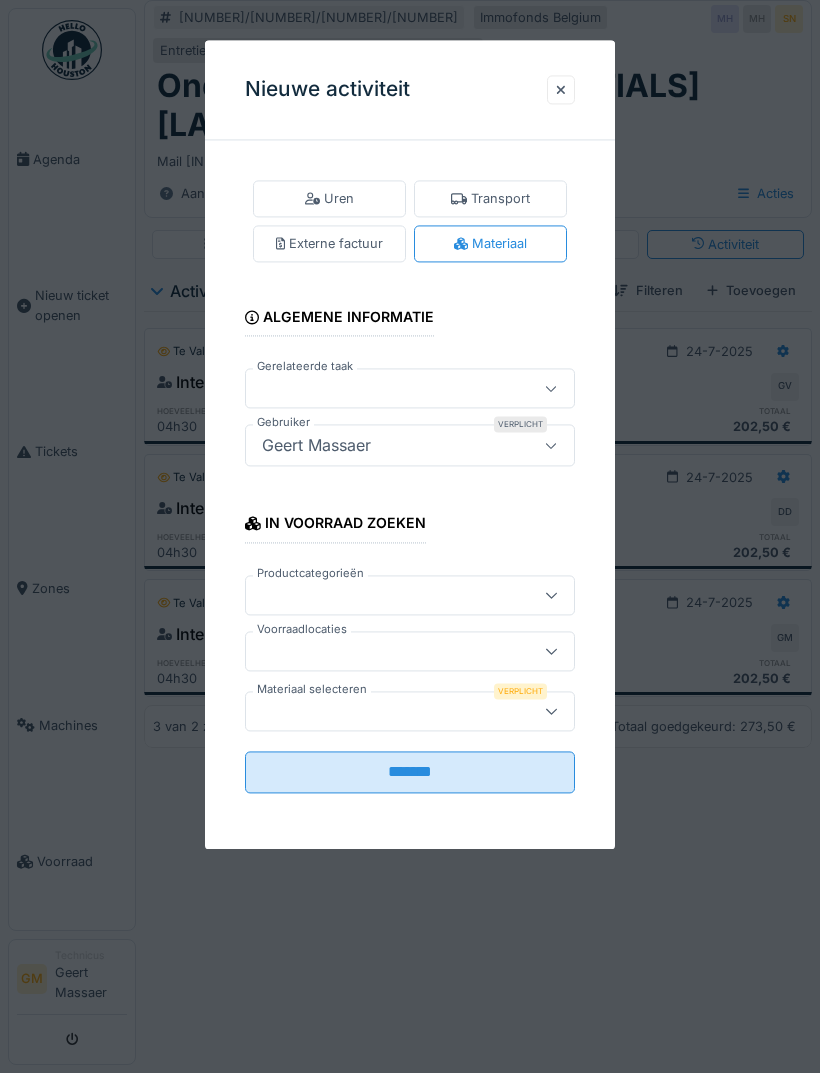 click at bounding box center (393, 711) 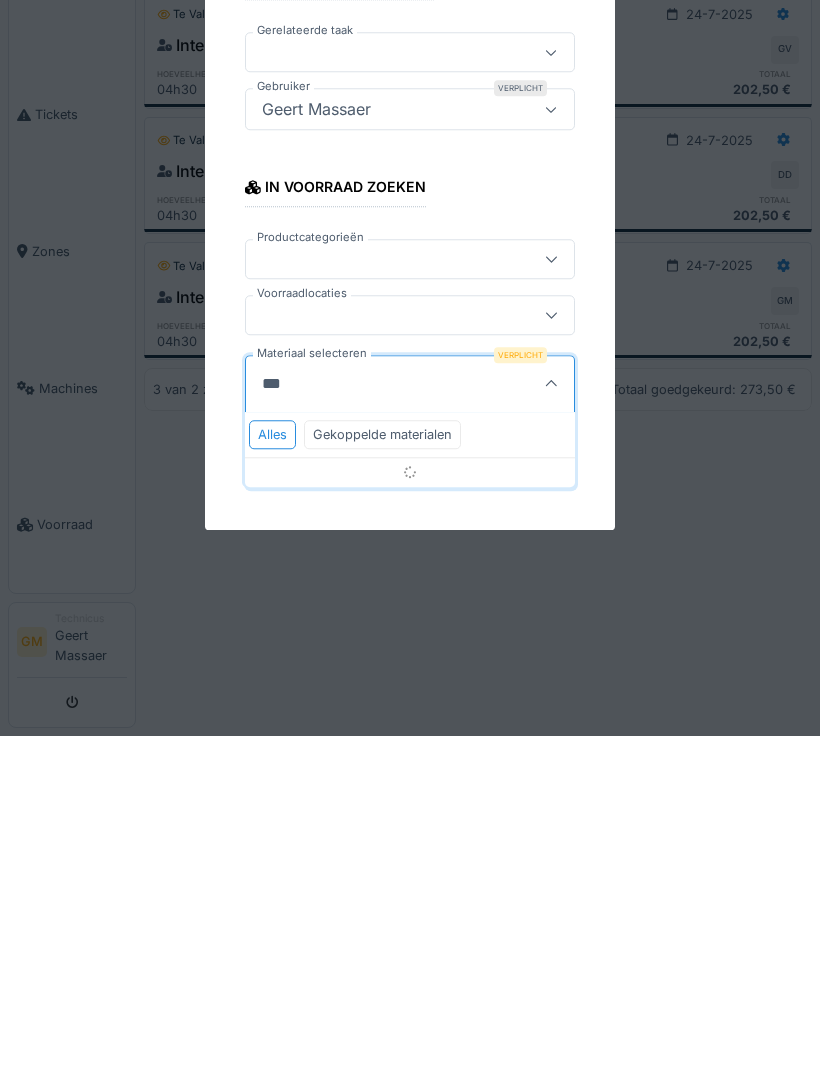 type on "****" 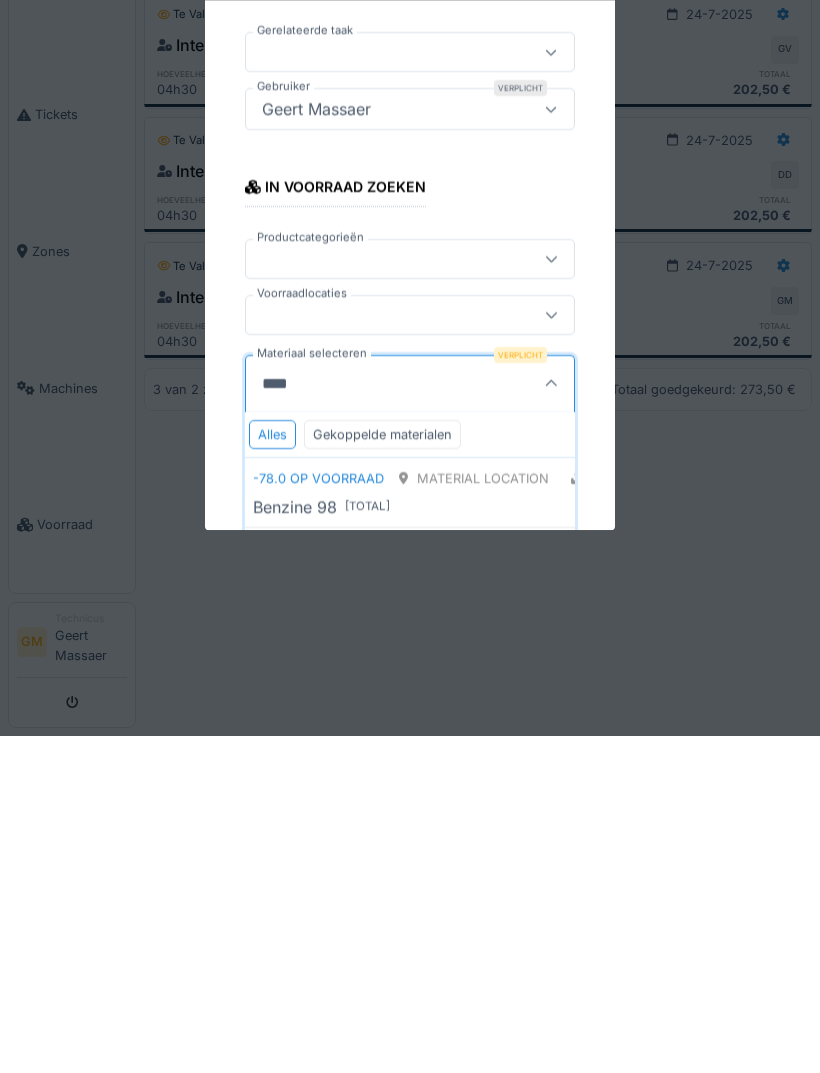 click on "material location" at bounding box center (474, 815) 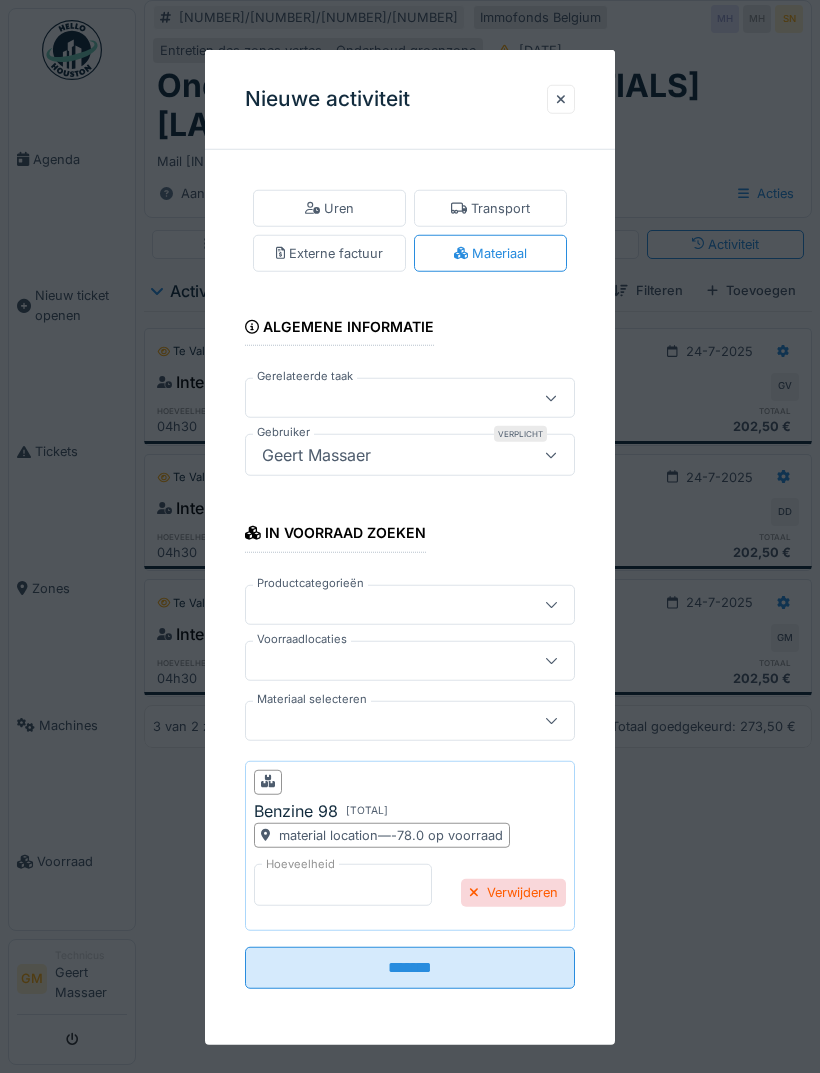 click on "*" at bounding box center [343, 885] 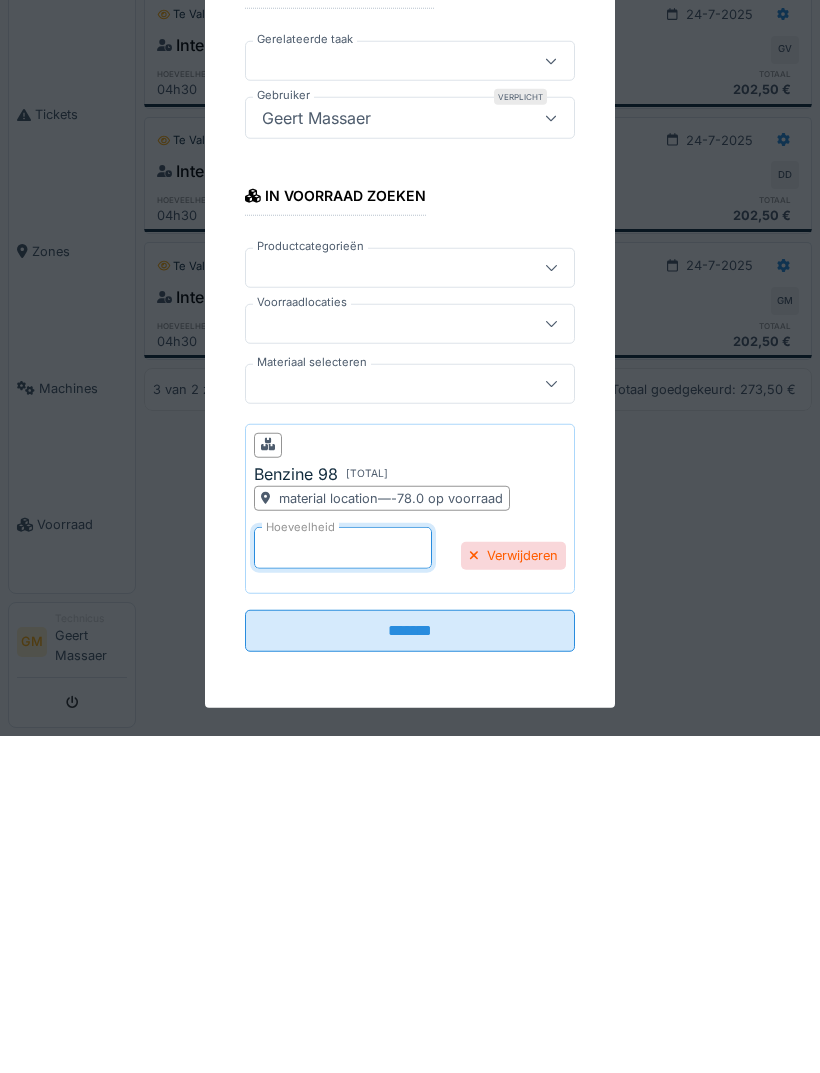 click on "*" at bounding box center (343, 885) 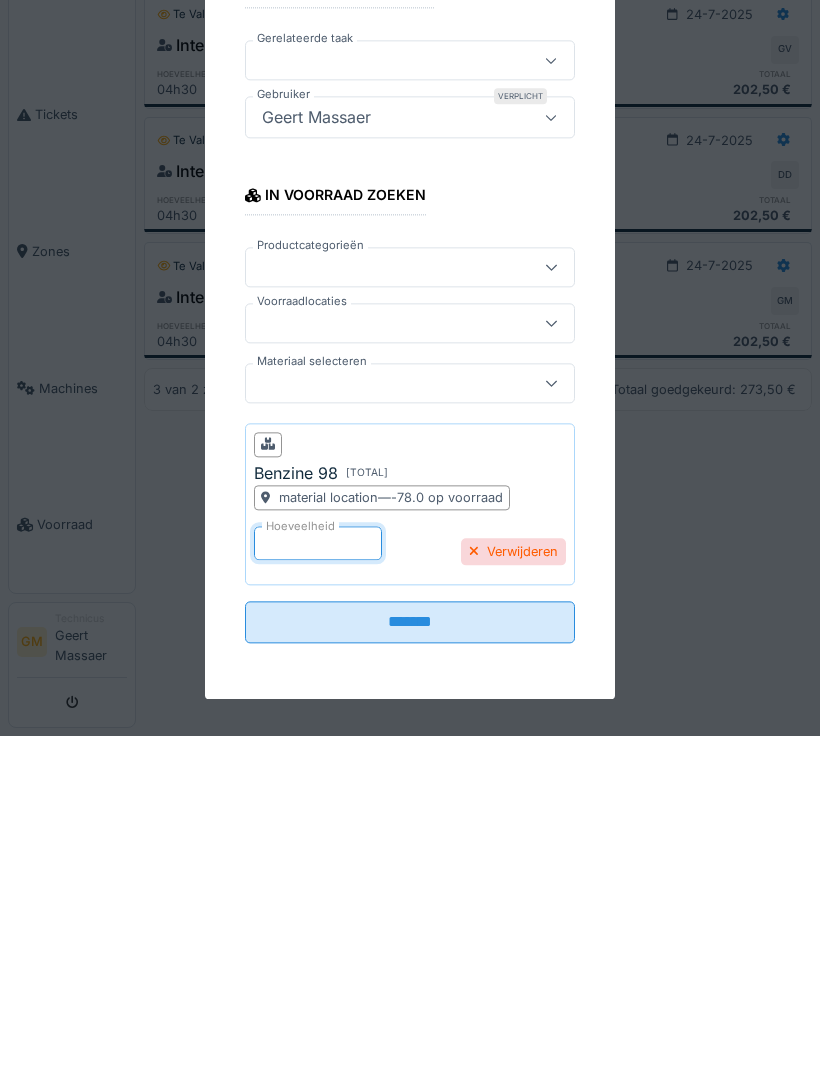 click on "*******" at bounding box center (410, 960) 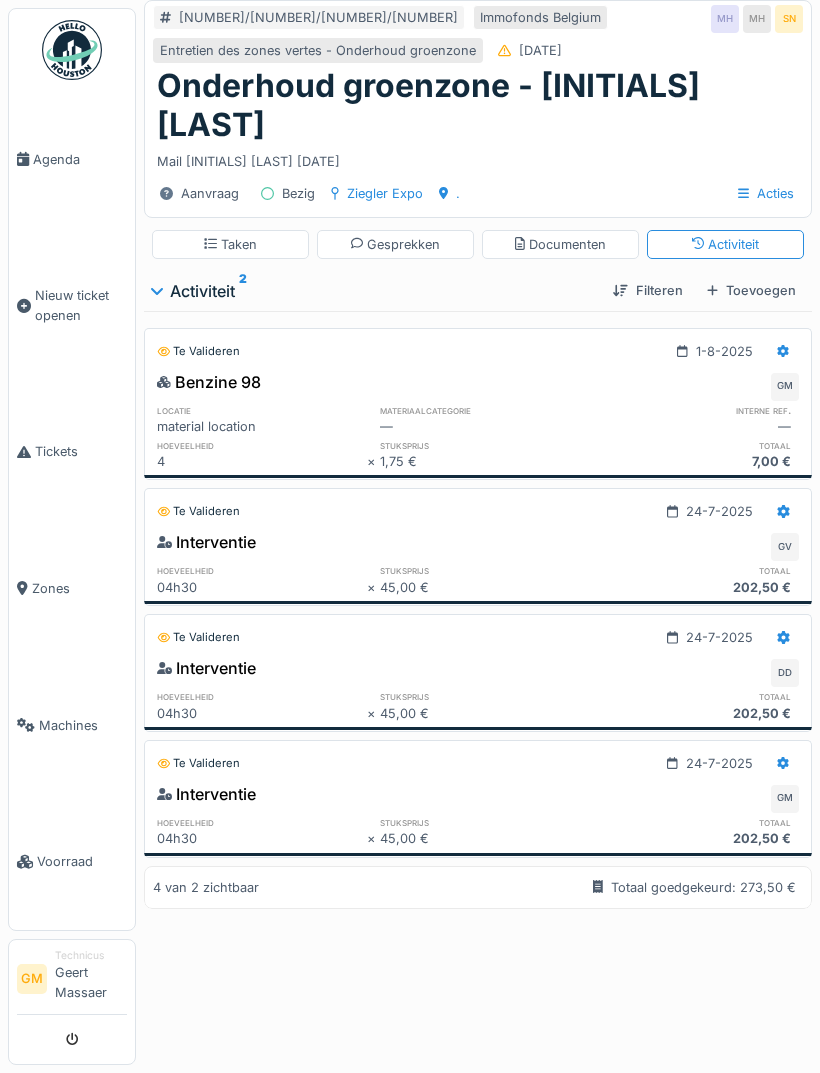 click on "Agenda" at bounding box center (72, 159) 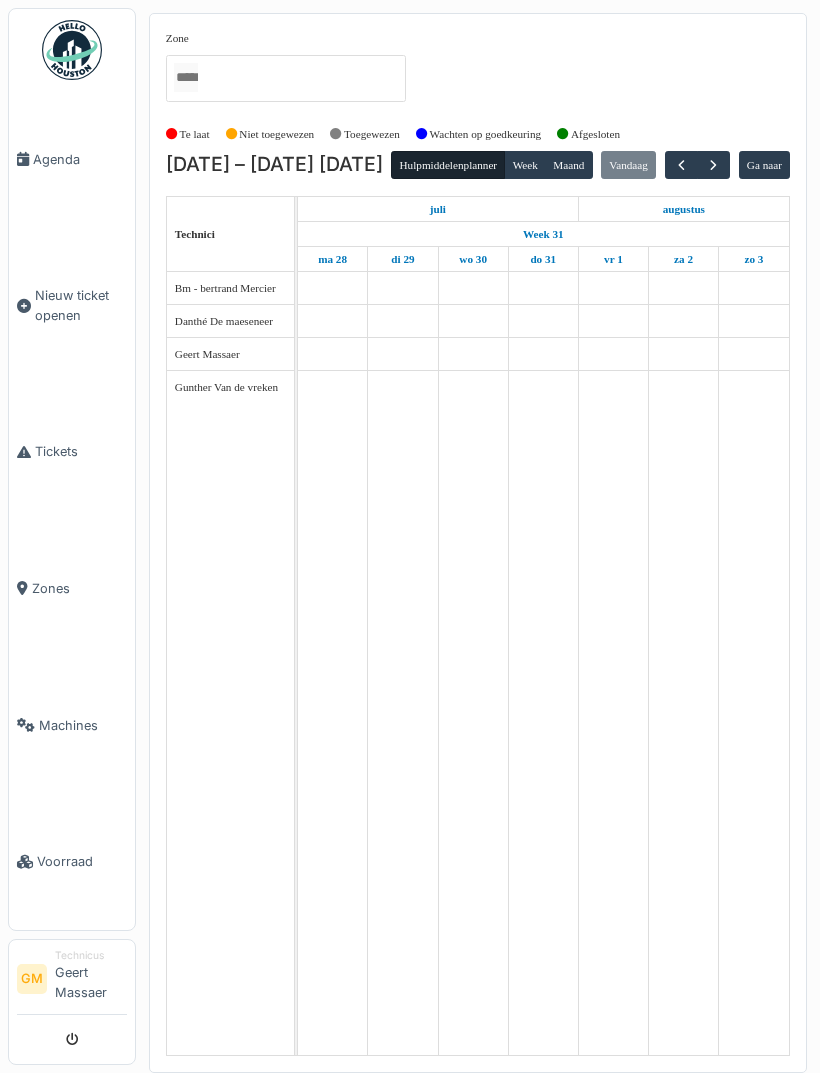 scroll, scrollTop: 0, scrollLeft: 0, axis: both 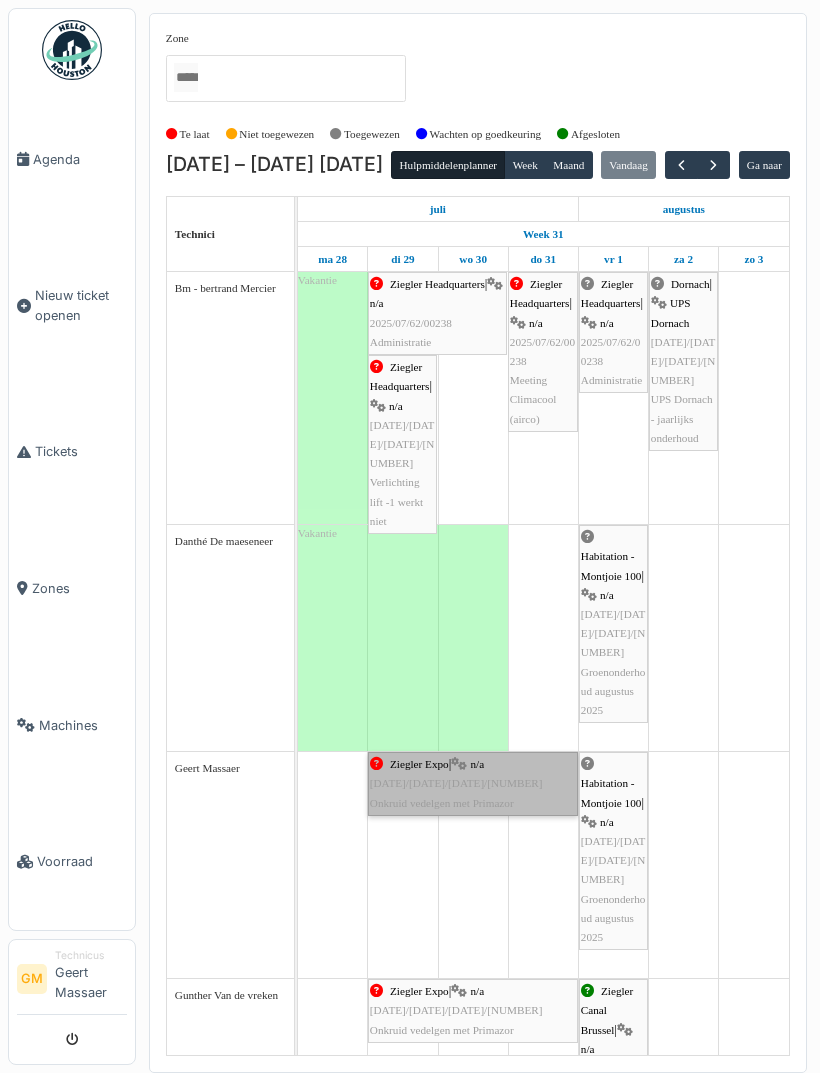 click on "Ziegler Expo
|     n/a
[DATE]/[DATE]/[DATE]/[NUMBER]
Onkruid vedelgen met Primazor" at bounding box center [473, 784] 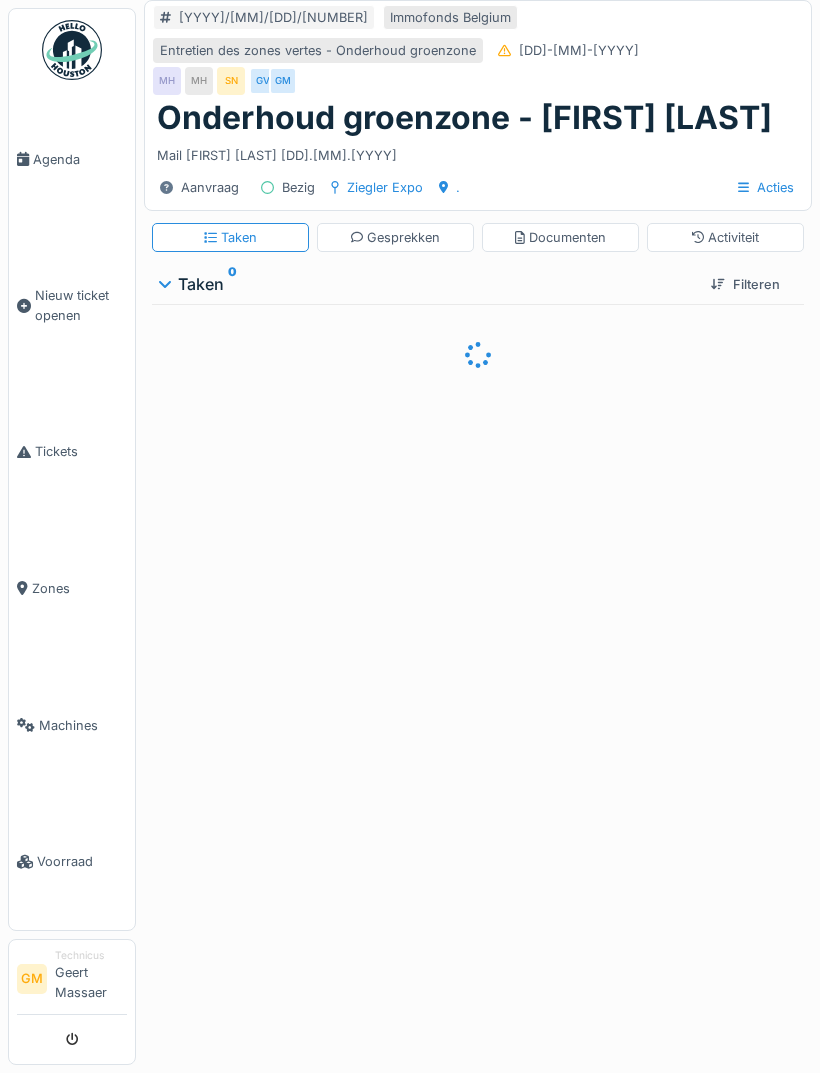 scroll, scrollTop: 0, scrollLeft: 0, axis: both 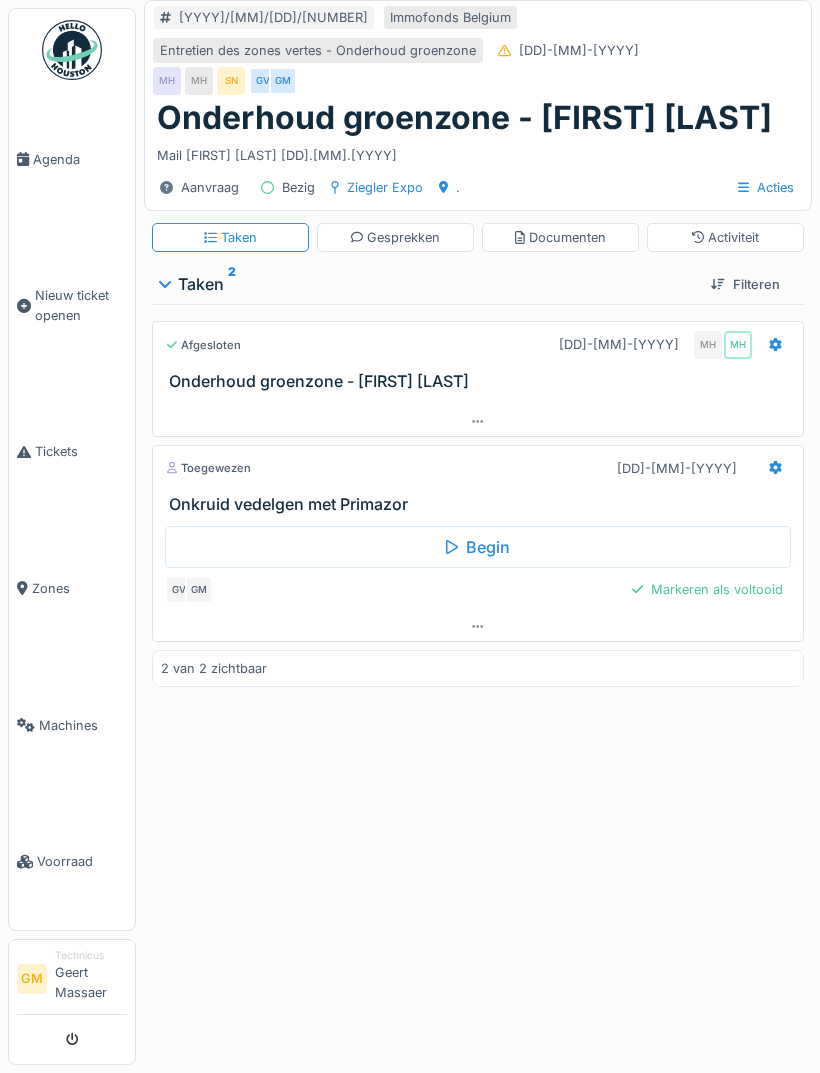 click on "Activiteit" at bounding box center [726, 237] 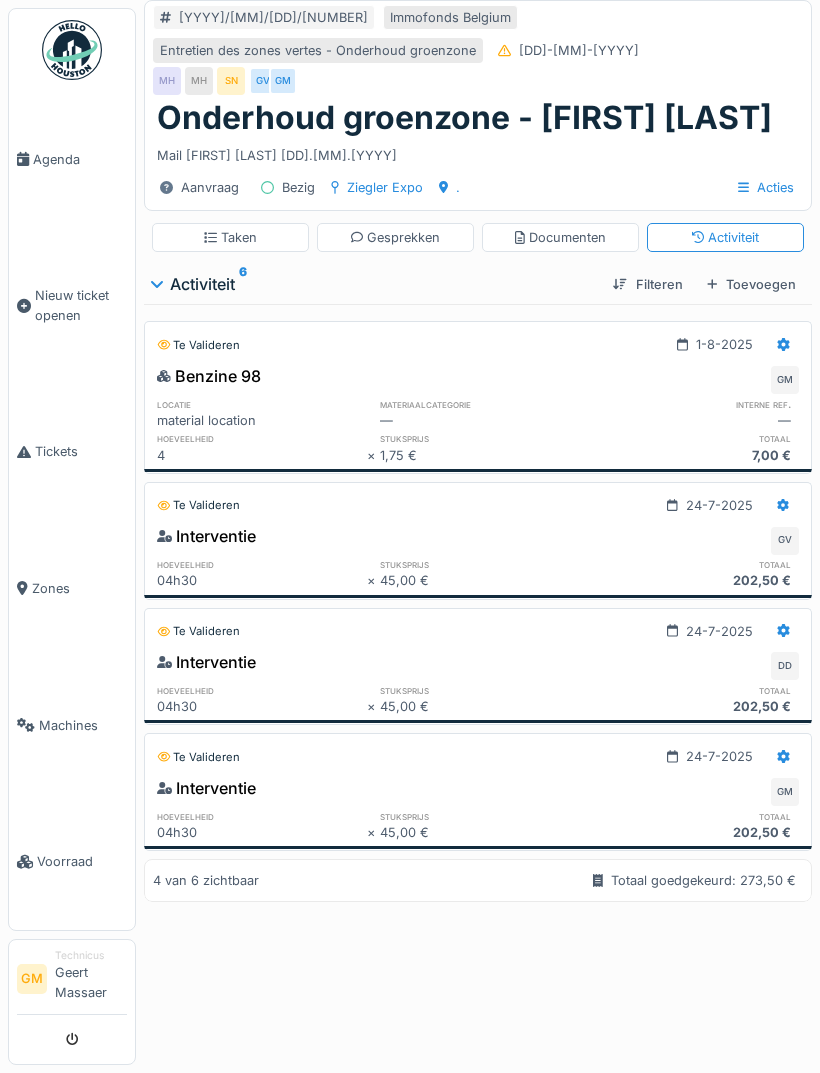 click on "Toevoegen" at bounding box center (751, 284) 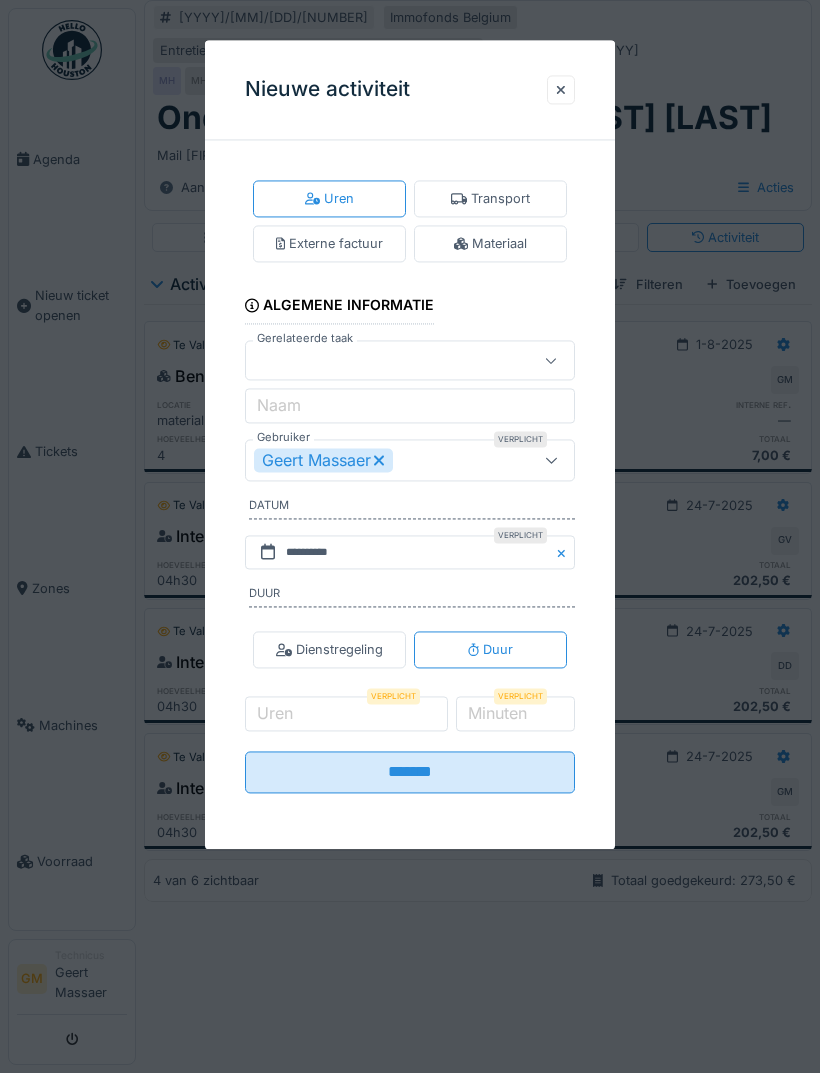 click on "Geert Massaer" at bounding box center (393, 460) 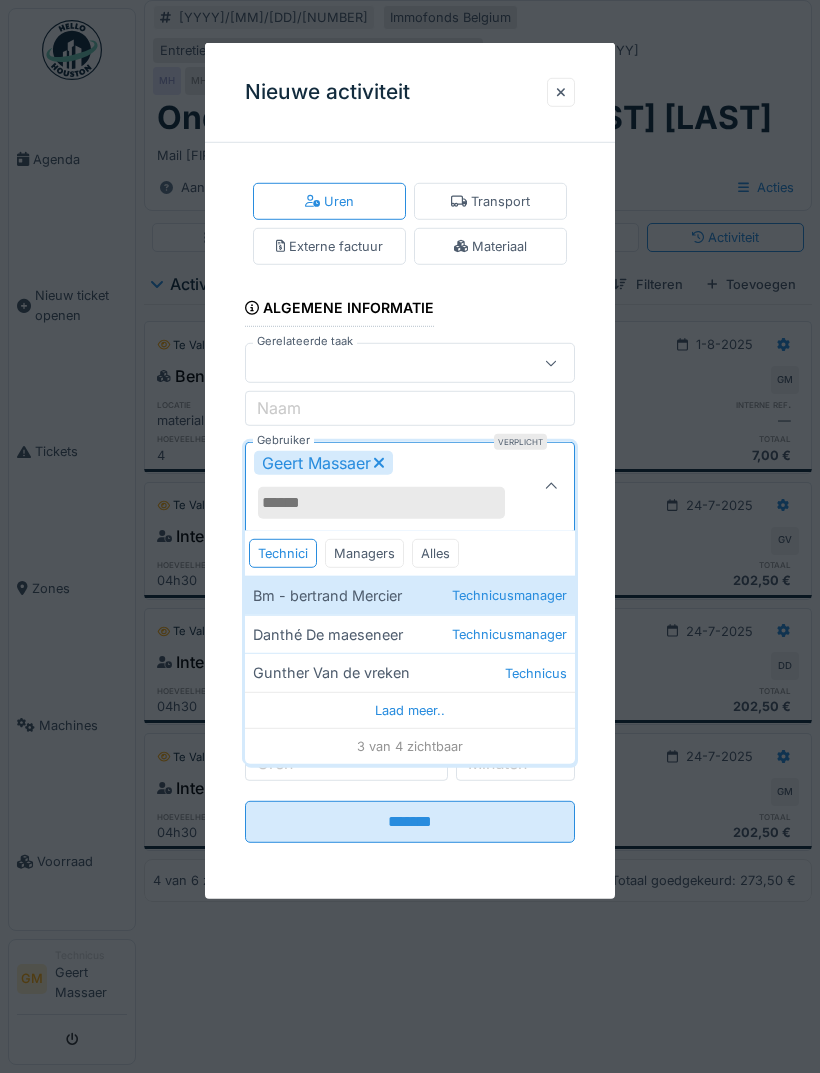 click on "Gunther Van de vreken   Technicus" at bounding box center [410, 672] 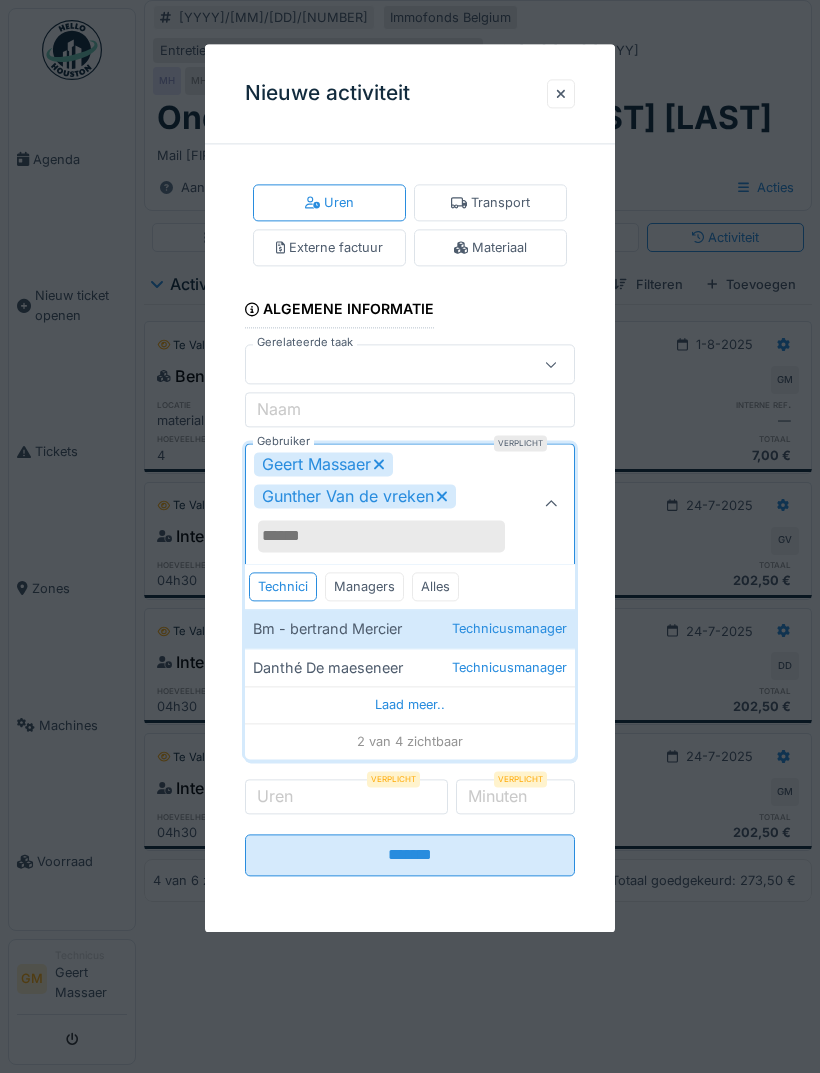 click at bounding box center (551, 504) 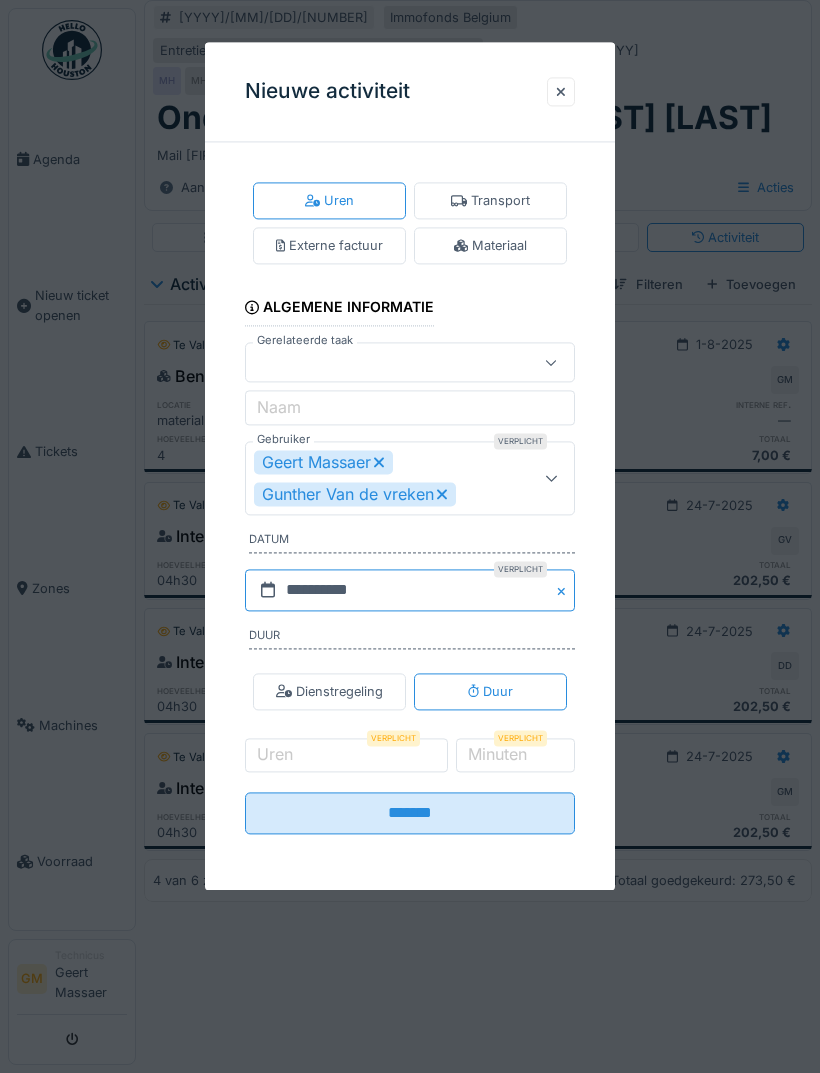 click on "**********" at bounding box center [410, 590] 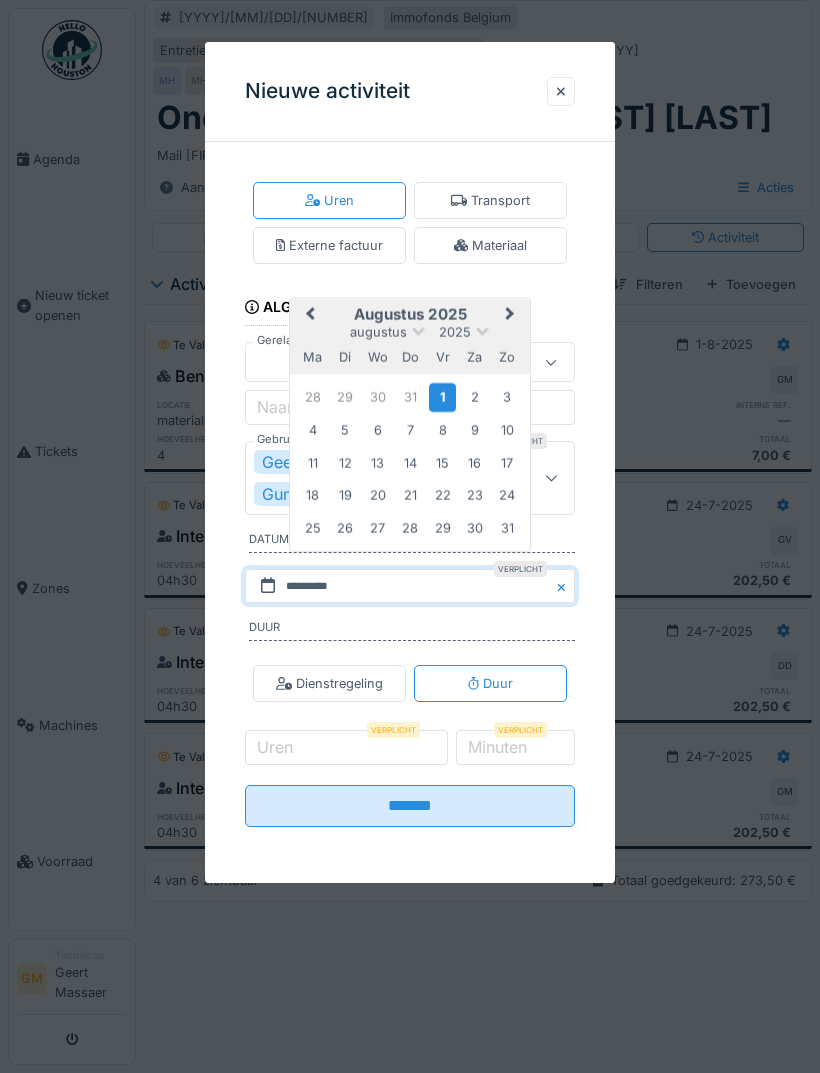 click on "28" at bounding box center [312, 397] 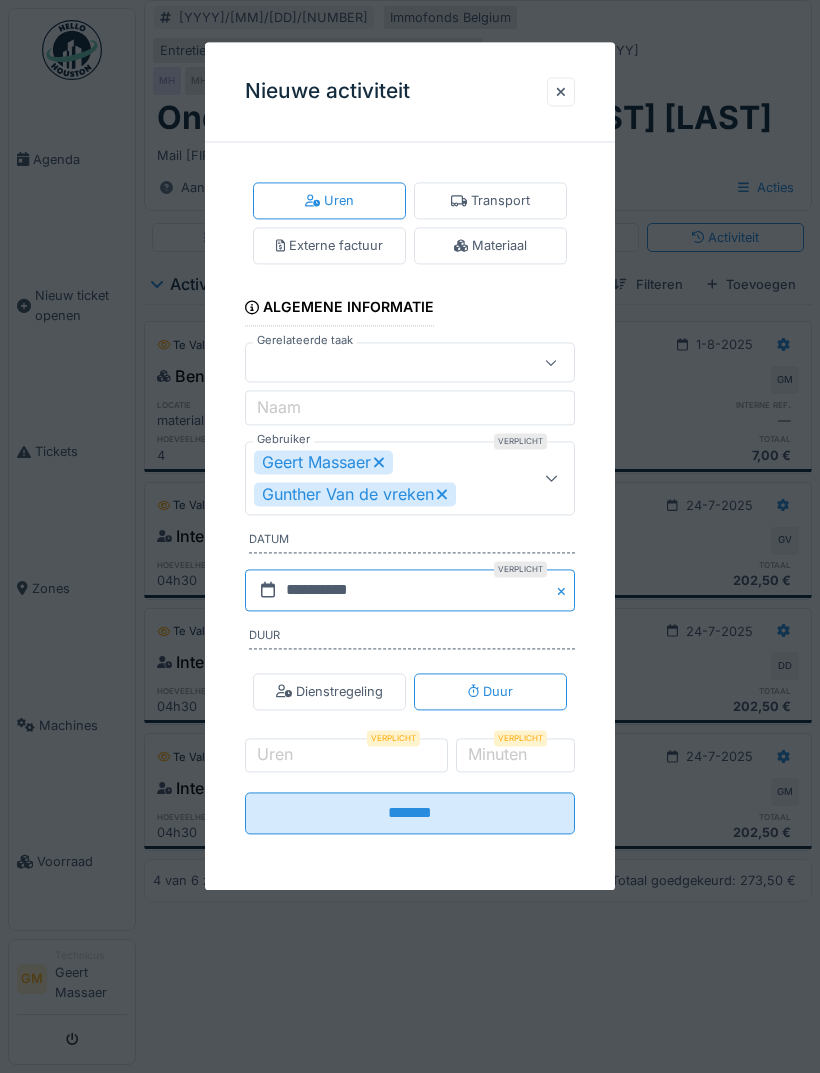 click on "**********" at bounding box center [410, 590] 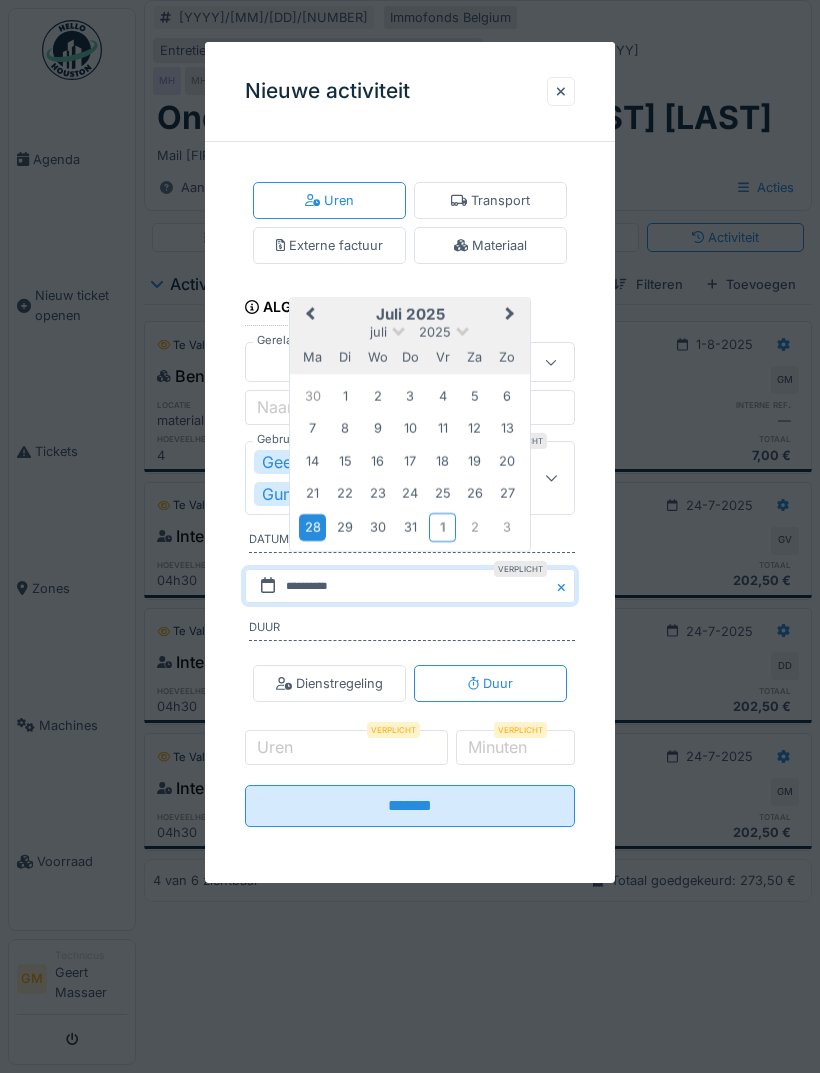 click on "1" at bounding box center (345, 396) 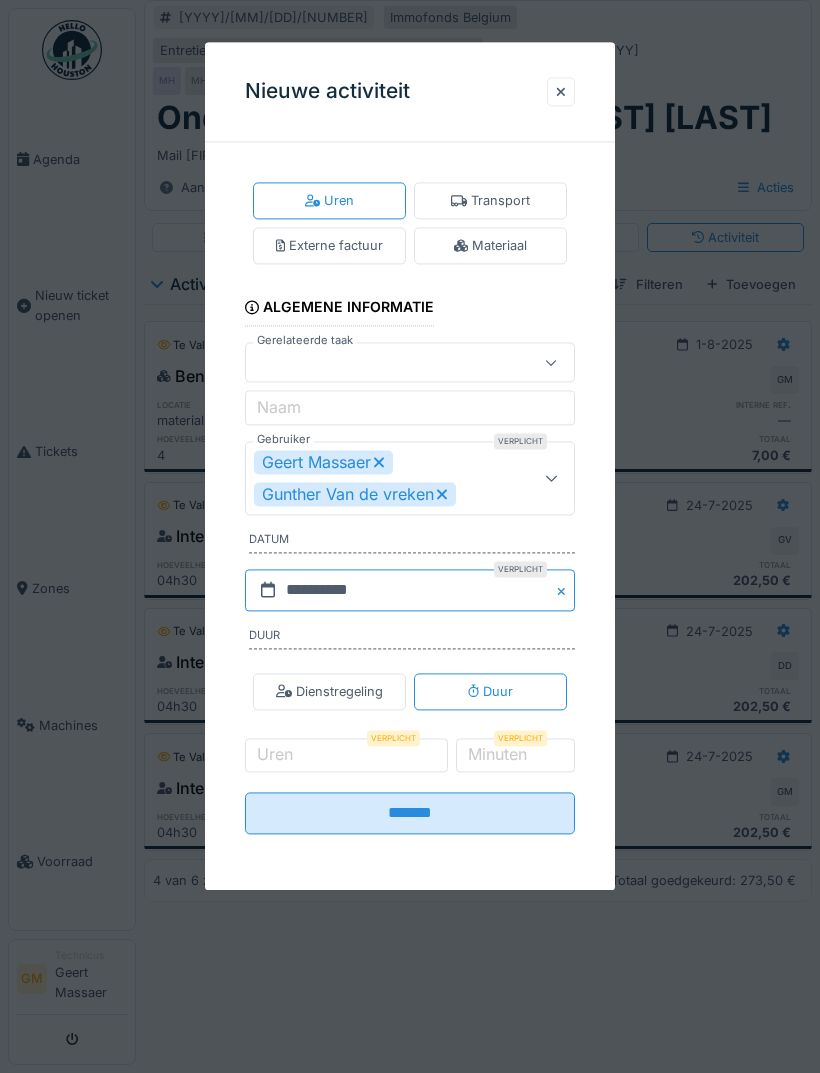 click on "**********" at bounding box center [410, 590] 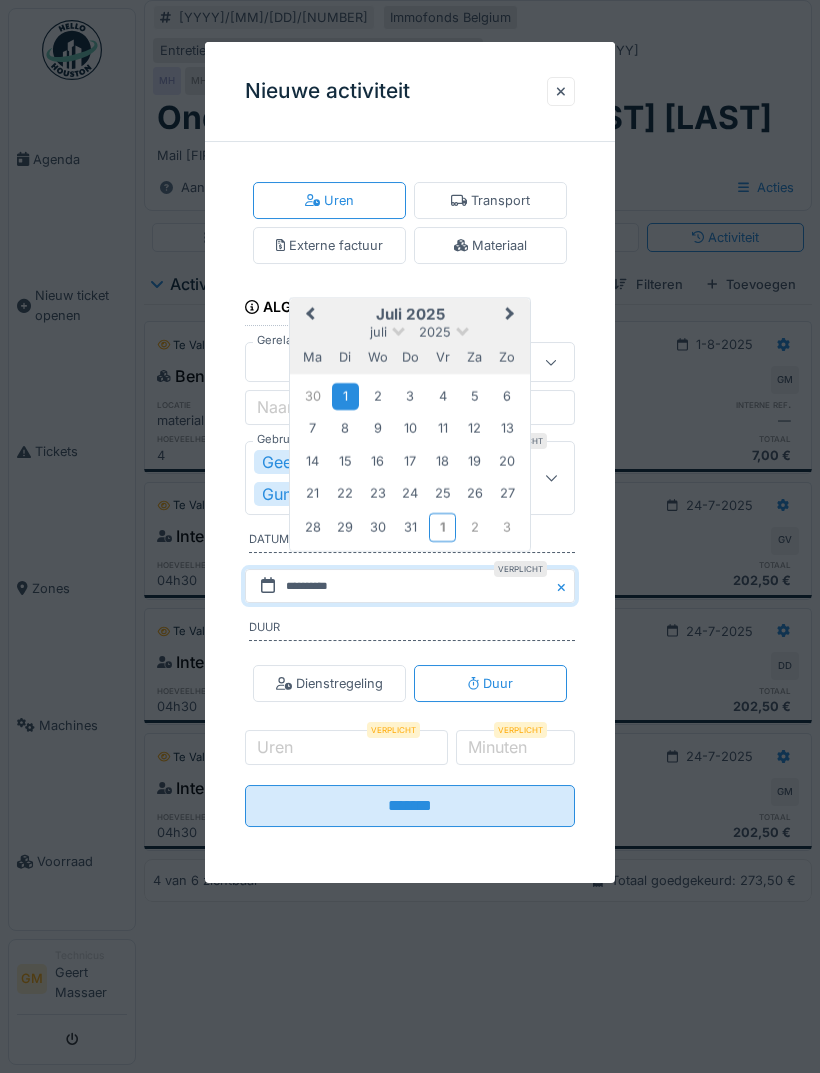 click on "29" at bounding box center (345, 527) 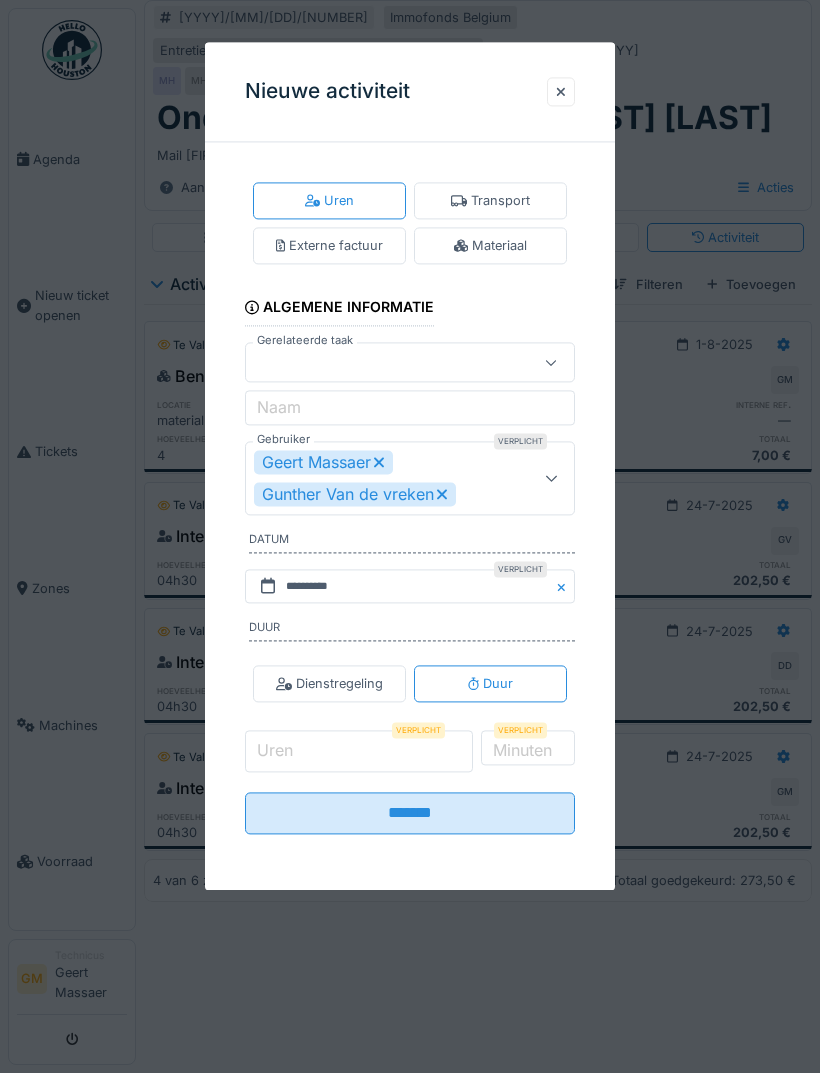 click on "Uren" at bounding box center (359, 752) 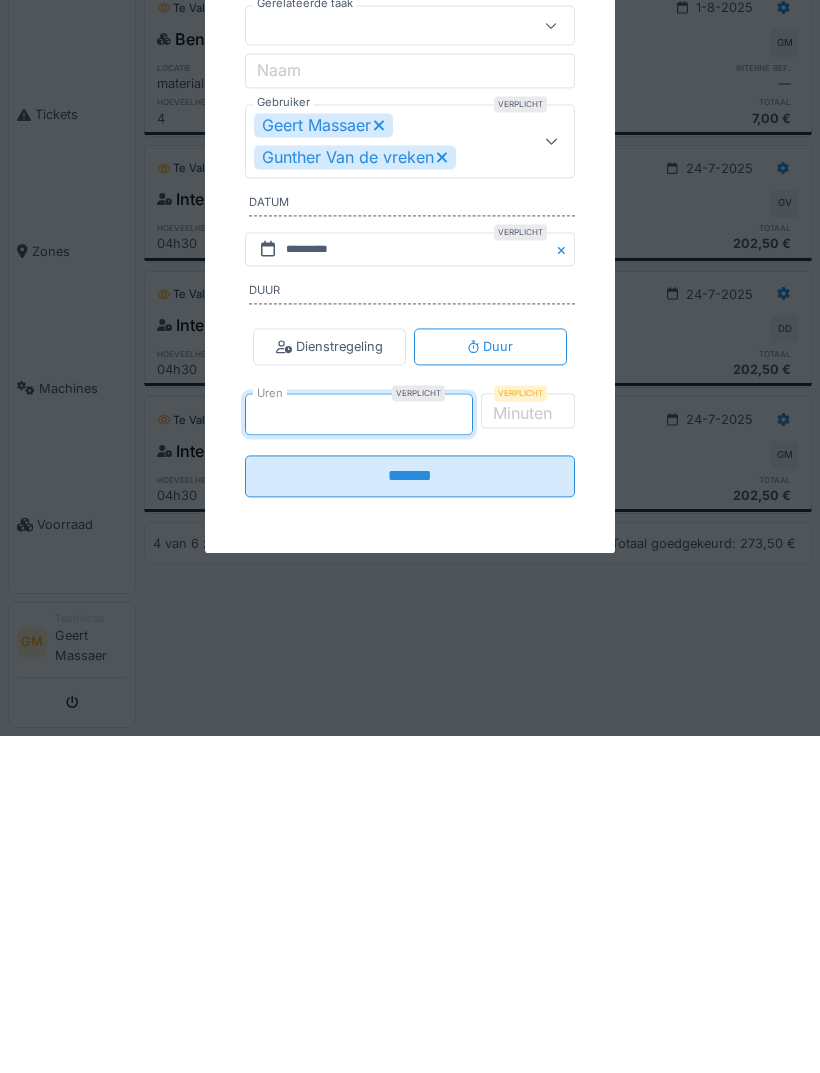 type on "*" 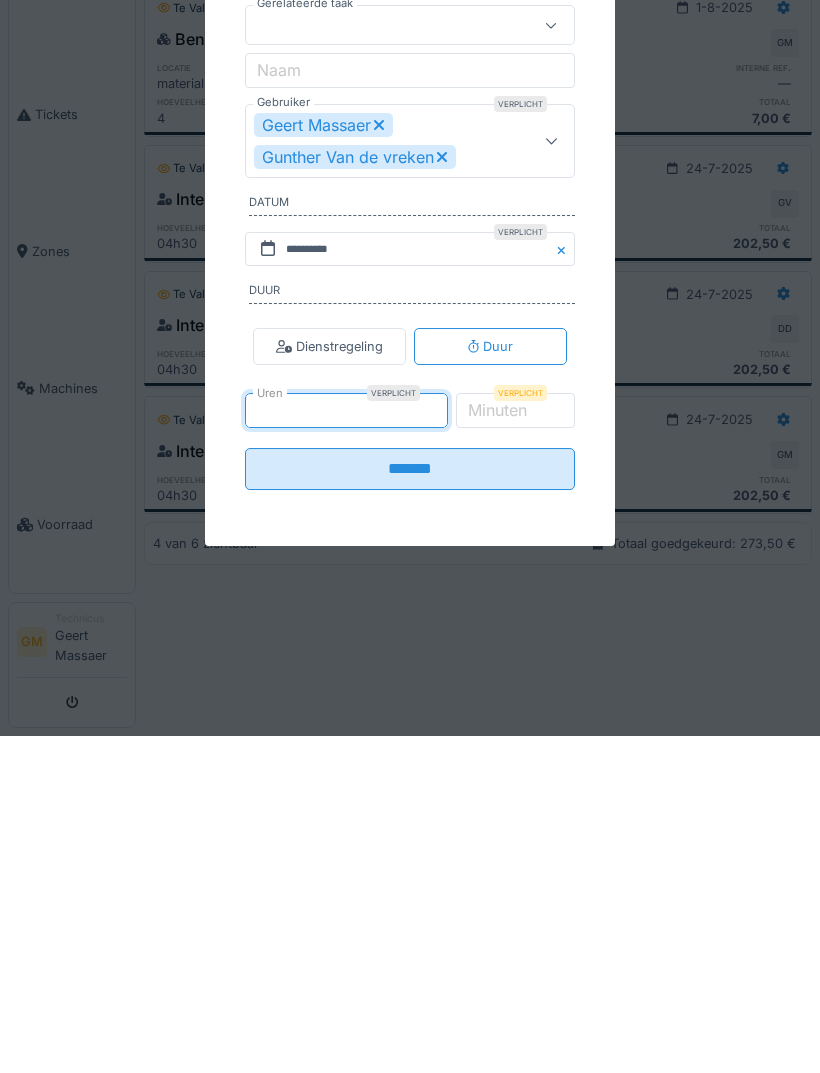 click on "*******" at bounding box center [410, 806] 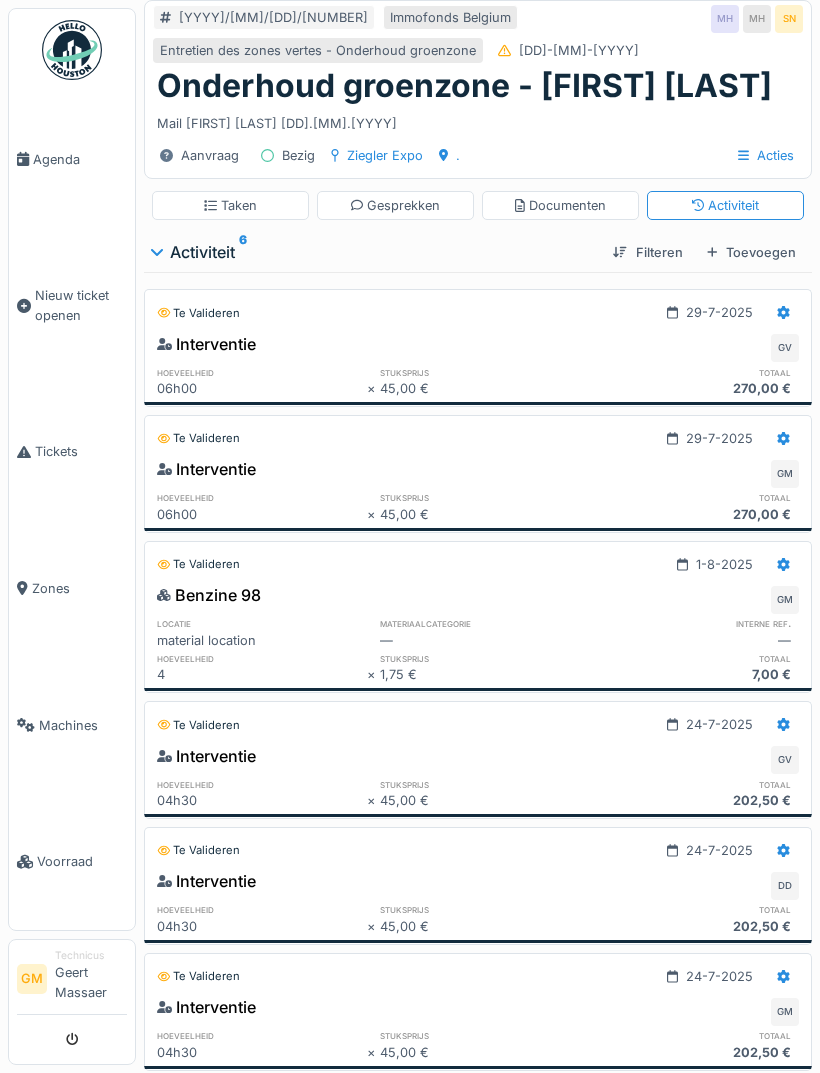 click on "Toevoegen" at bounding box center [751, 252] 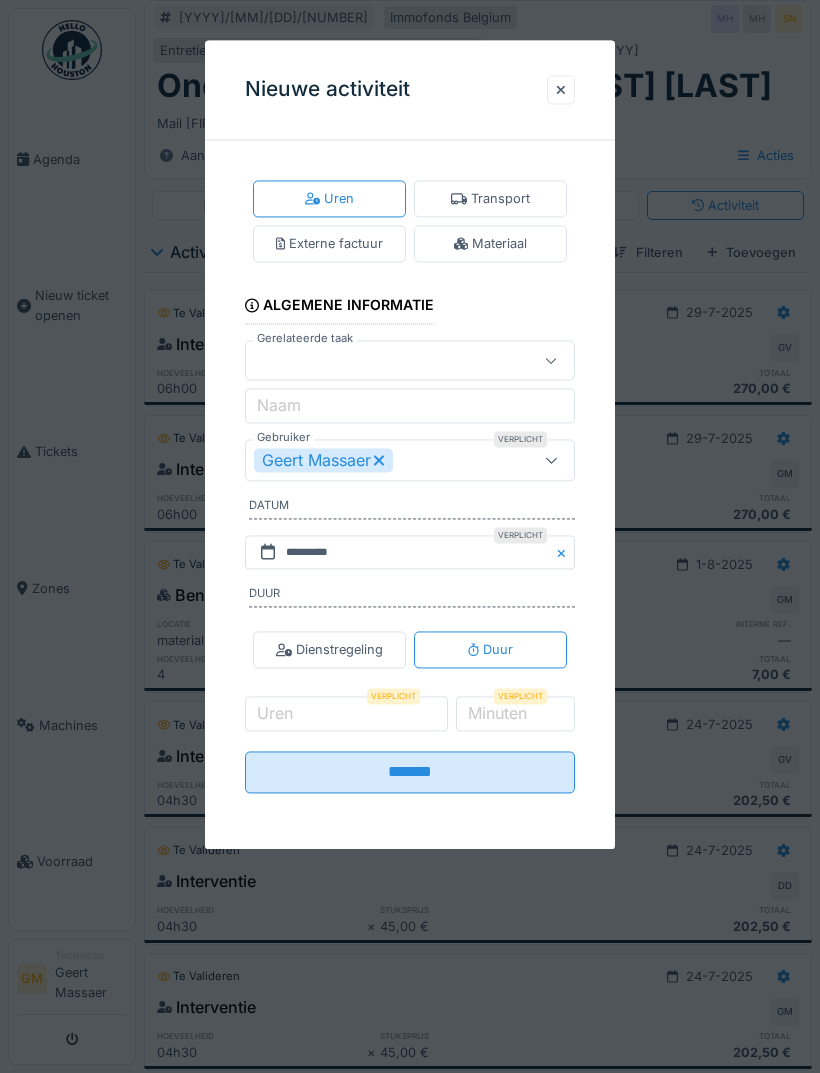 click on "Materiaal" at bounding box center (490, 244) 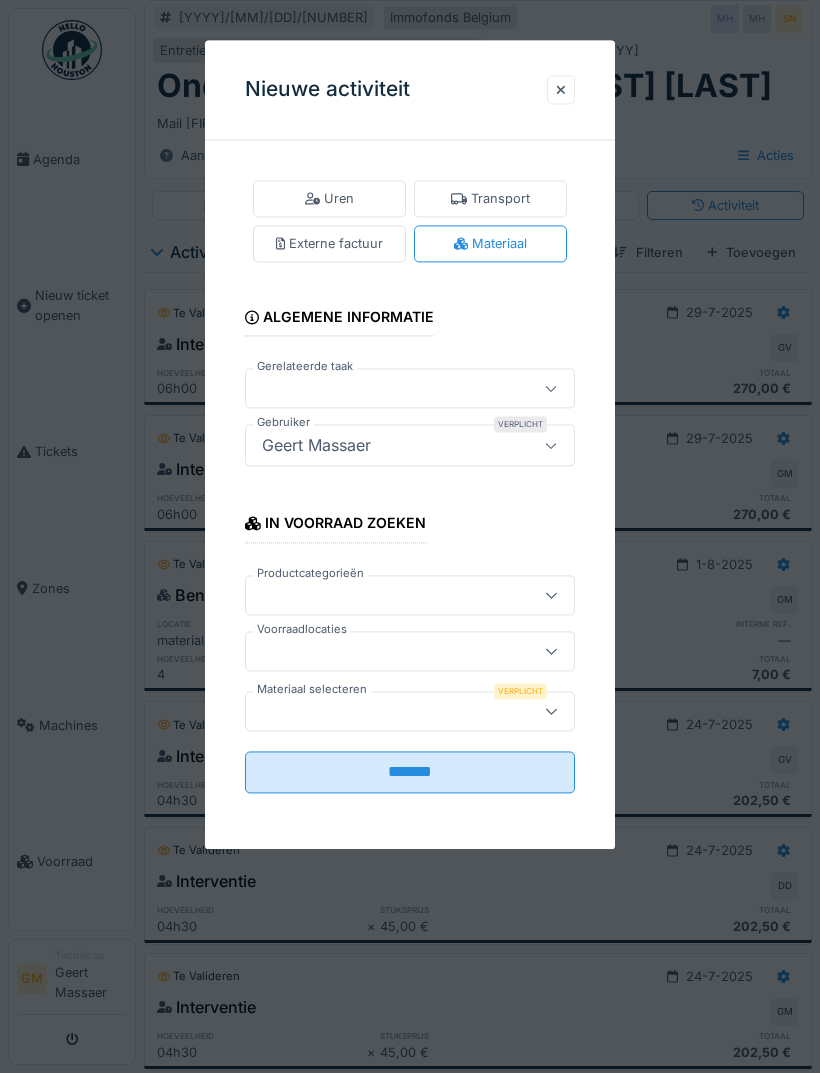 click at bounding box center (393, 711) 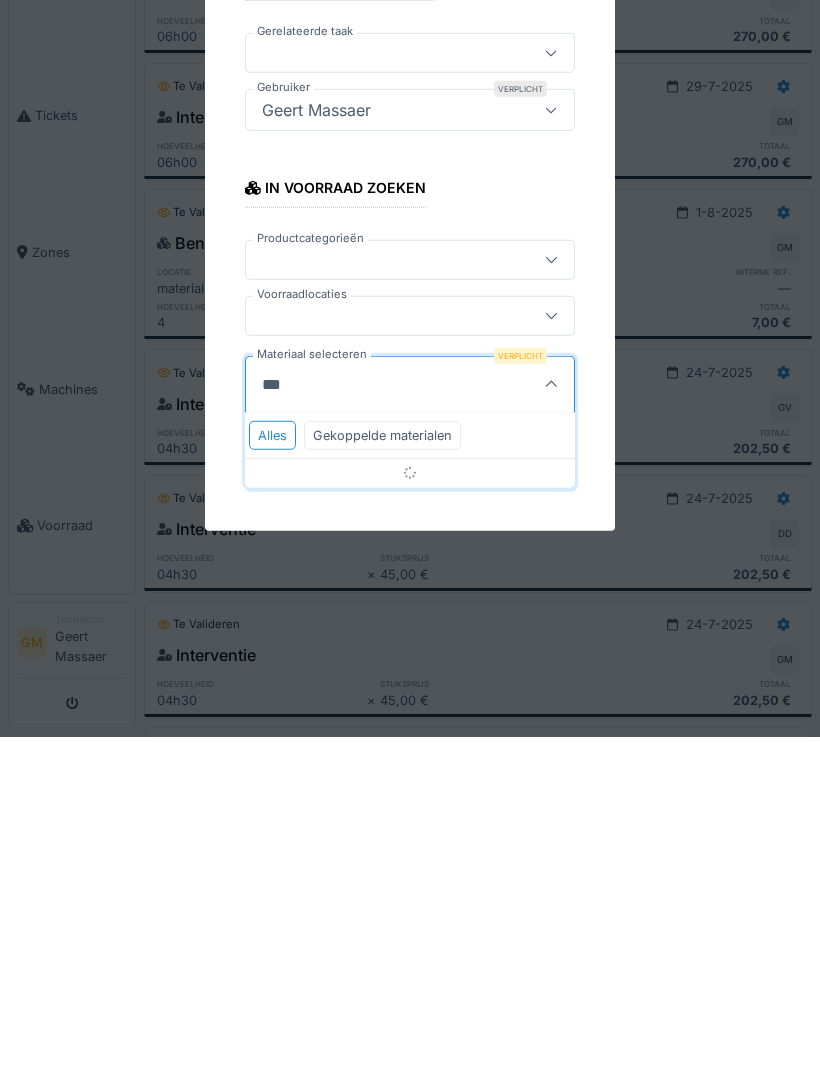 type on "****" 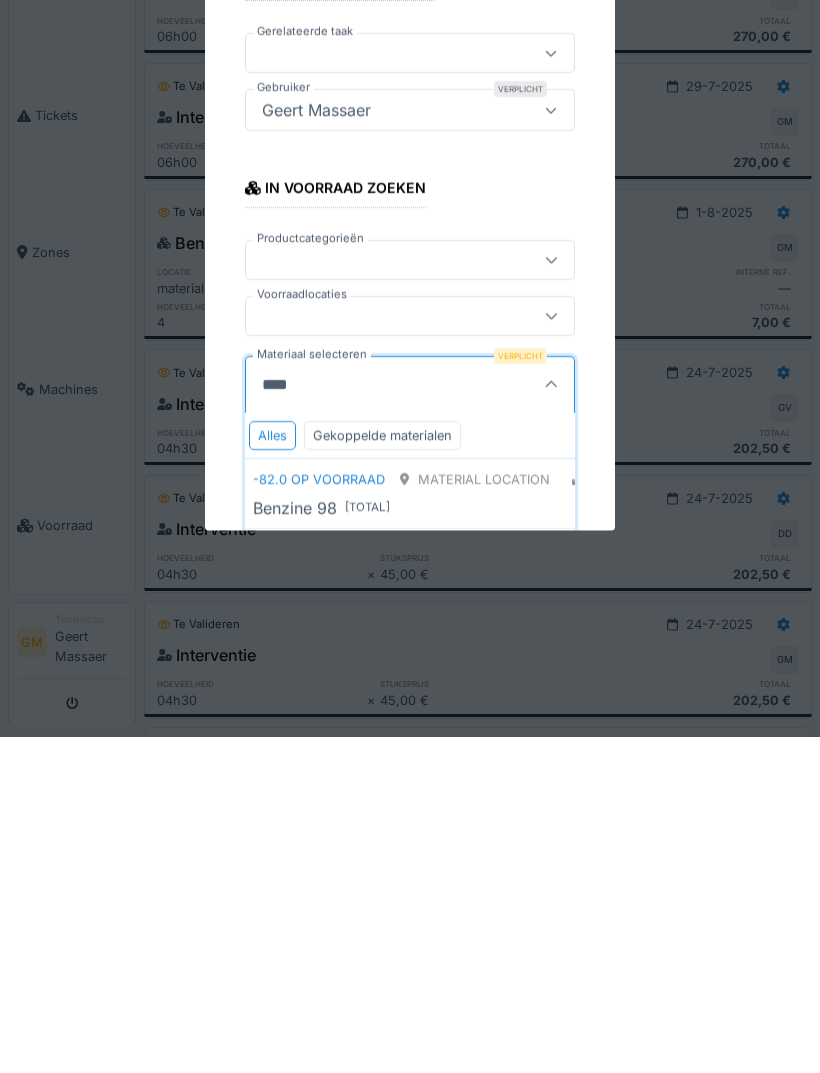 click on "Benzine 98 [ Total ]" at bounding box center [423, 844] 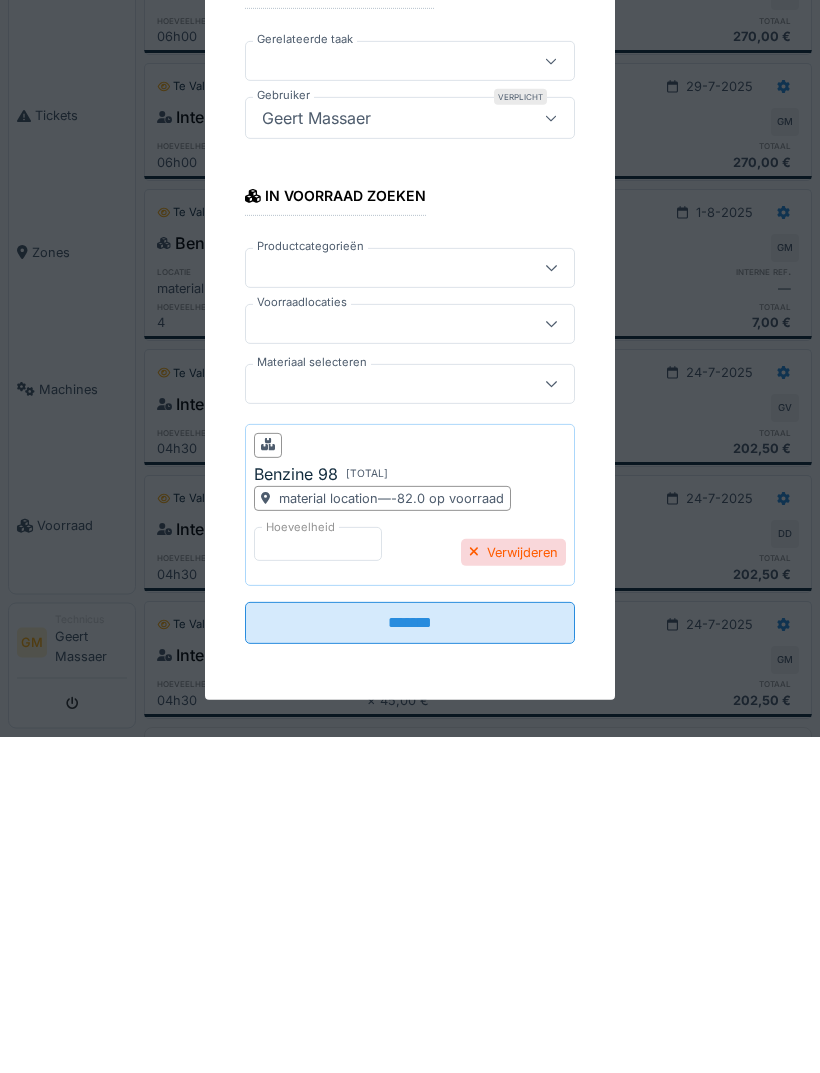 scroll, scrollTop: 184, scrollLeft: 0, axis: vertical 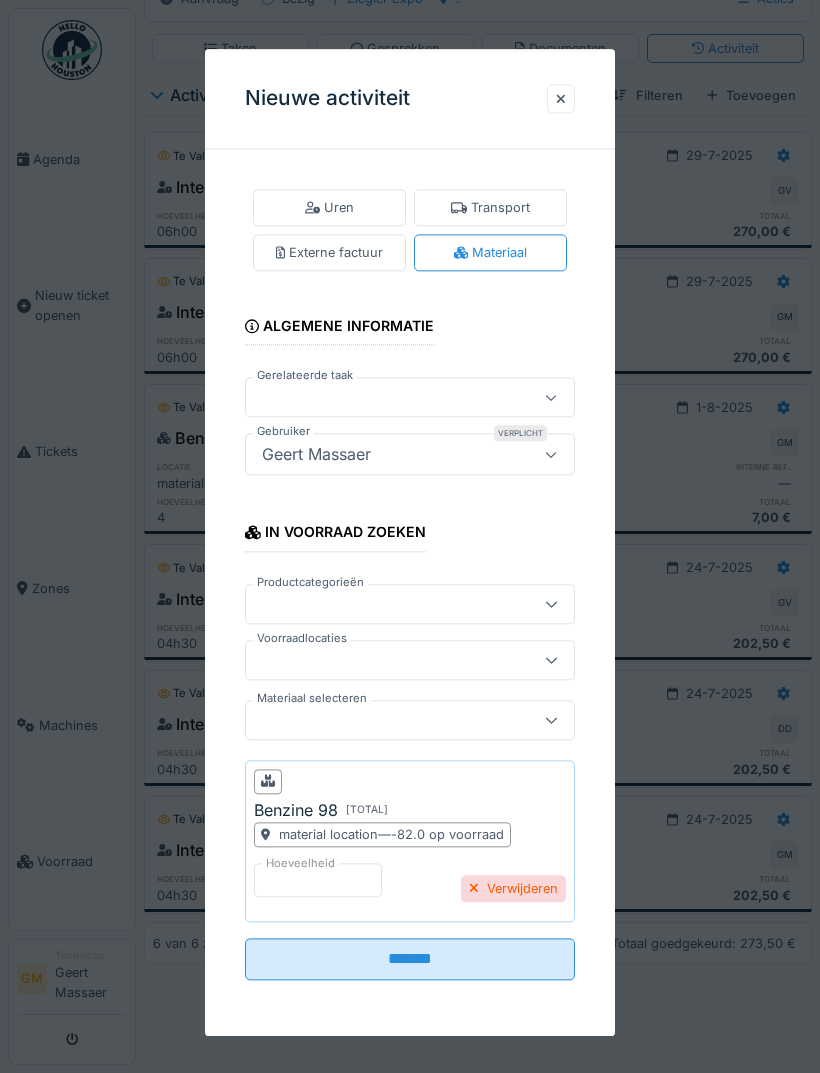click on "Benzine 98 [ Total ] material location  —  -82.0 op voorraad Hoeveelheid * Verwijderen" at bounding box center [410, 841] 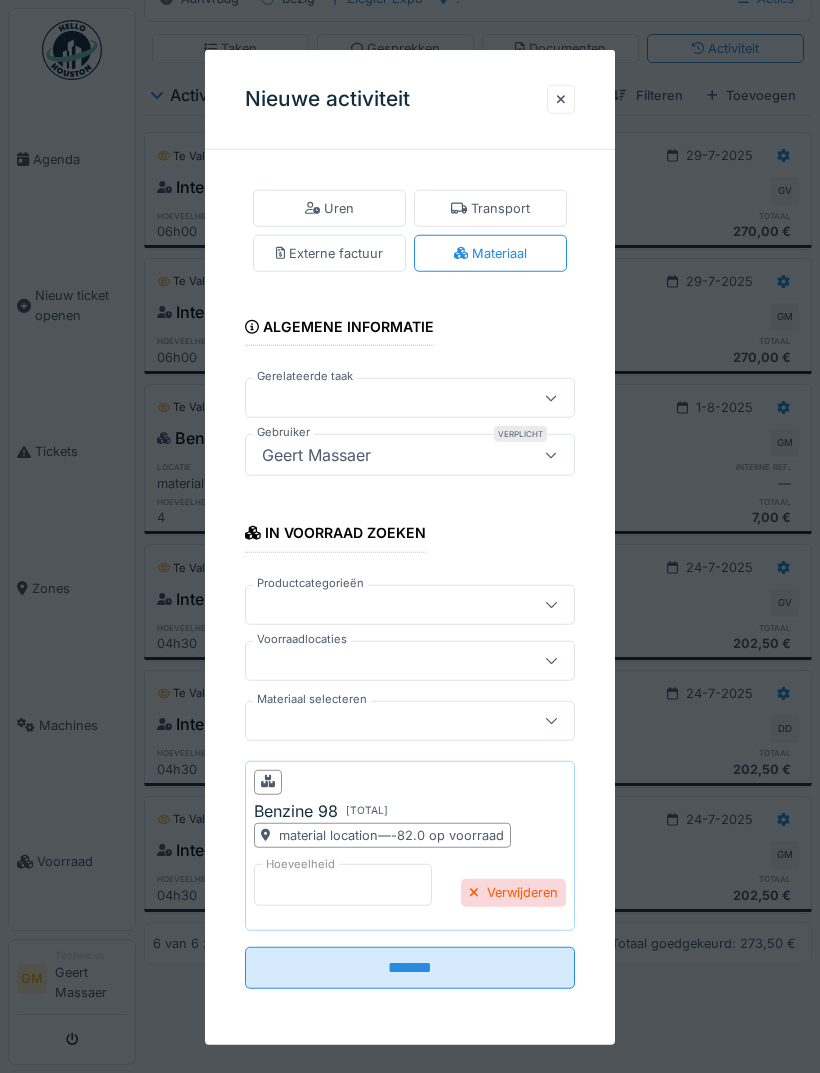 click on "*" at bounding box center (343, 885) 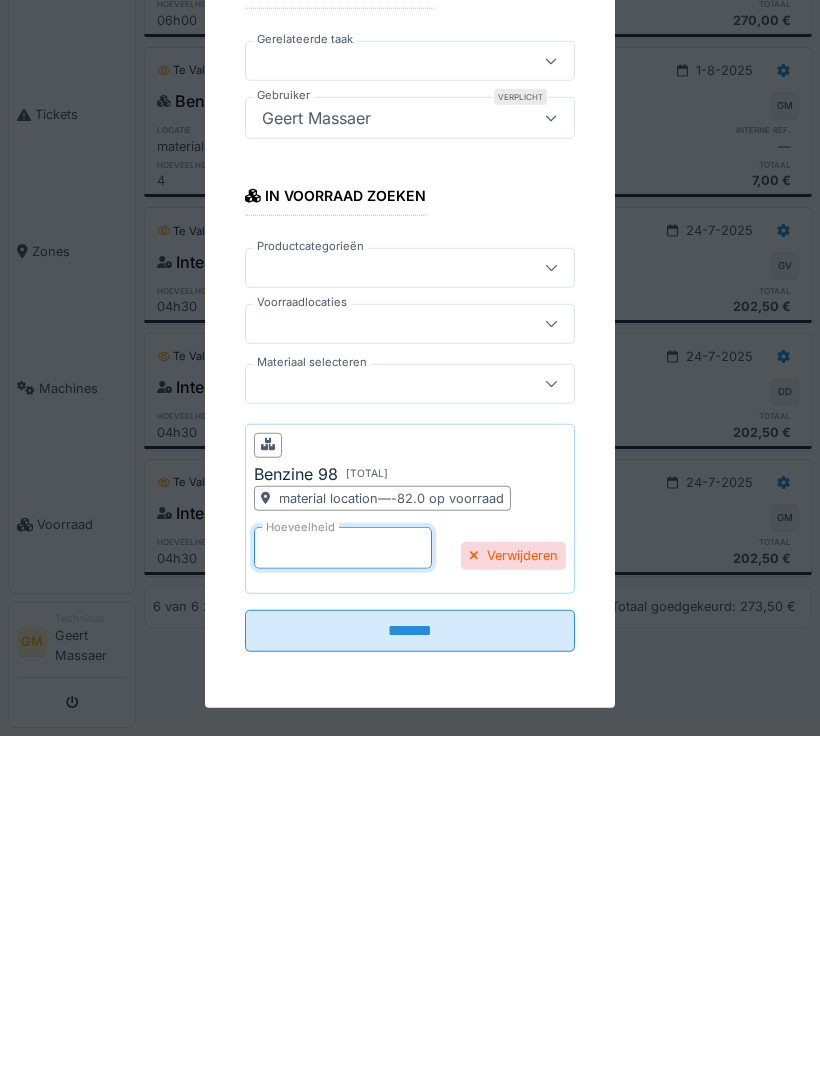 click on "*" at bounding box center (343, 885) 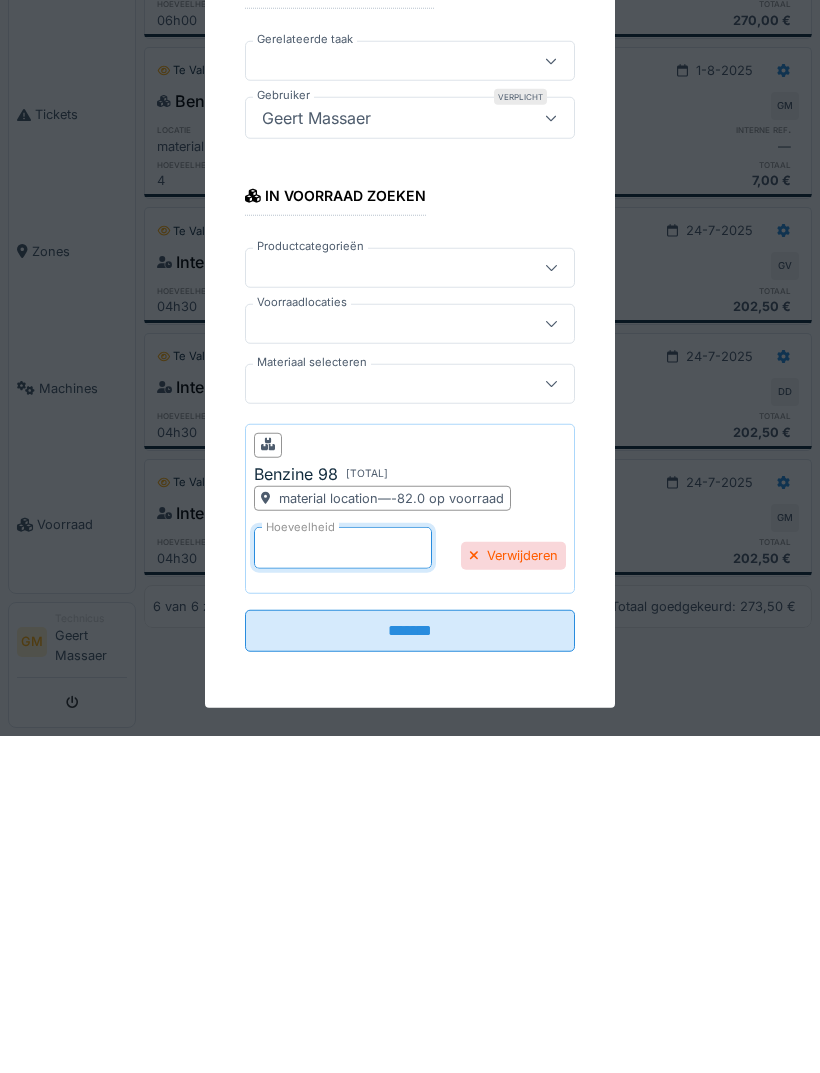 type on "*" 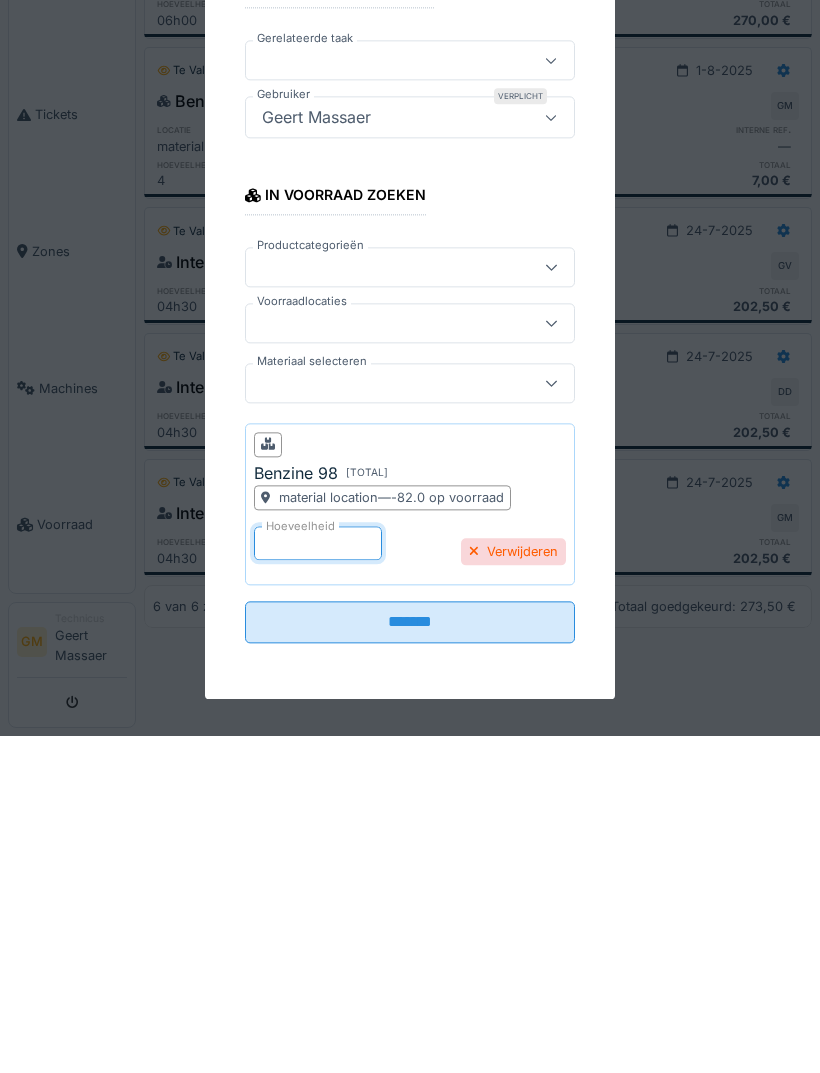 click on "*******" at bounding box center [410, 960] 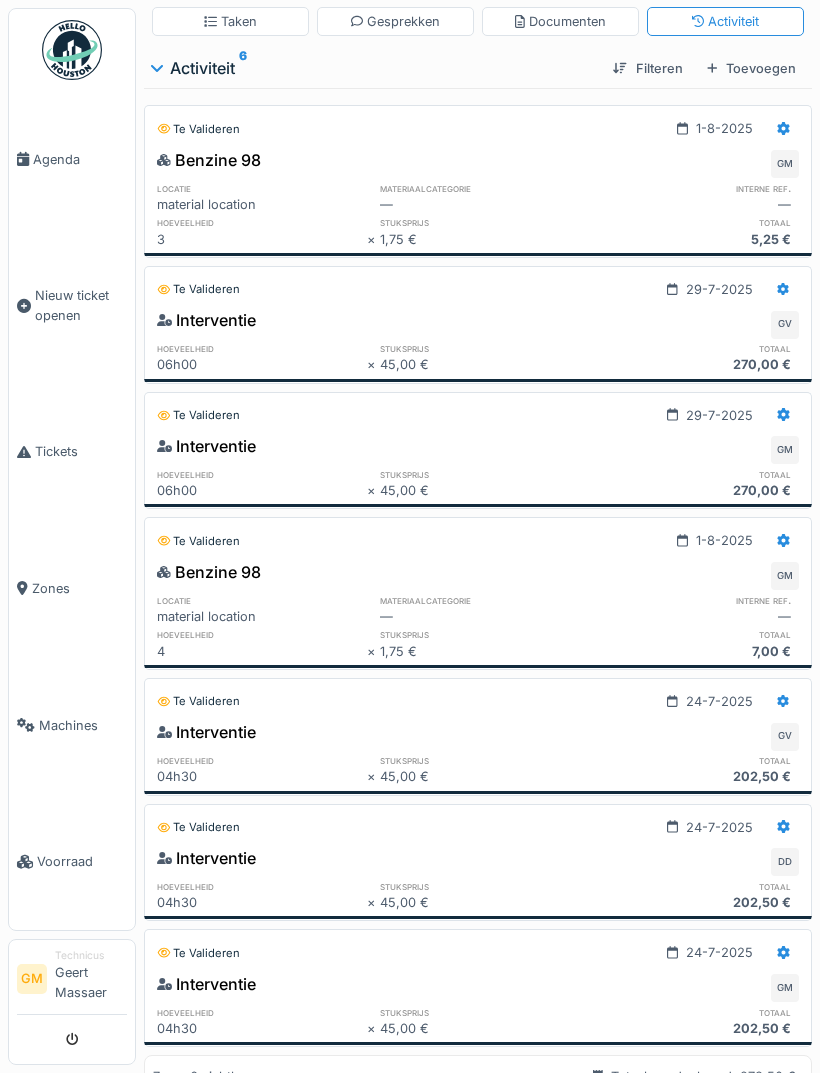 click on "Toevoegen" at bounding box center [751, 68] 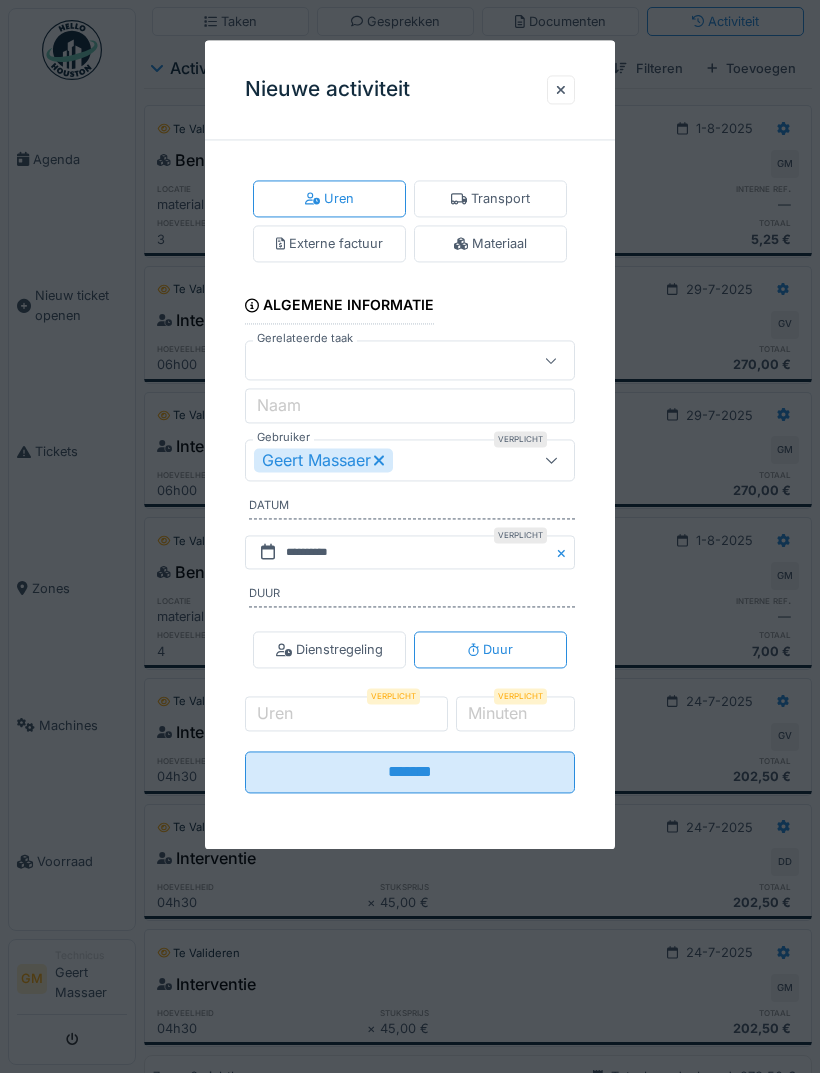 click on "Geert Massaer" at bounding box center [393, 460] 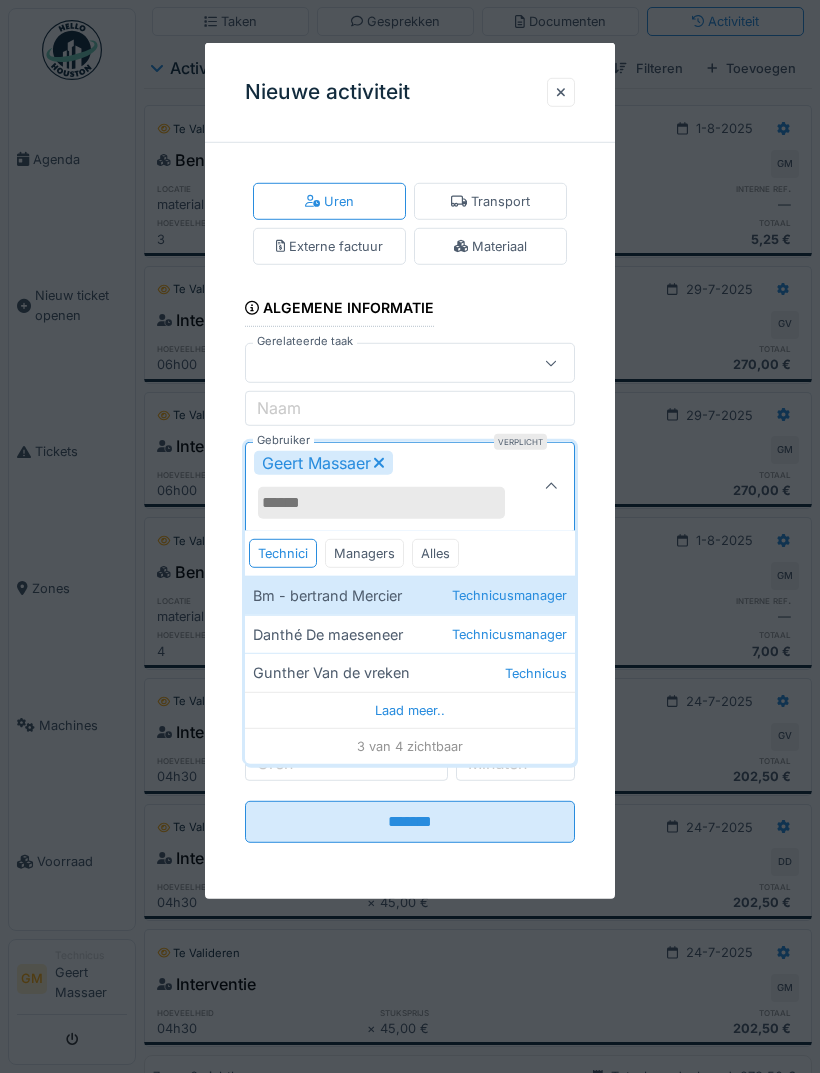 click on "Gunther Van de vreken   Technicus" at bounding box center (410, 672) 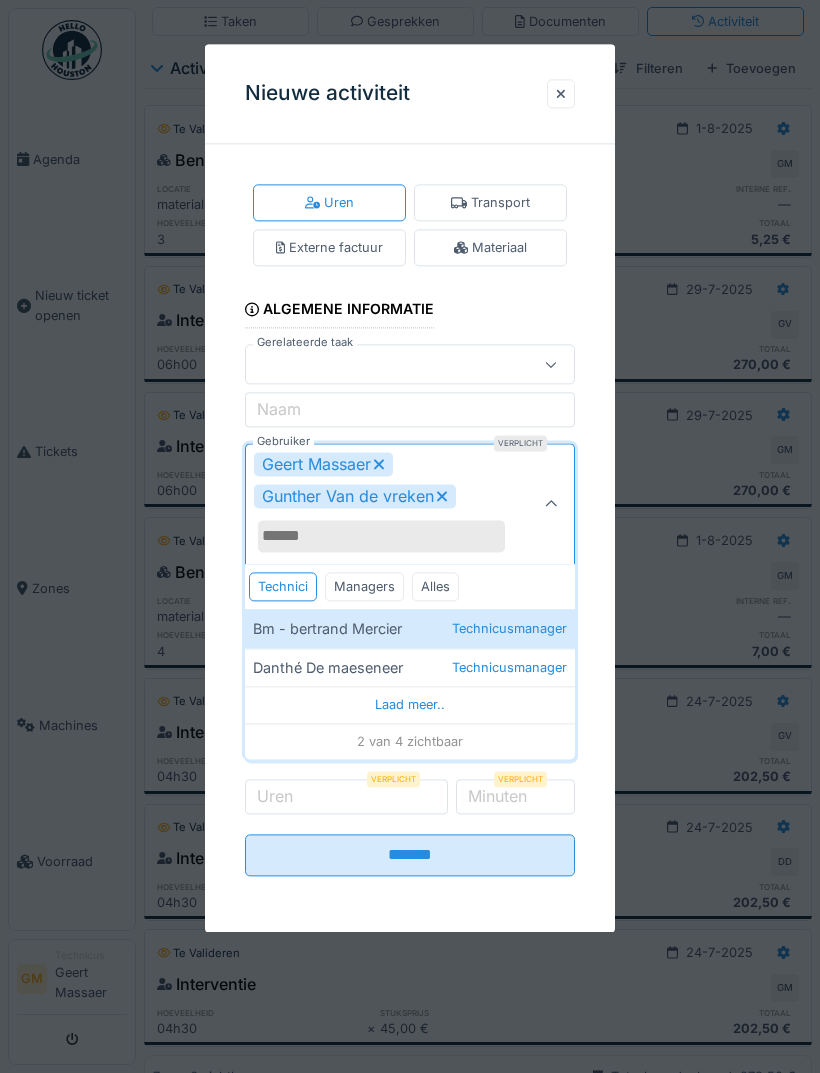 click at bounding box center (551, 504) 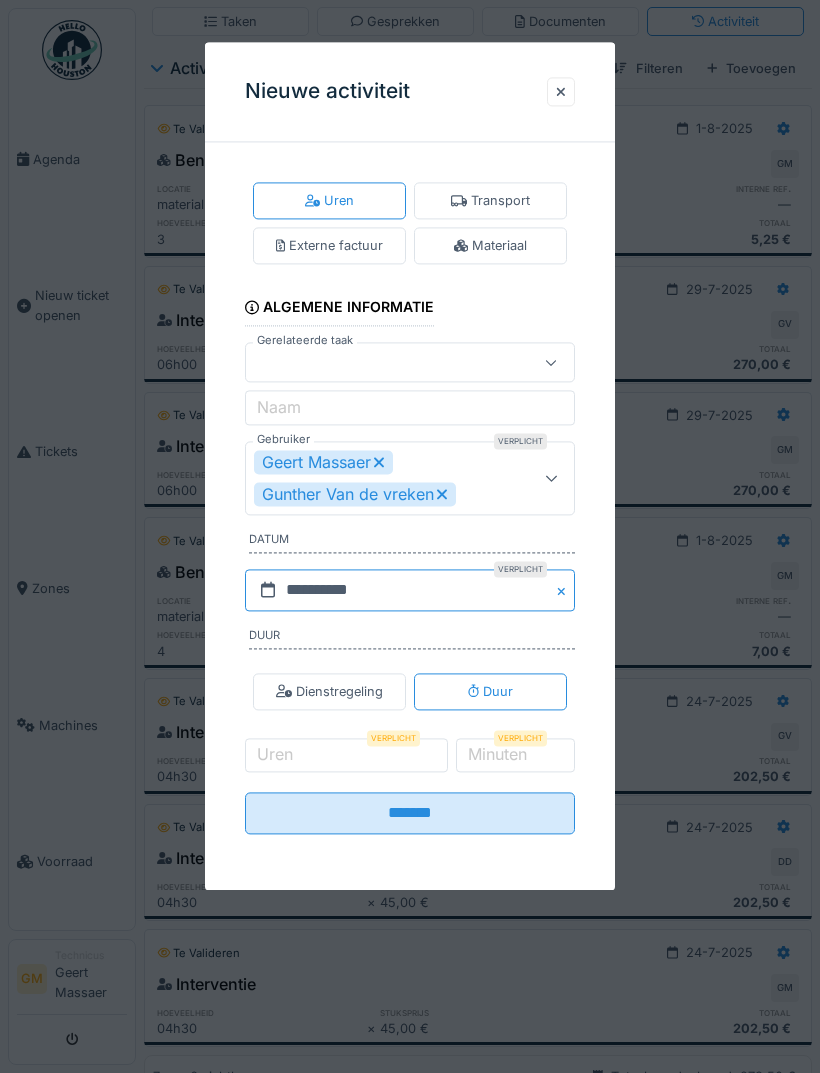 click on "**********" at bounding box center [410, 590] 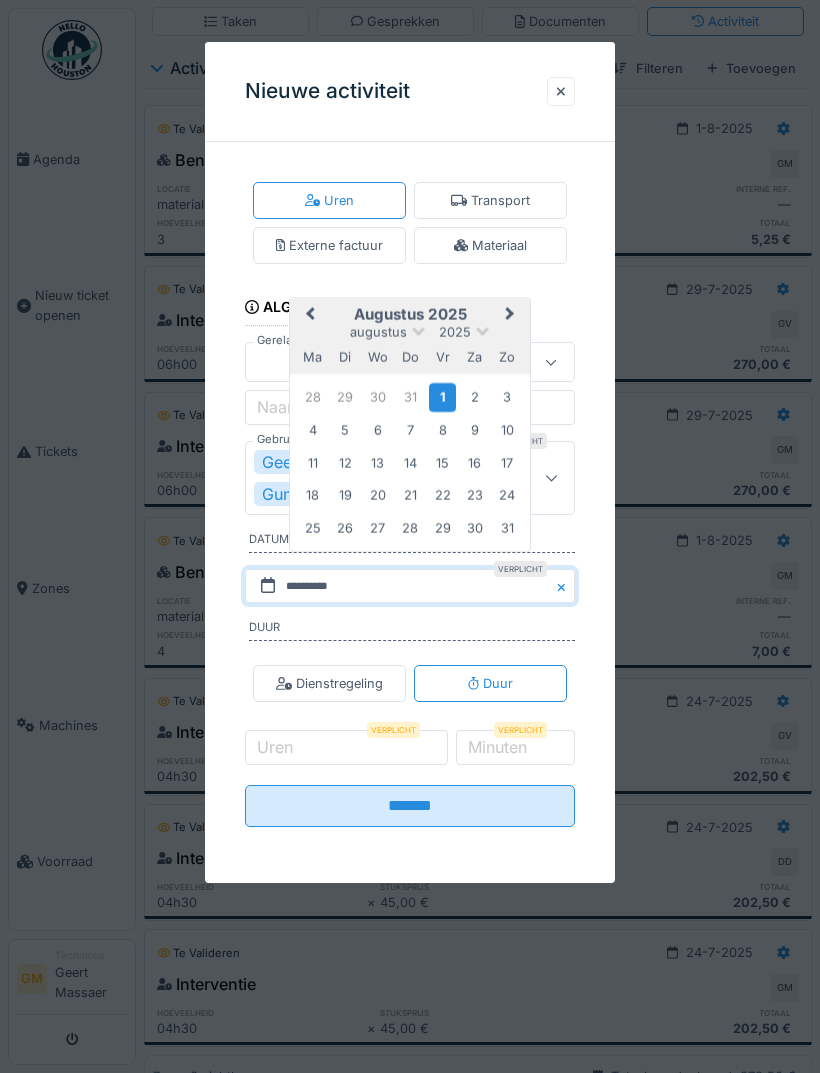 click on "30" at bounding box center [377, 397] 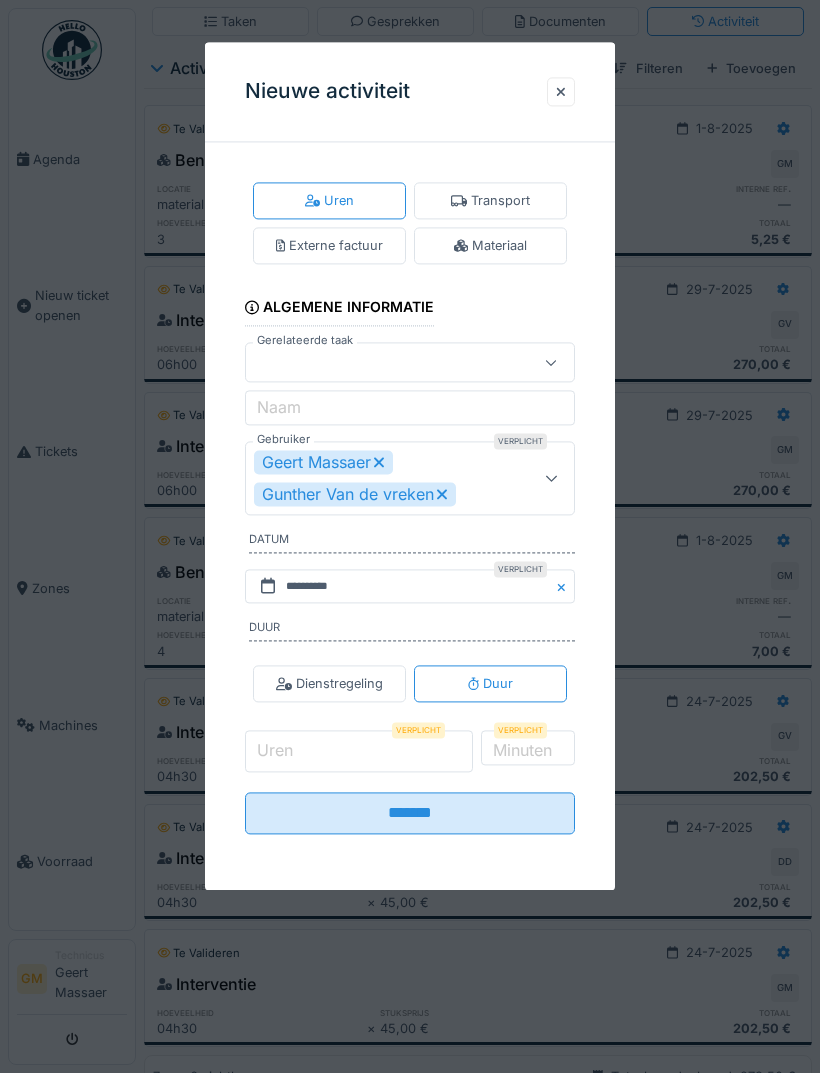 click on "Uren" at bounding box center (359, 752) 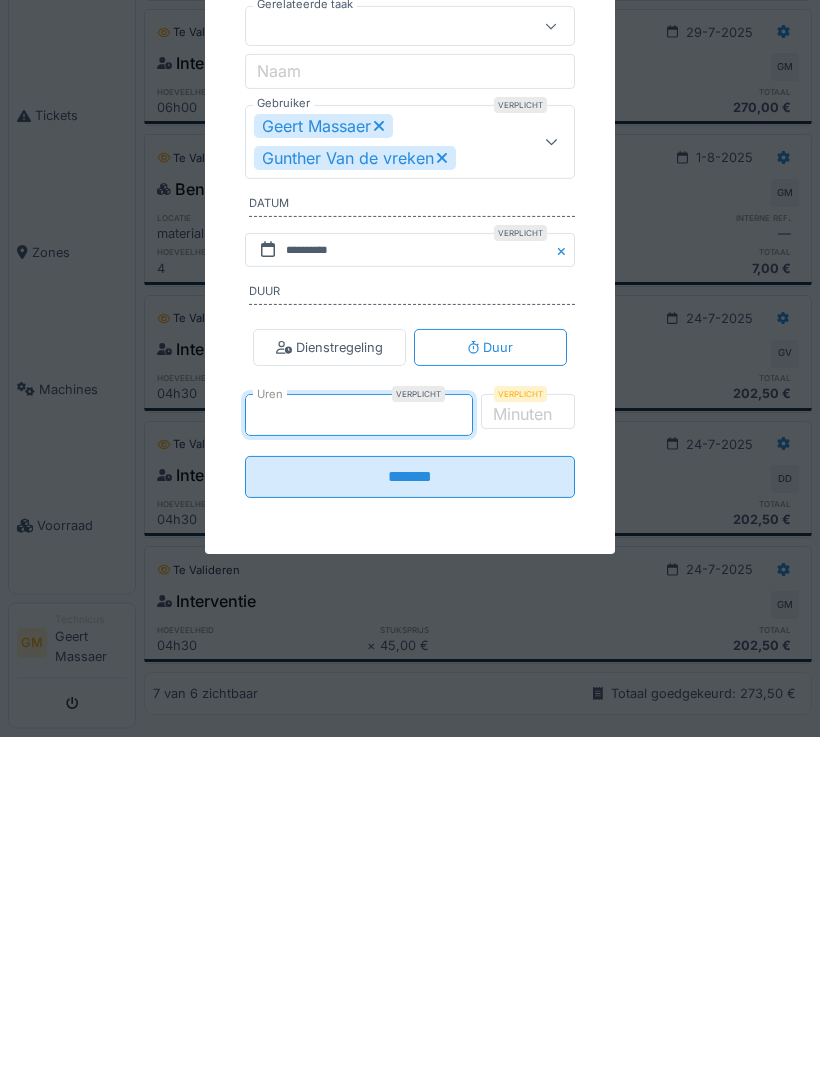 type on "*" 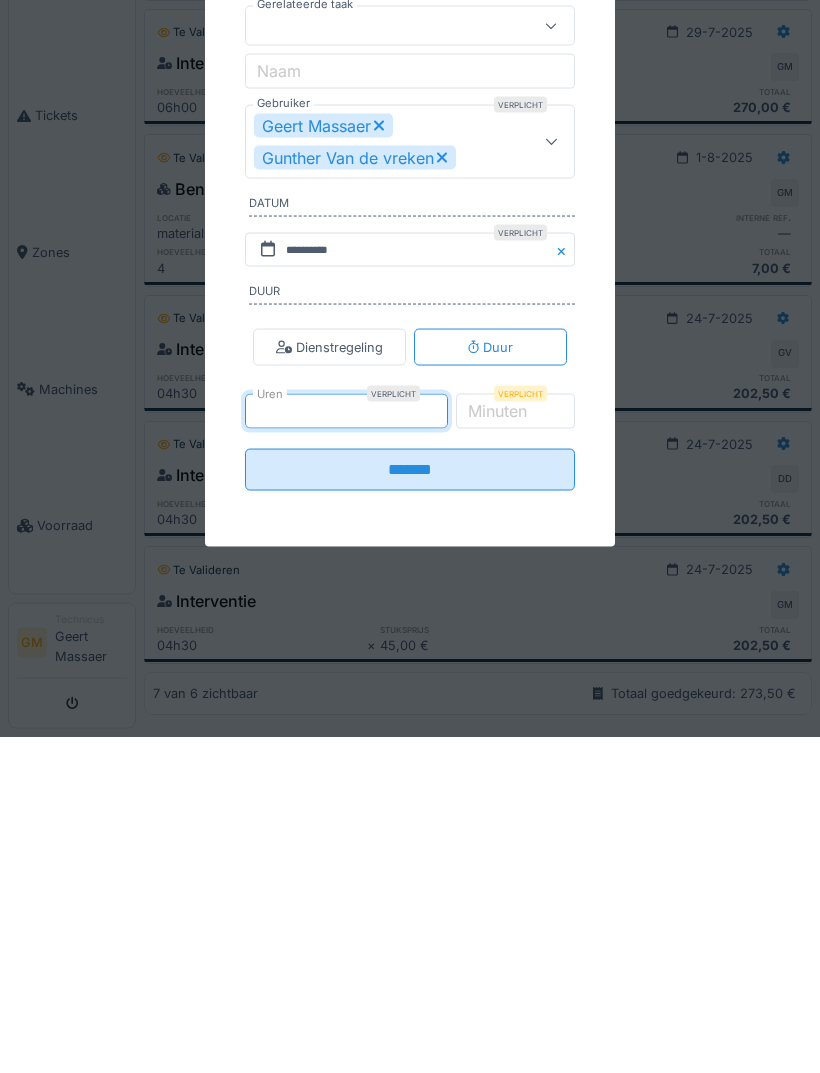 click on "*******" at bounding box center [410, 806] 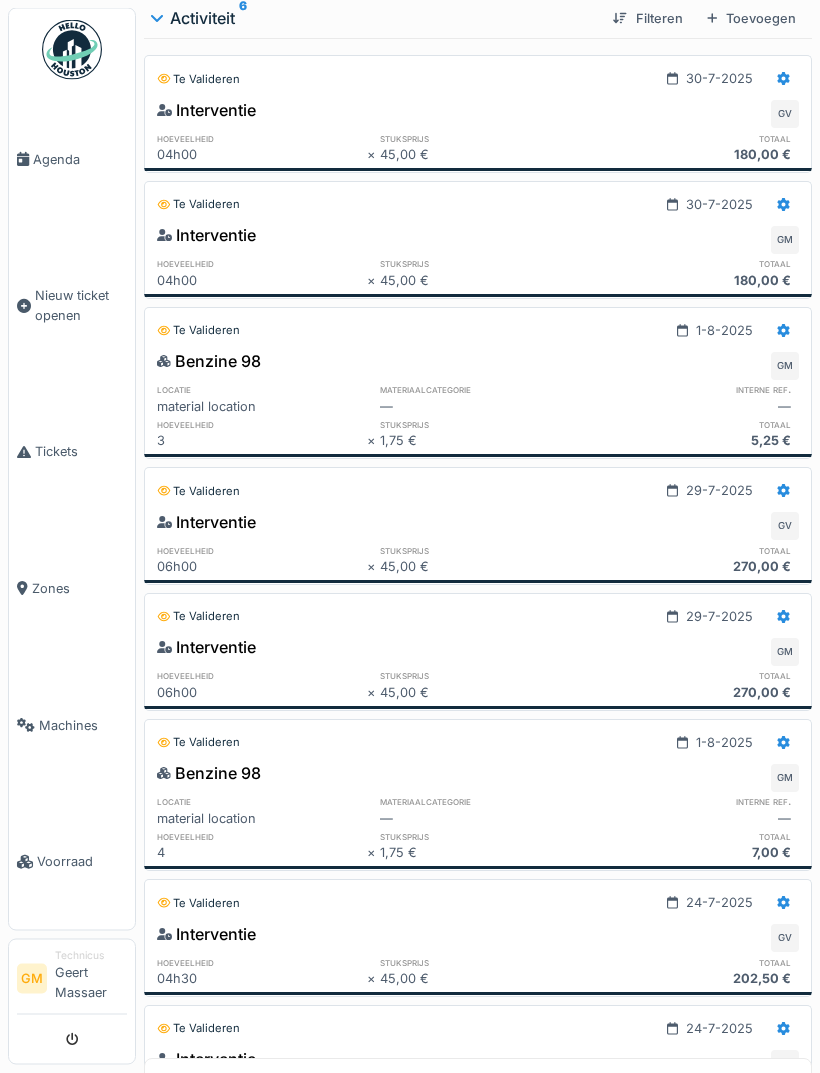 scroll, scrollTop: 0, scrollLeft: 0, axis: both 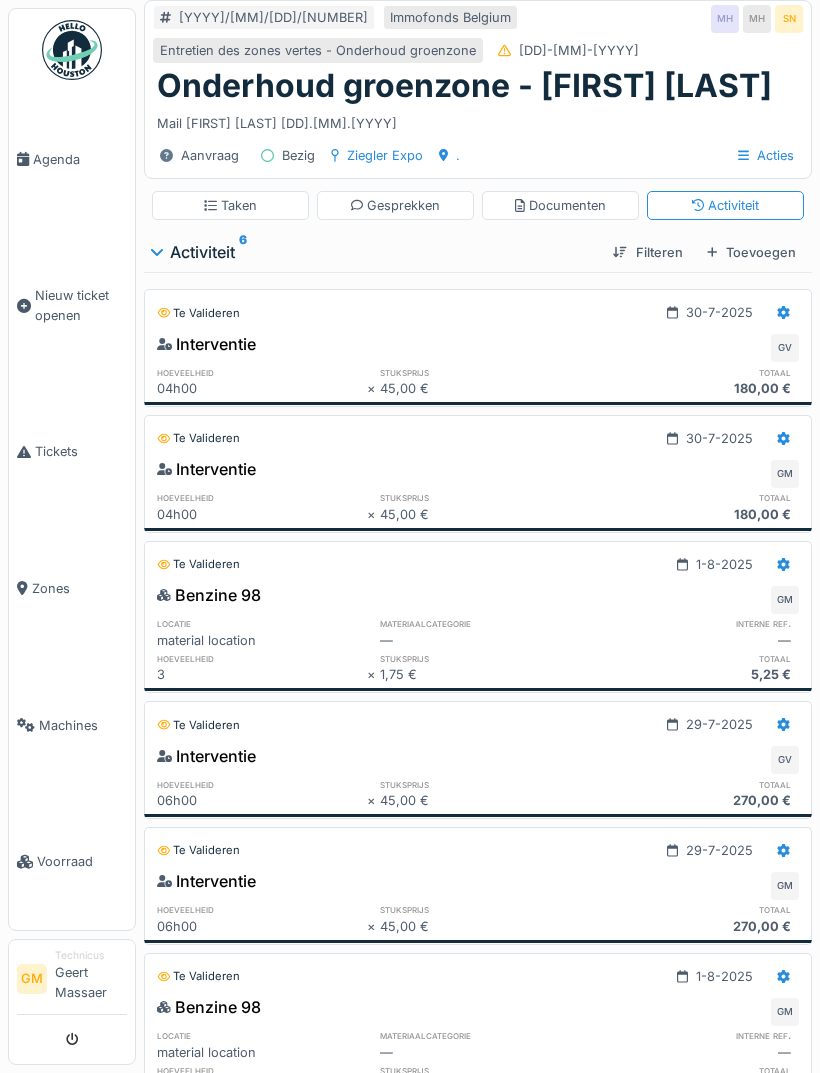 click on "Toevoegen" at bounding box center [751, 252] 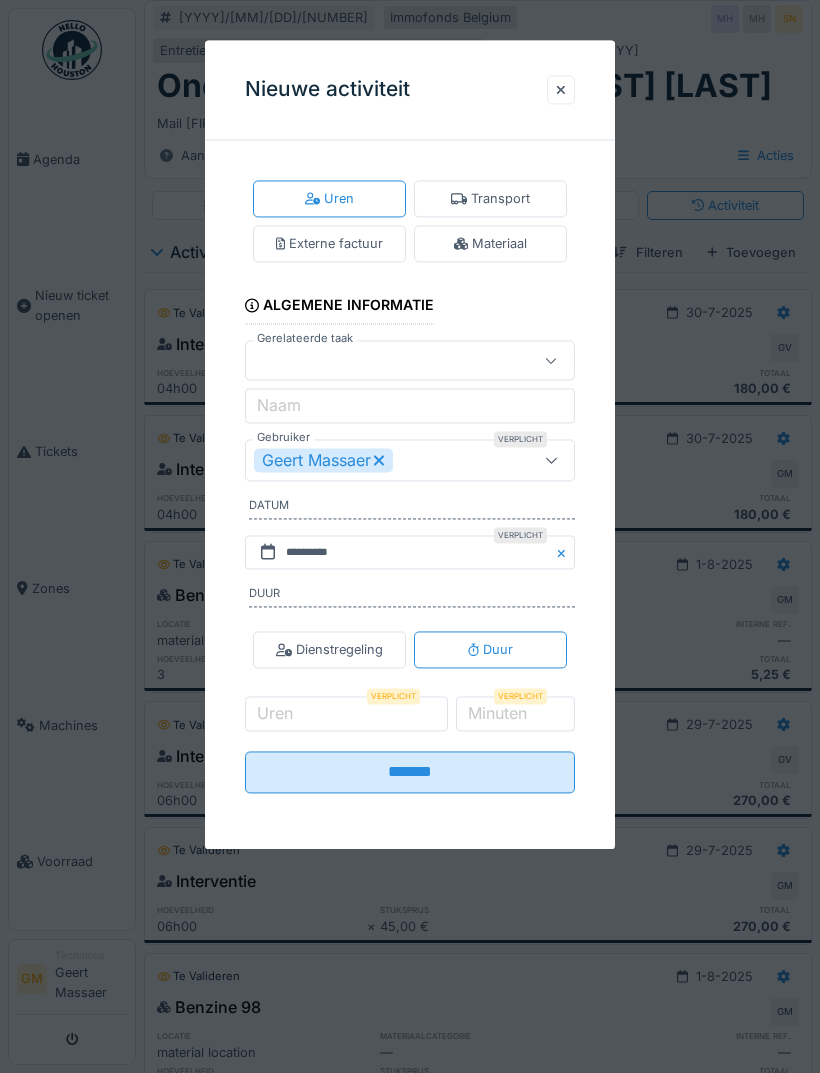 click on "Materiaal" at bounding box center (490, 244) 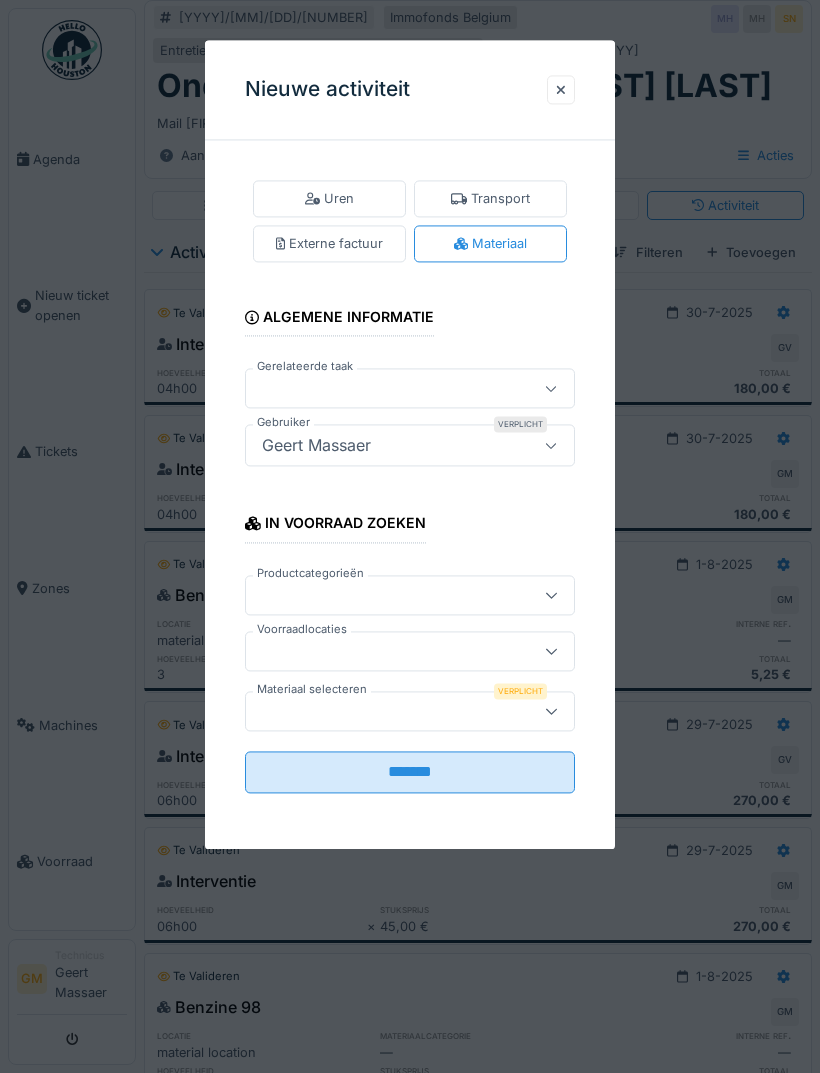 click at bounding box center (393, 711) 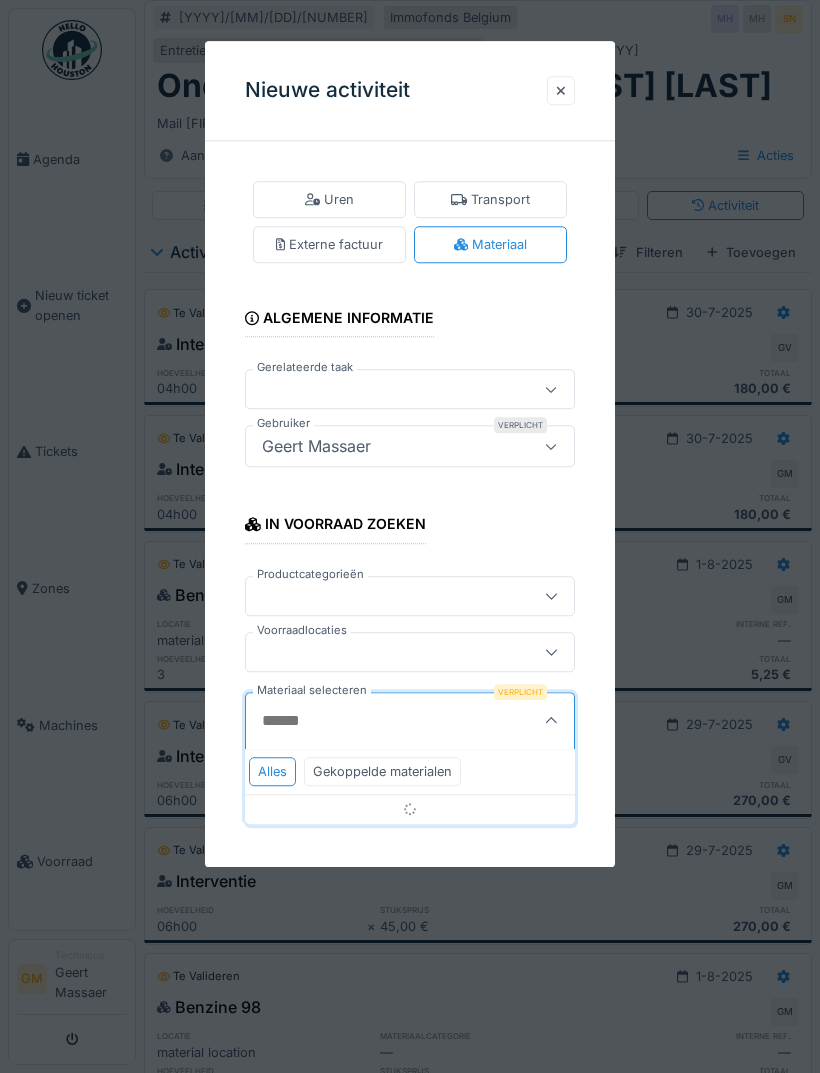 scroll, scrollTop: 15, scrollLeft: 0, axis: vertical 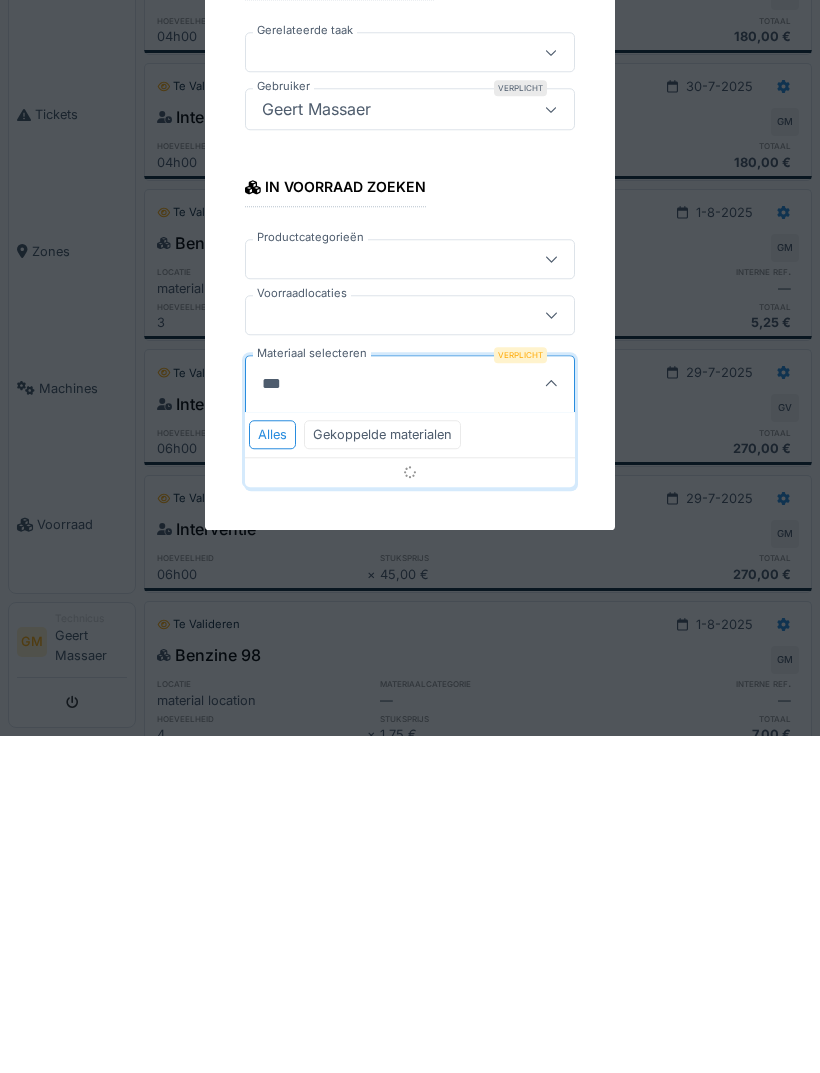 type on "****" 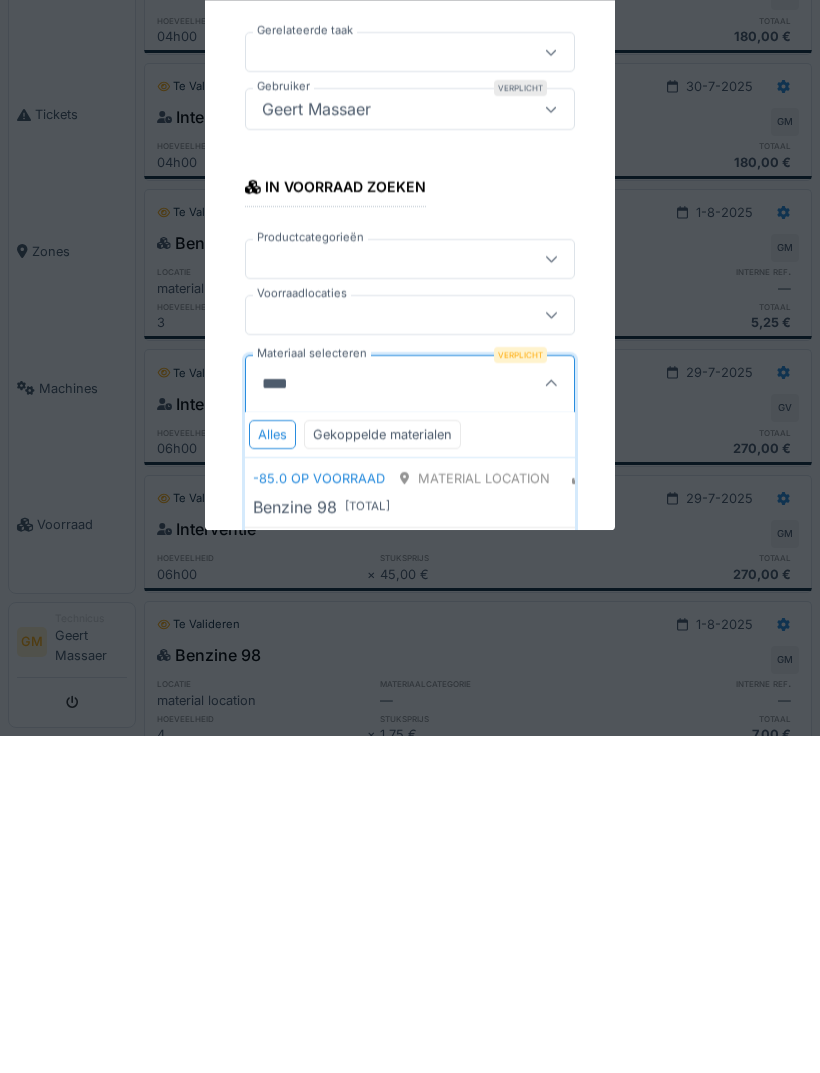 click on "material location" at bounding box center [475, 815] 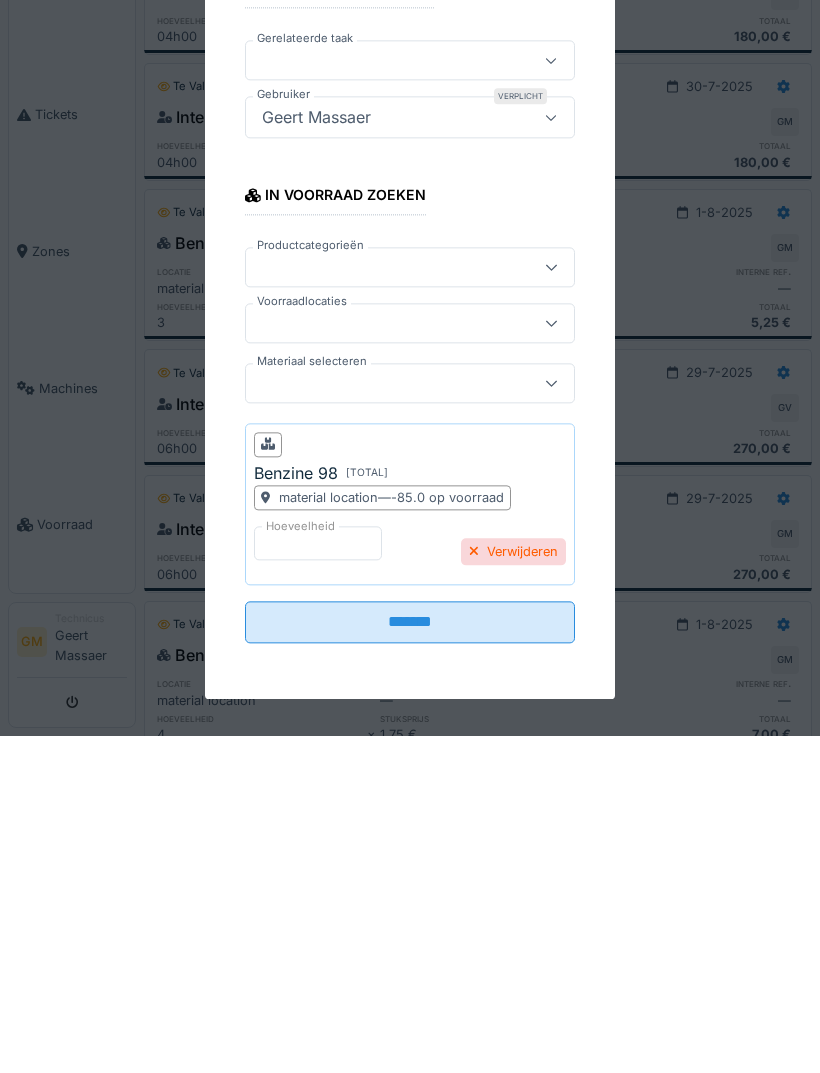scroll, scrollTop: 353, scrollLeft: 0, axis: vertical 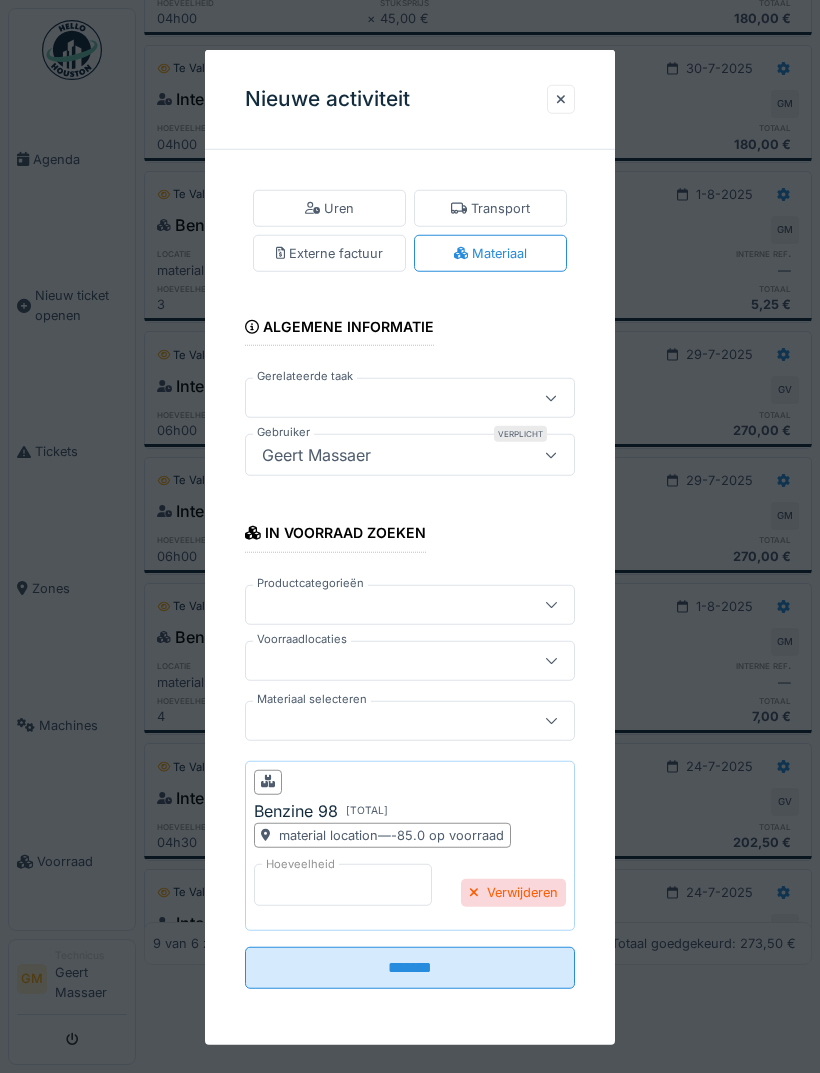 click on "*" at bounding box center (343, 885) 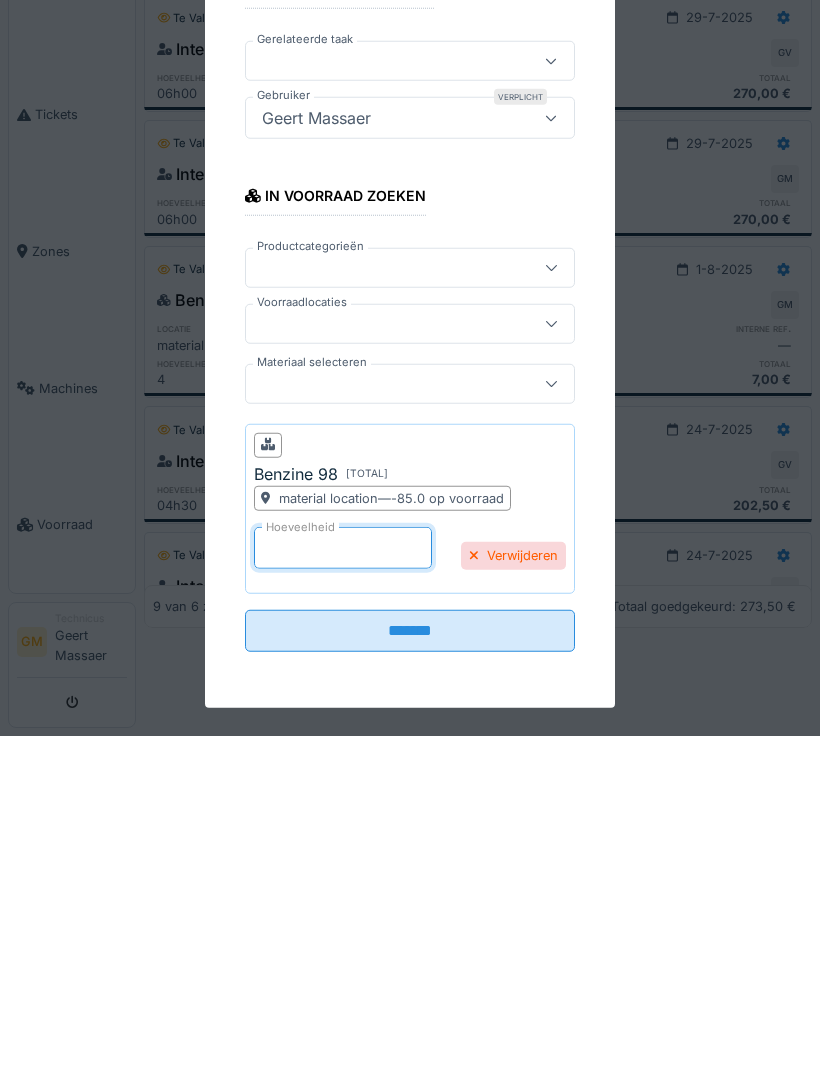 type on "*" 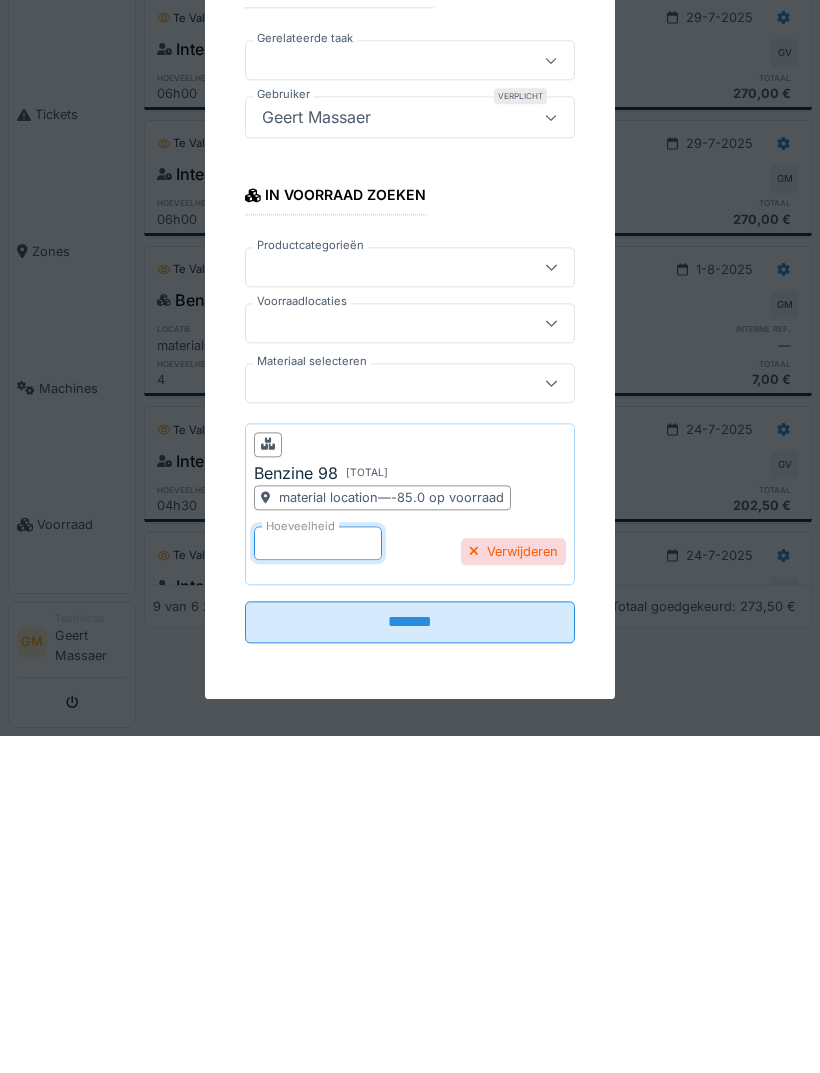click on "*******" at bounding box center [410, 960] 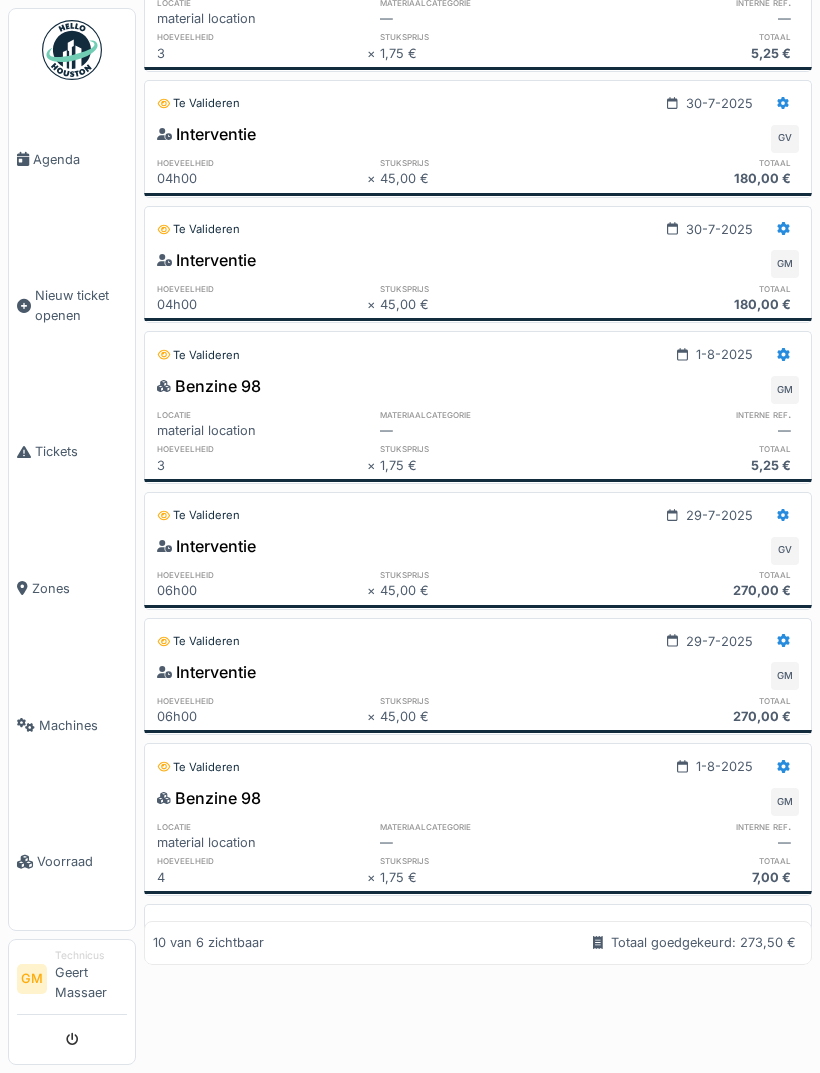 click on "totaal" at bounding box center [694, 288] 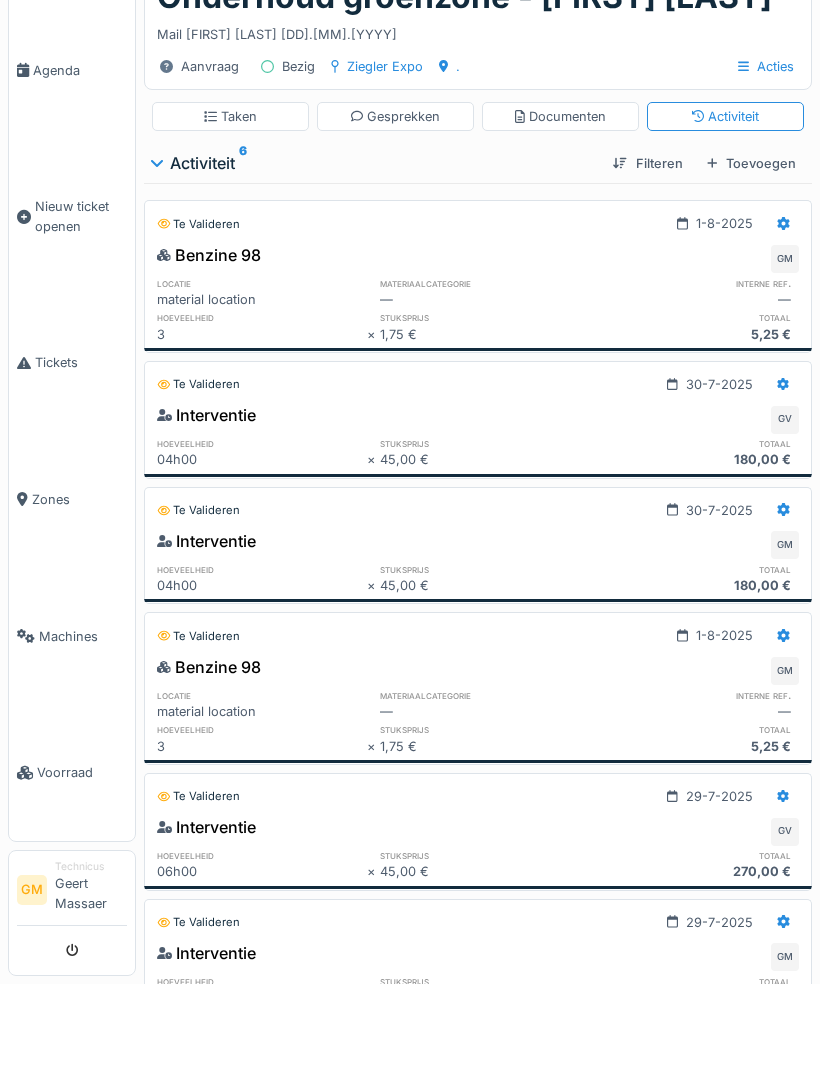 scroll, scrollTop: 90, scrollLeft: 0, axis: vertical 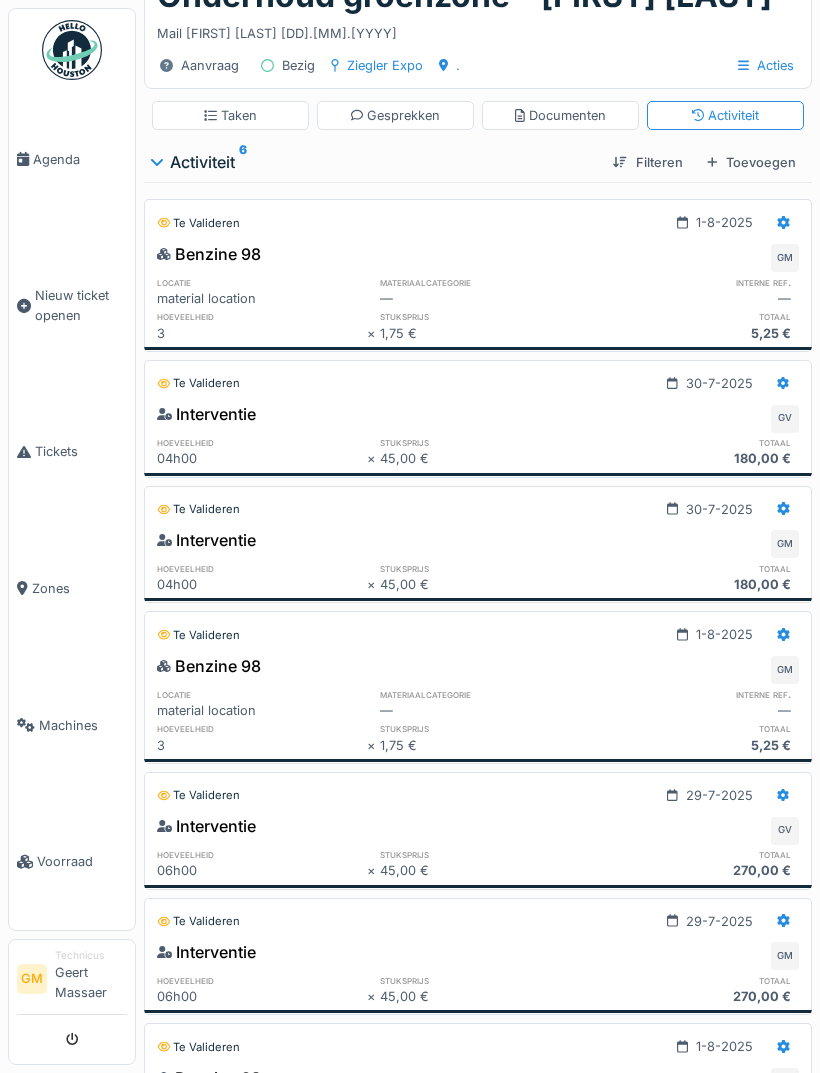 click on "Toevoegen" at bounding box center [751, 162] 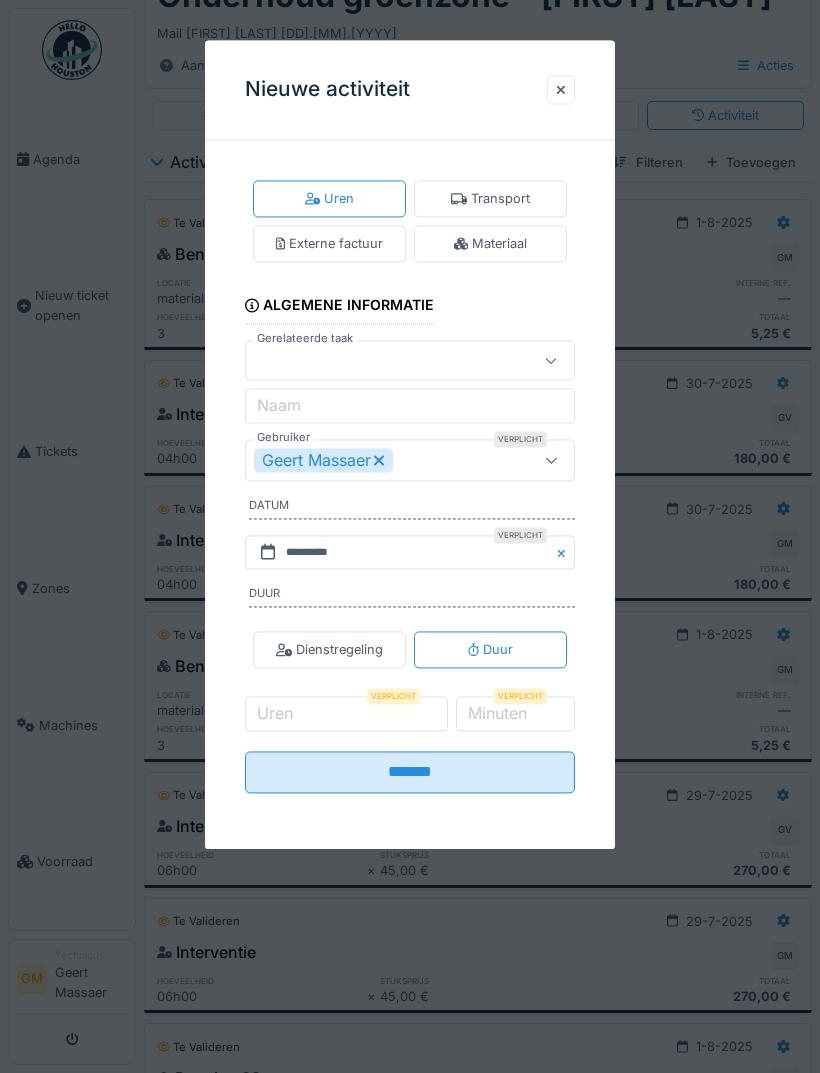 click on "Geert Massaer" at bounding box center [393, 460] 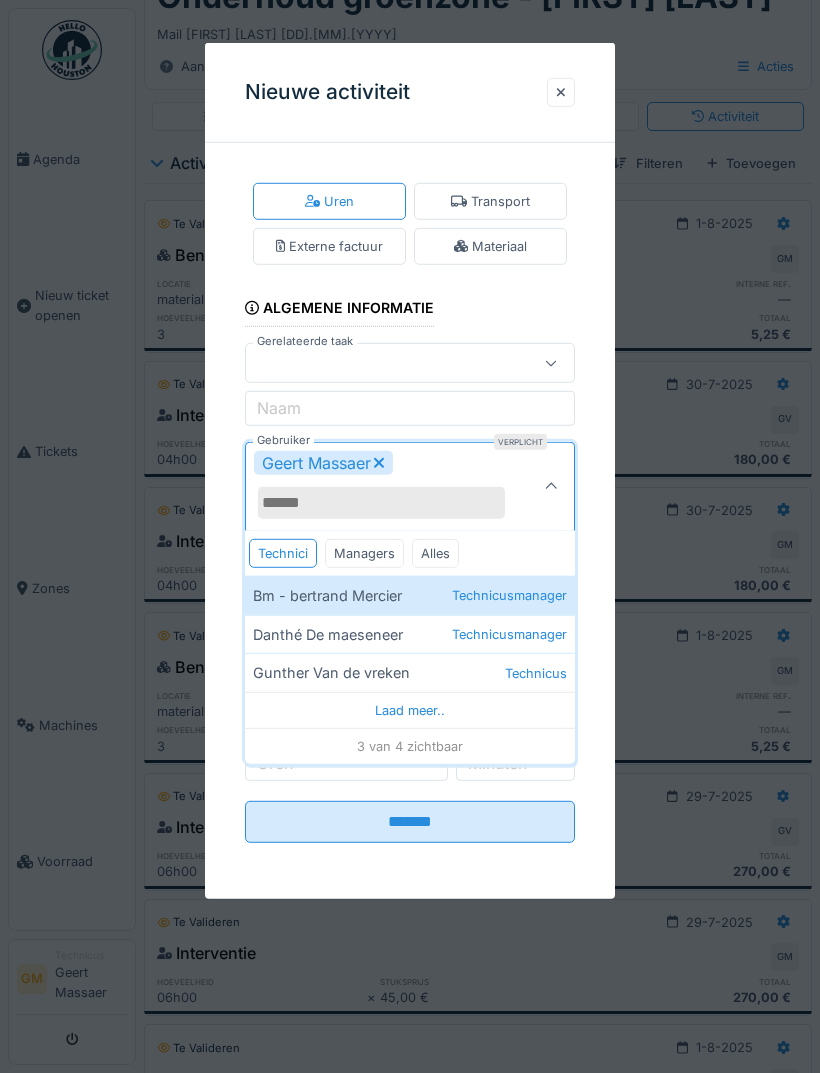 click on "Danthé De maeseneer   Technicusmanager" at bounding box center [410, 634] 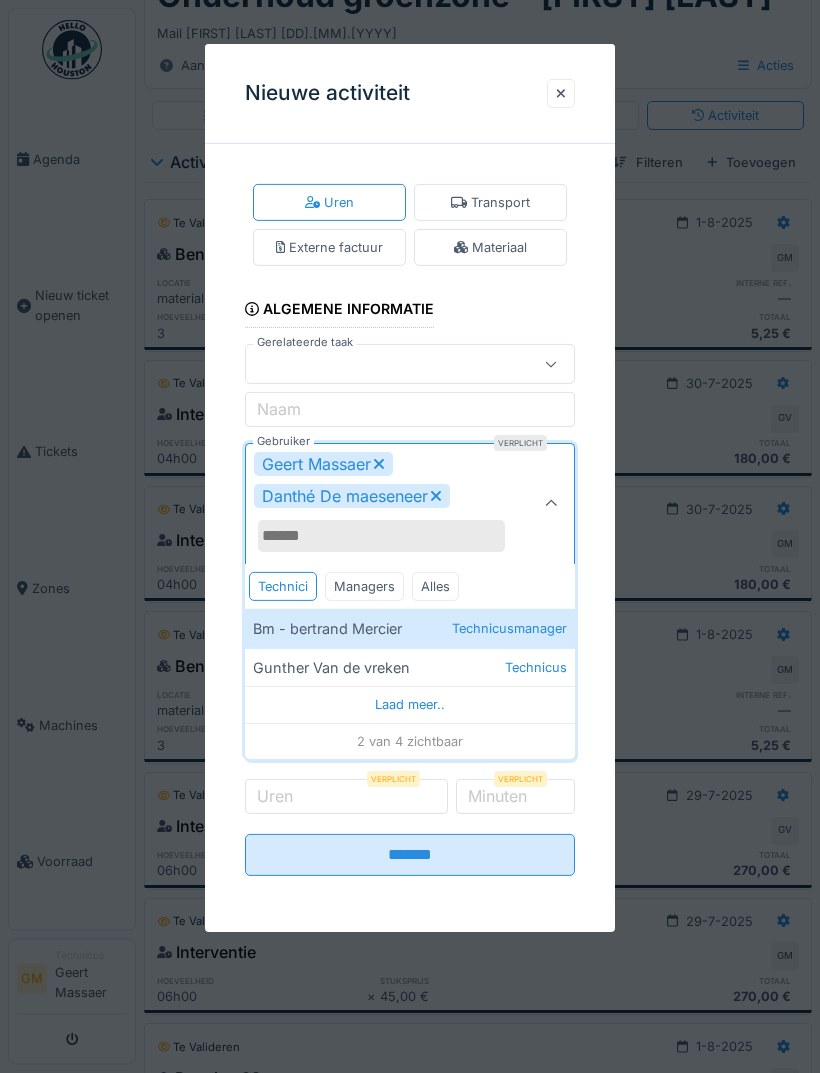 click on "Gunther Van de vreken   Technicus" at bounding box center (410, 667) 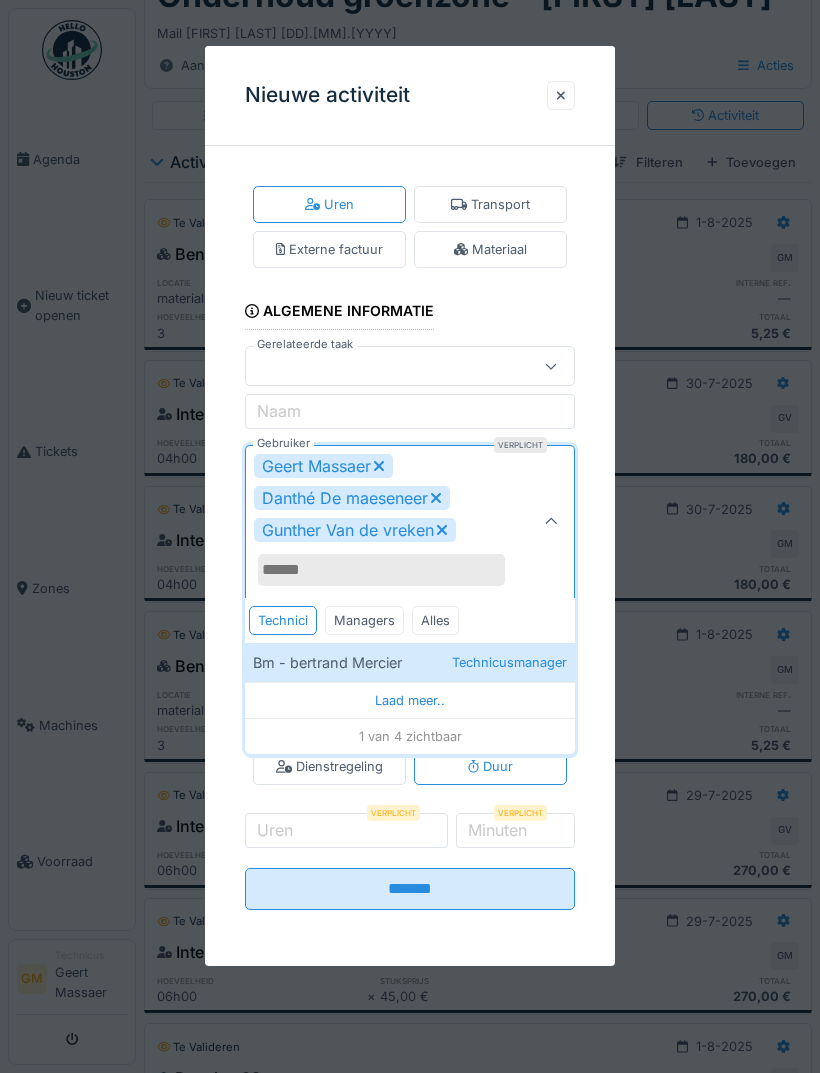 click 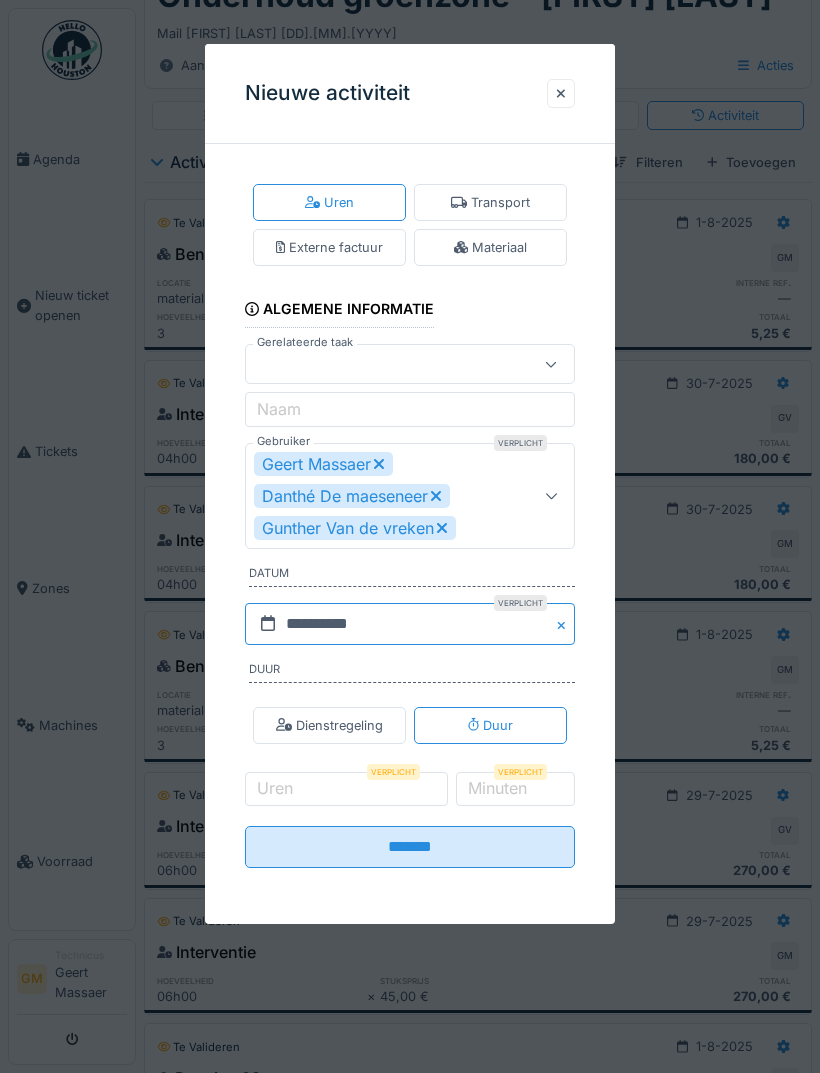 click on "**********" at bounding box center (410, 624) 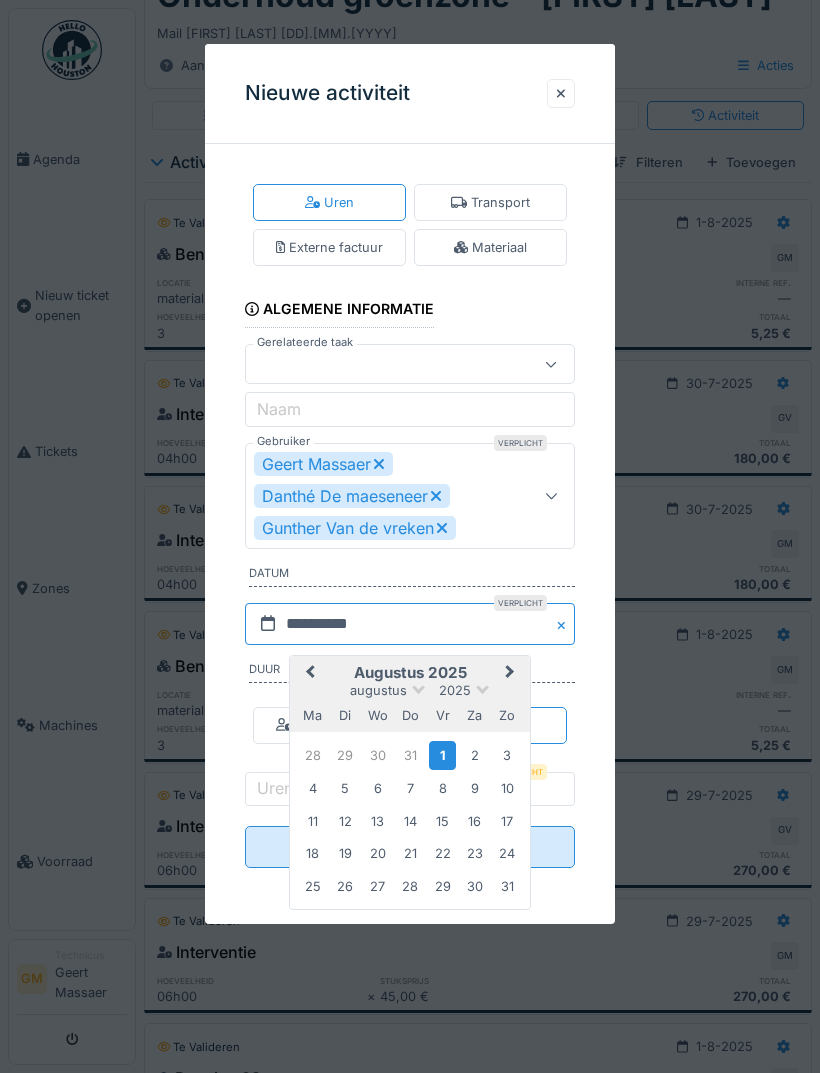 scroll, scrollTop: 89, scrollLeft: 0, axis: vertical 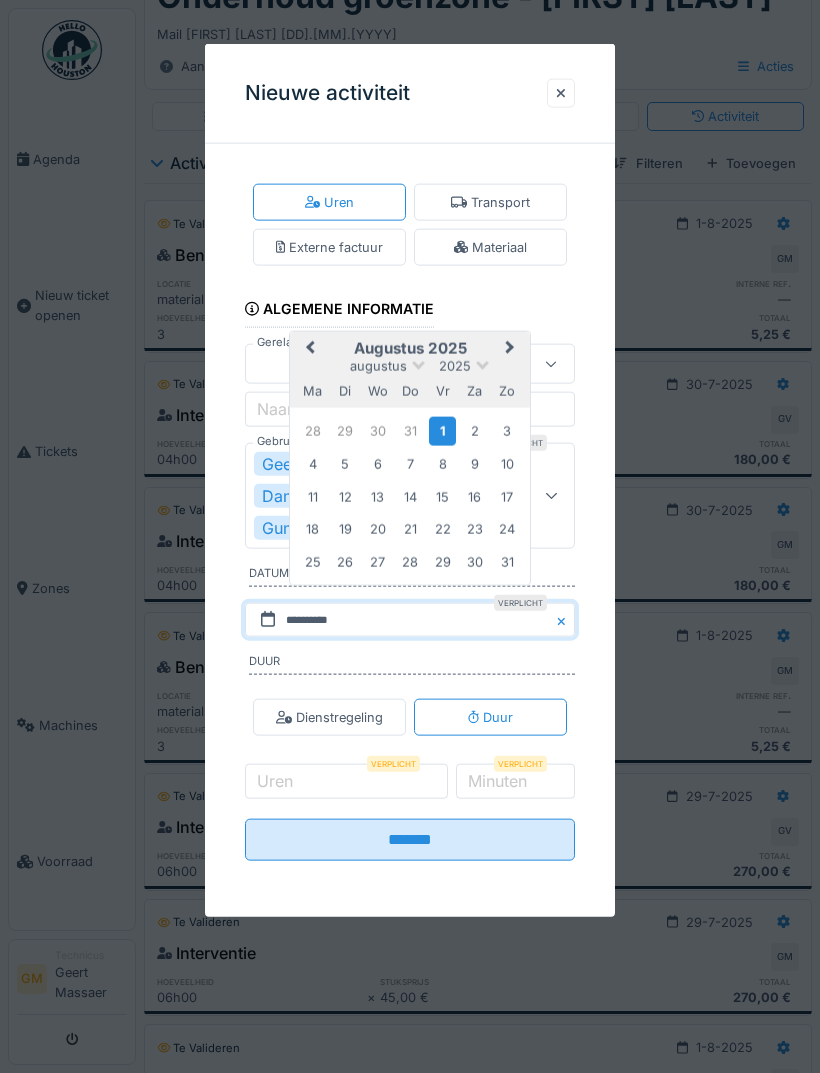 click on "31" at bounding box center [409, 431] 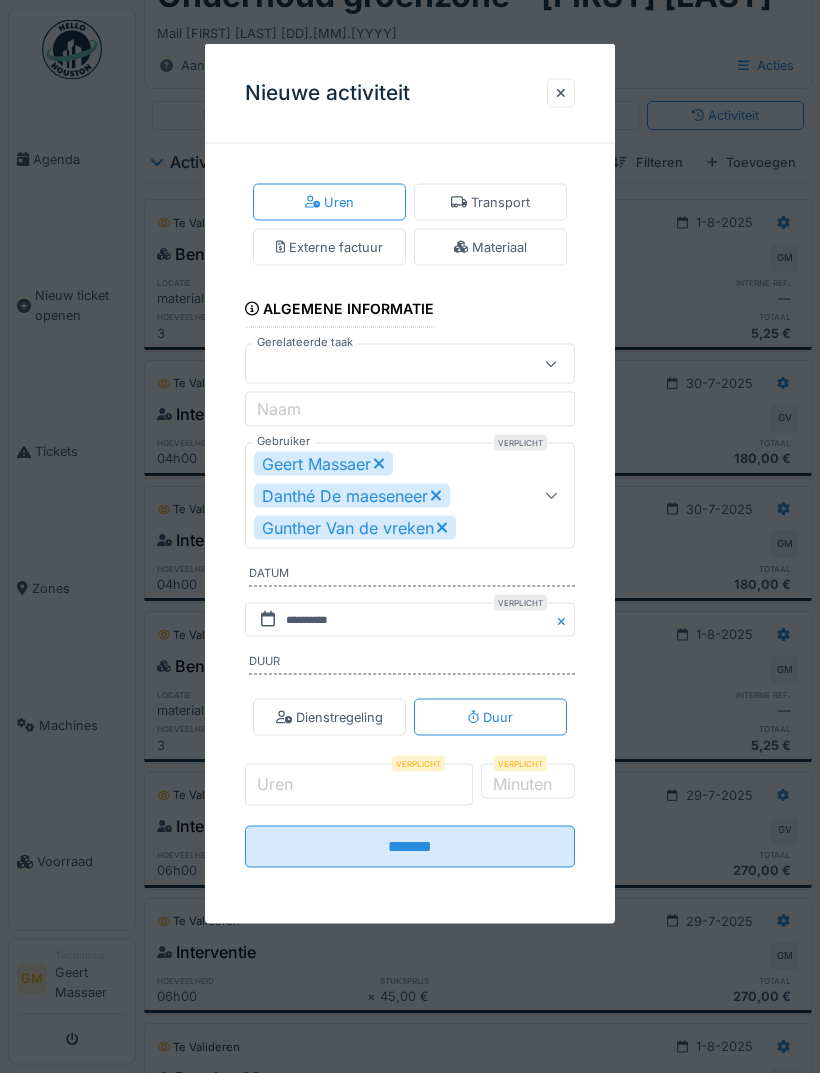 click on "Uren" at bounding box center (359, 785) 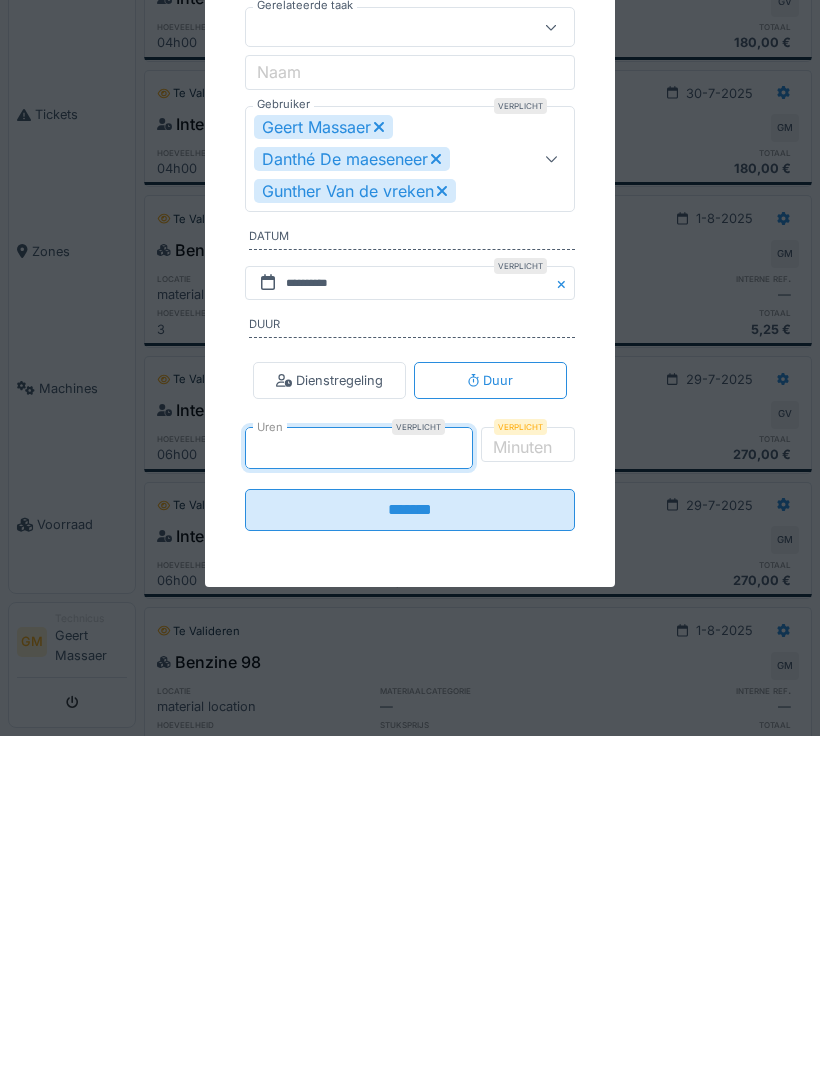 type on "*" 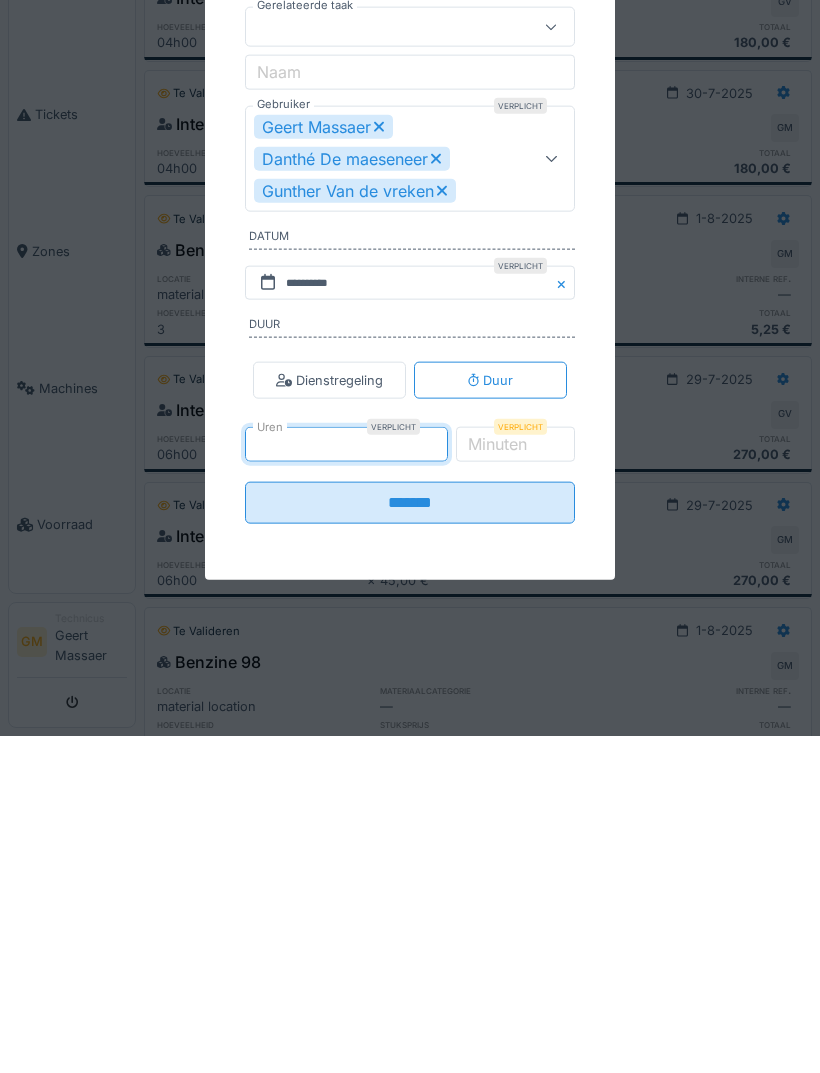 click on "*******" at bounding box center (410, 839) 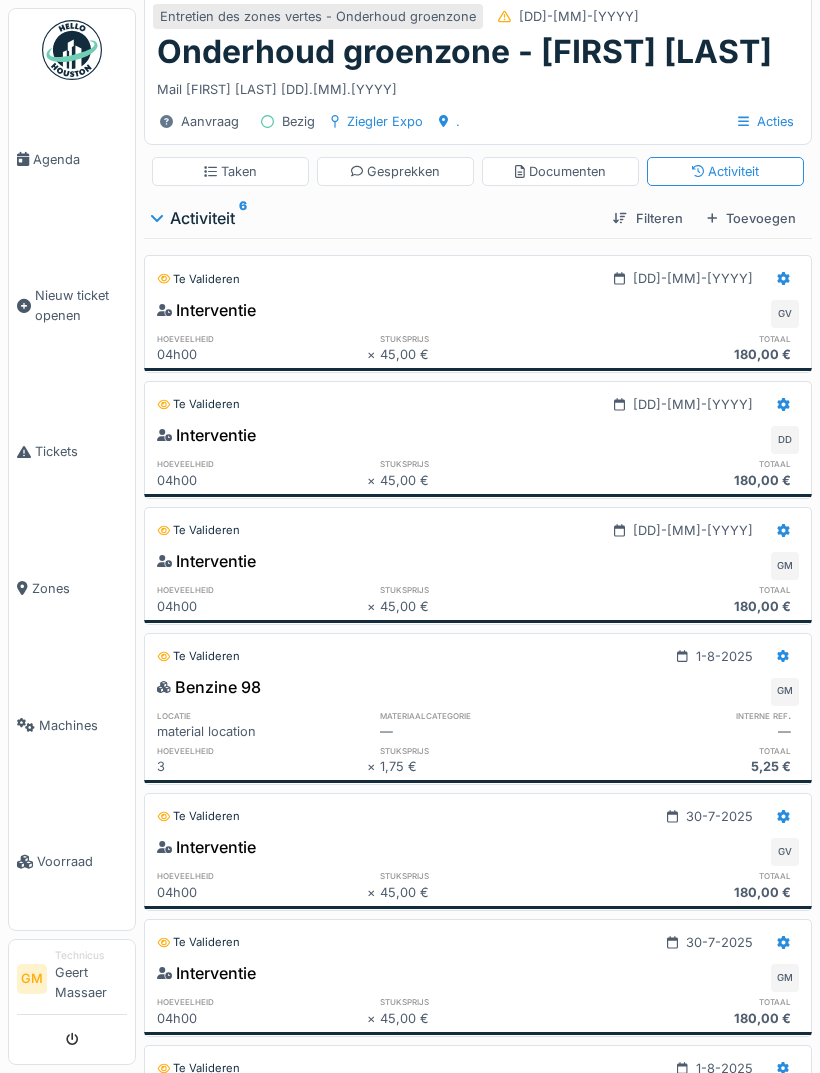 scroll, scrollTop: 0, scrollLeft: 0, axis: both 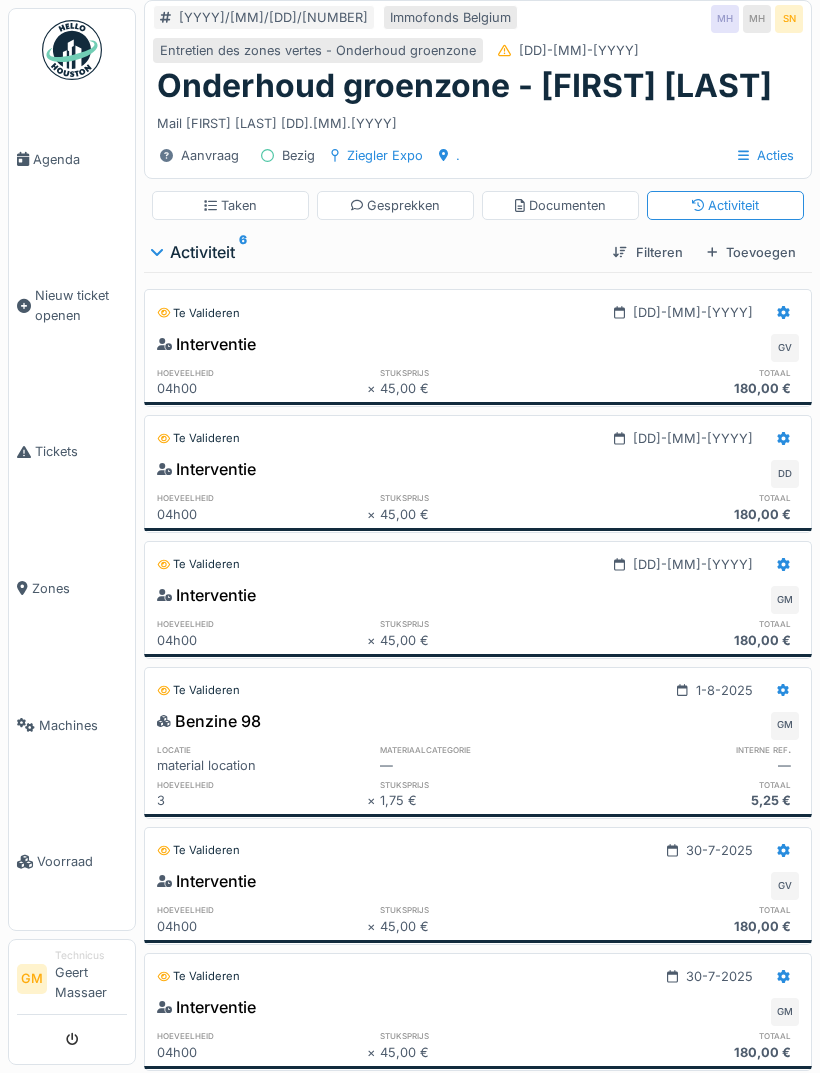 click on "Toevoegen" at bounding box center (751, 252) 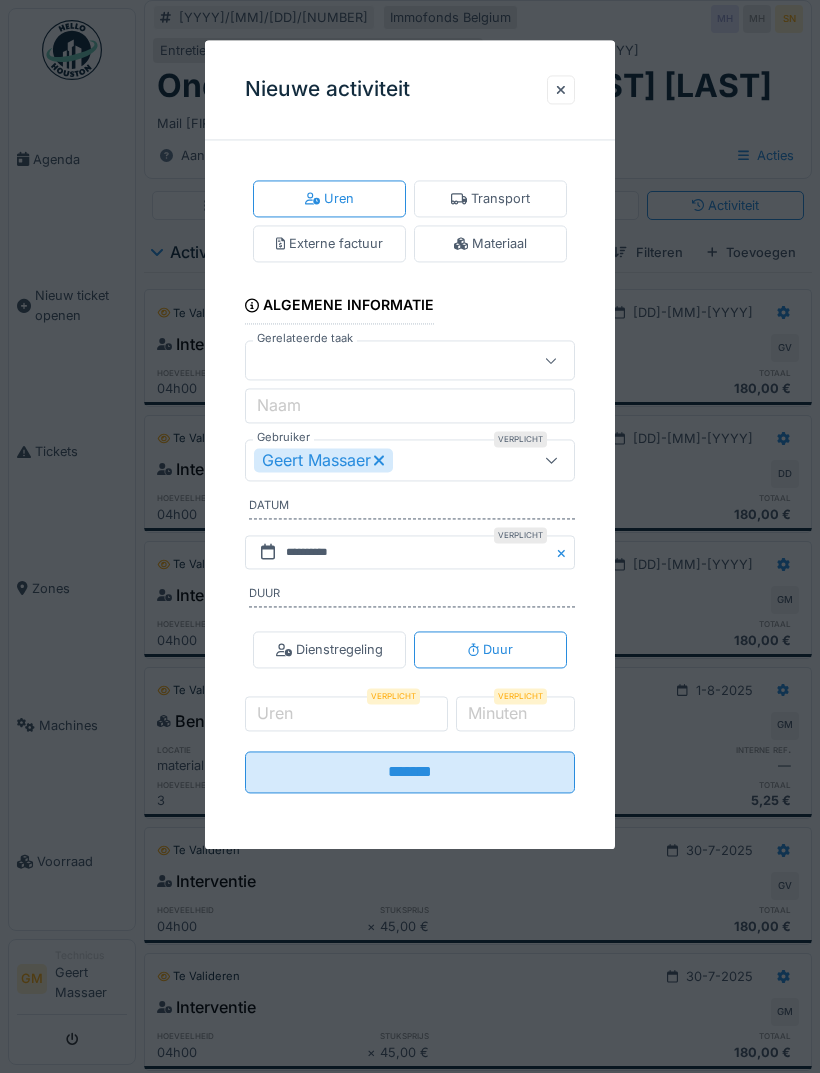 click on "Materiaal" at bounding box center (490, 244) 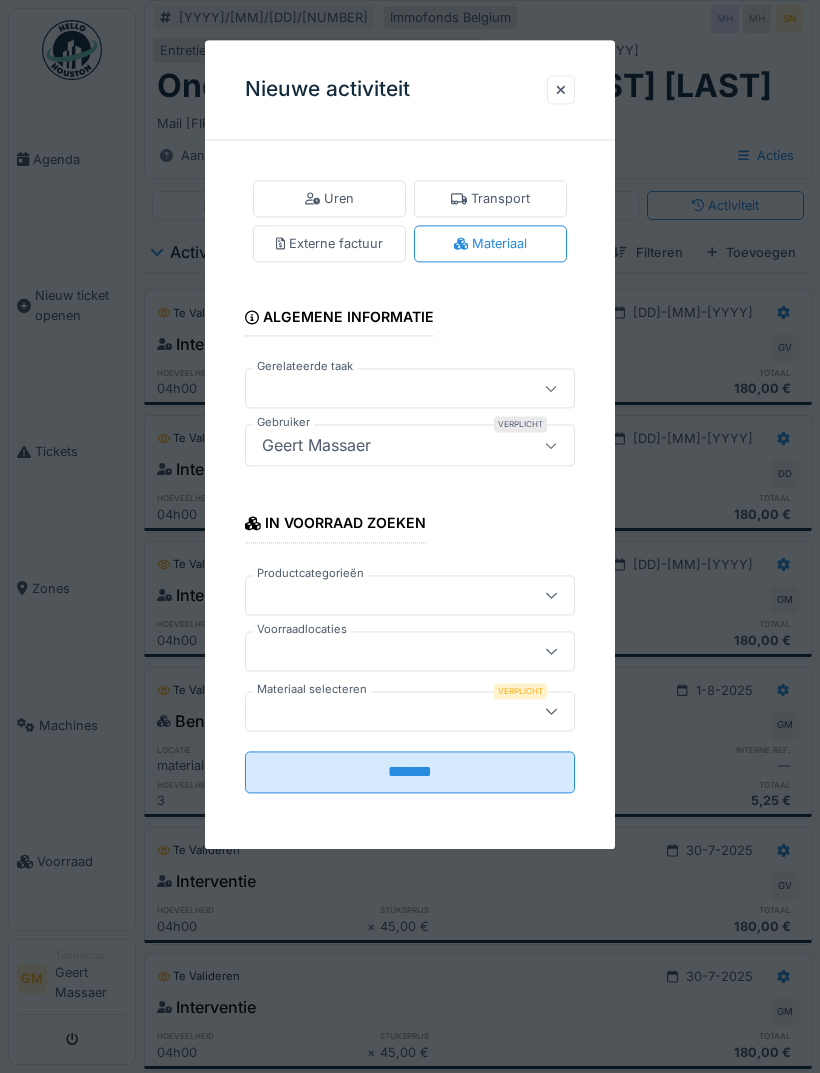 click at bounding box center [410, 711] 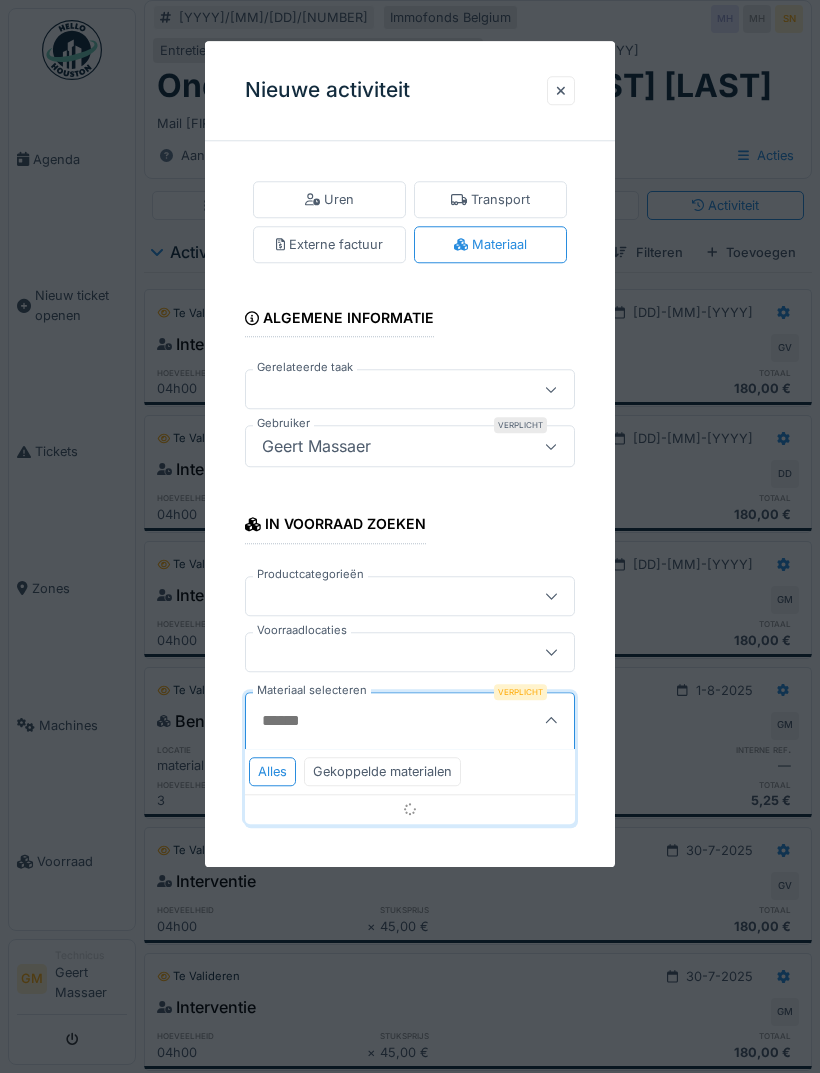 scroll, scrollTop: 15, scrollLeft: 0, axis: vertical 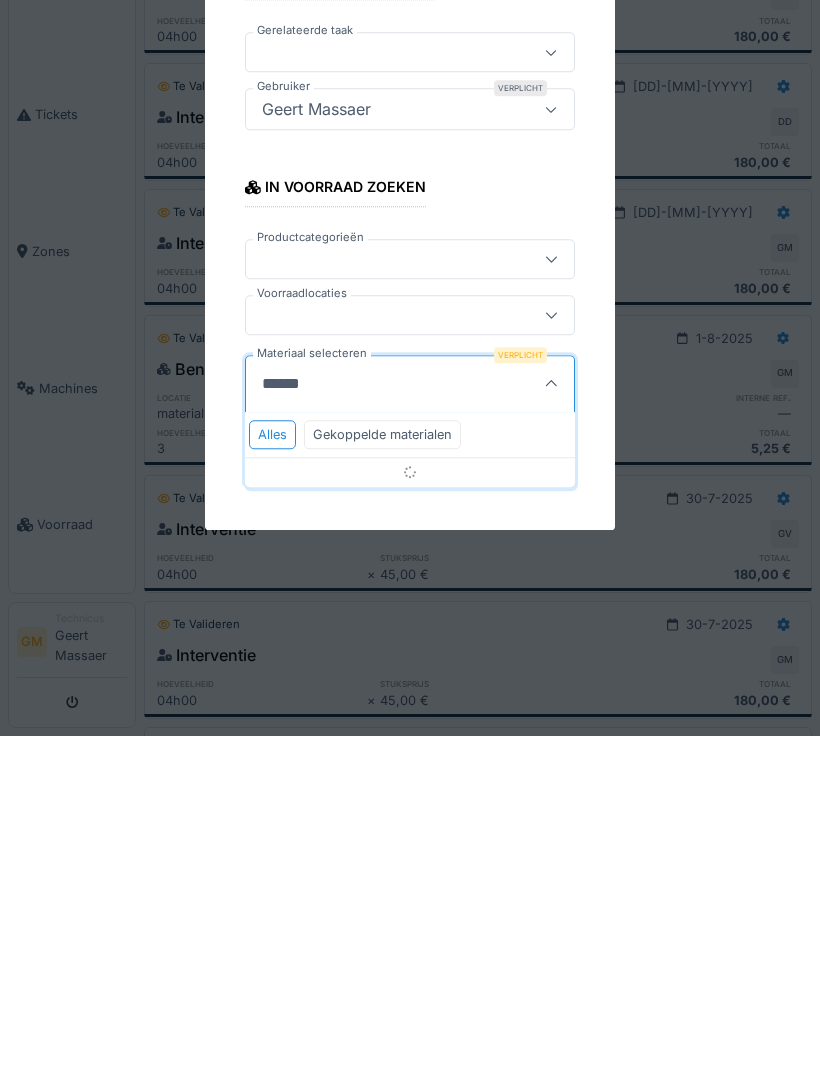 type on "*******" 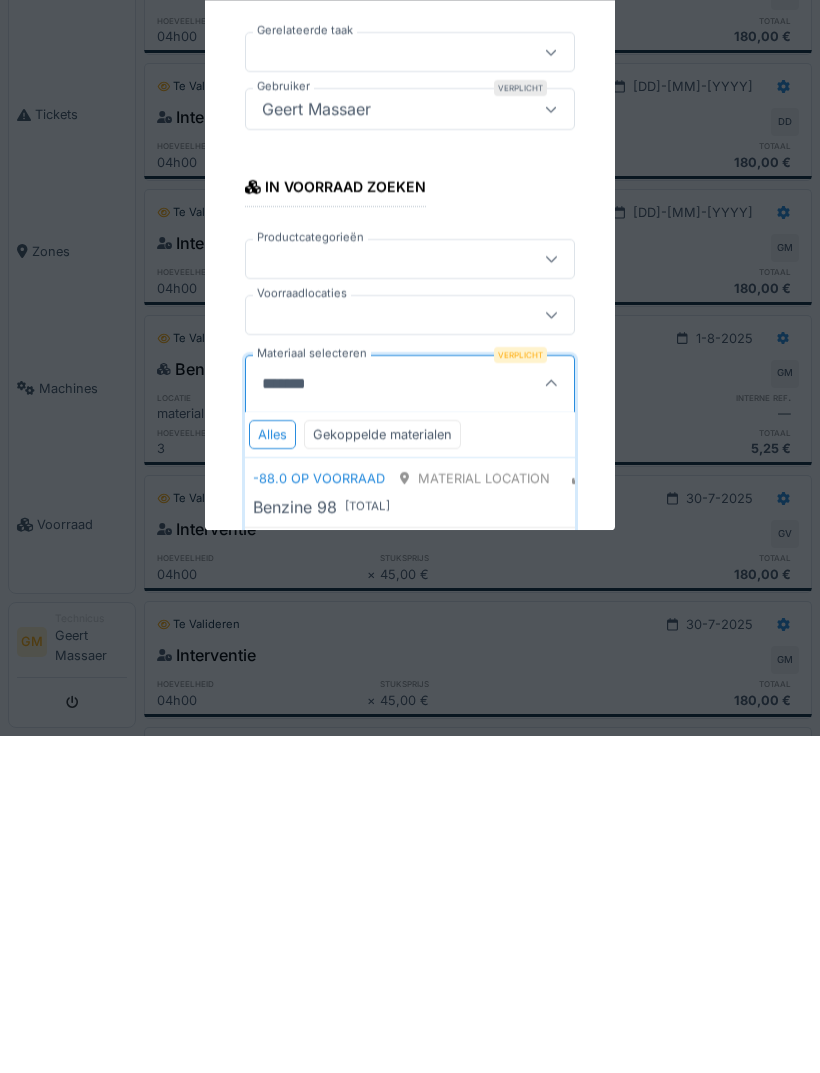 click on "Benzine 98 [ Total ]" at bounding box center (423, 844) 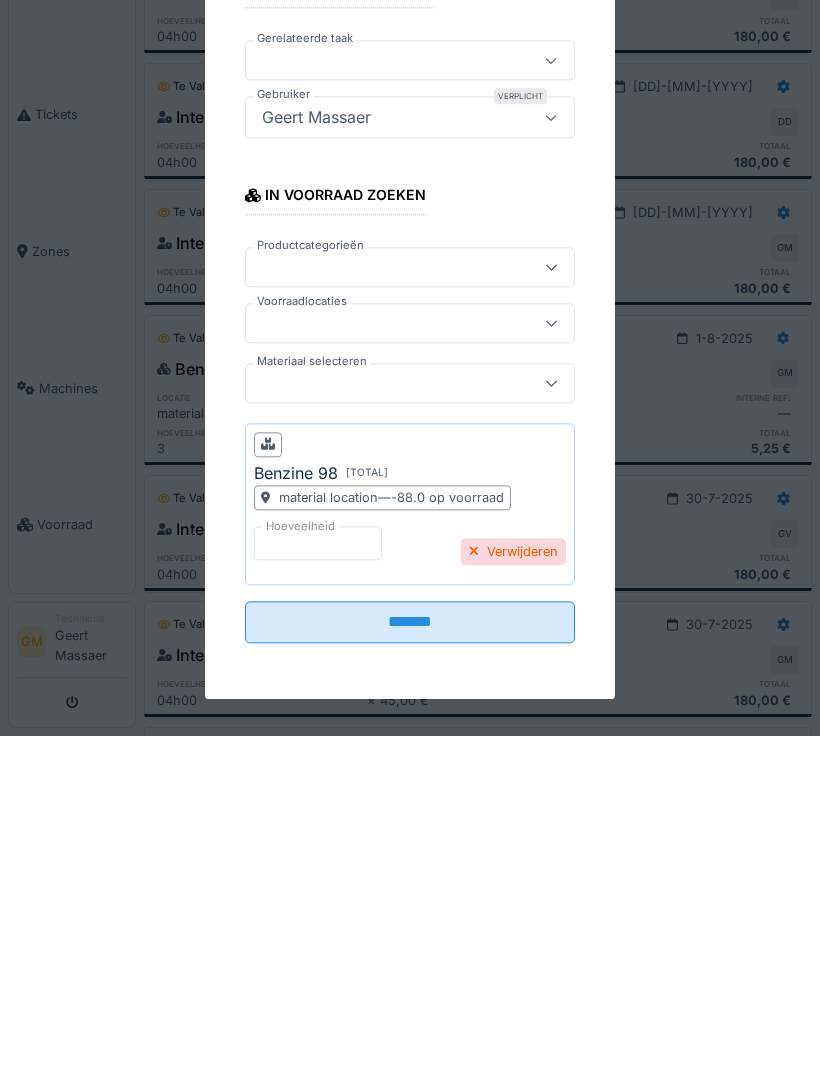 scroll, scrollTop: 353, scrollLeft: 0, axis: vertical 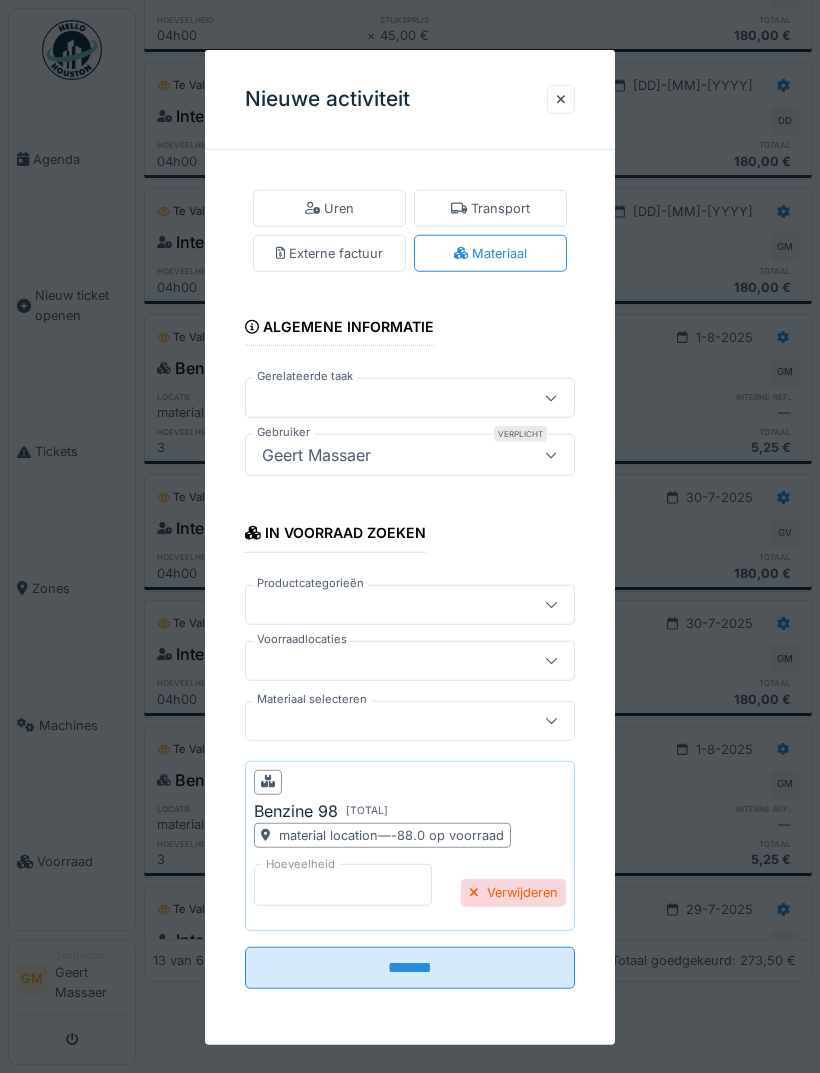 click on "*" at bounding box center (343, 885) 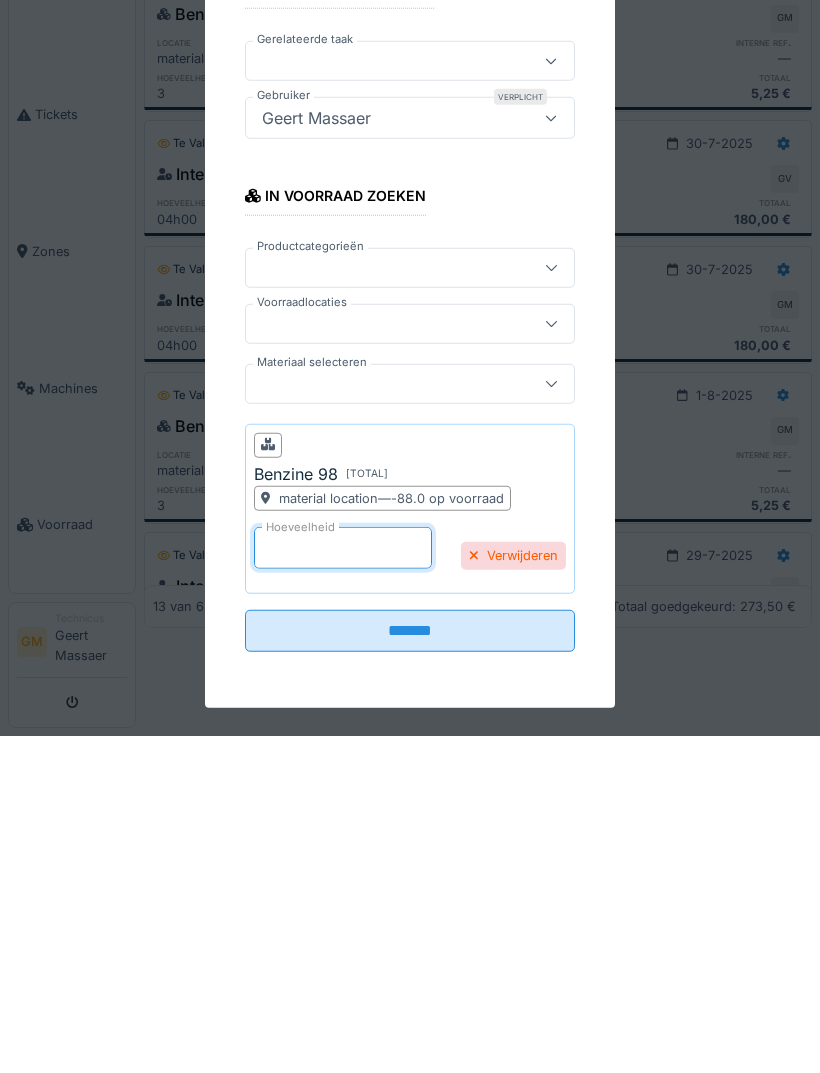 click on "*" at bounding box center [343, 885] 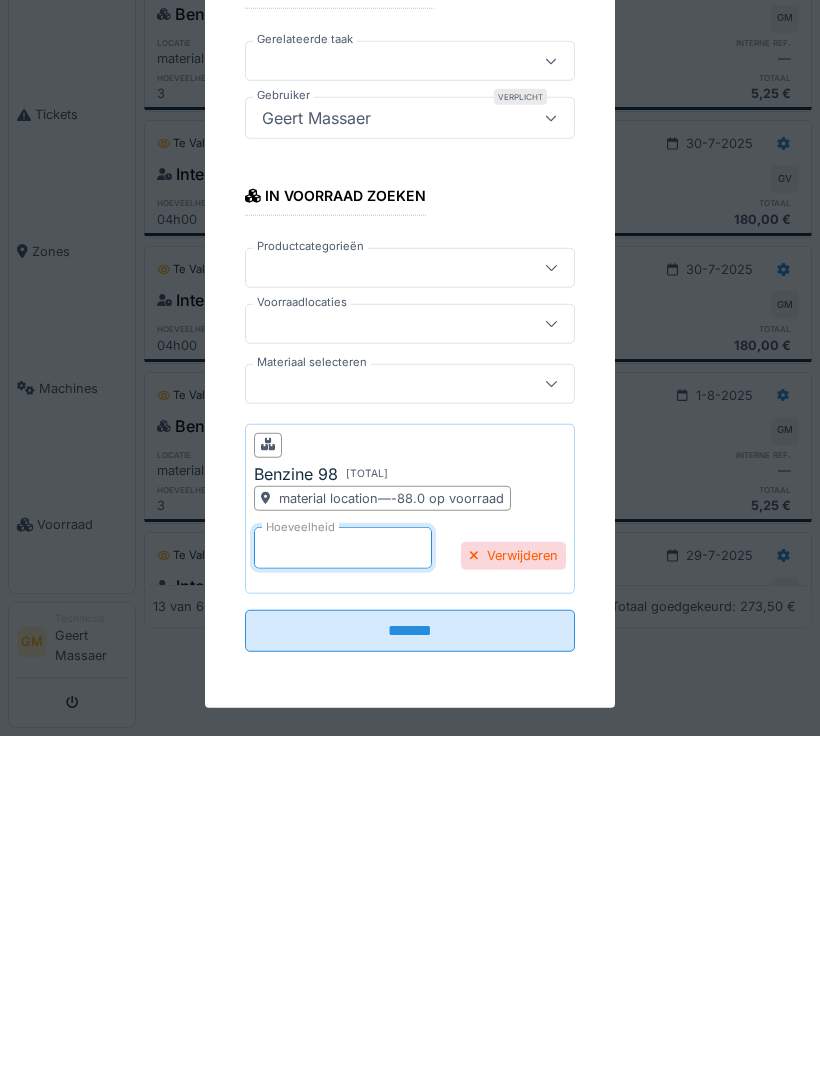 type on "*" 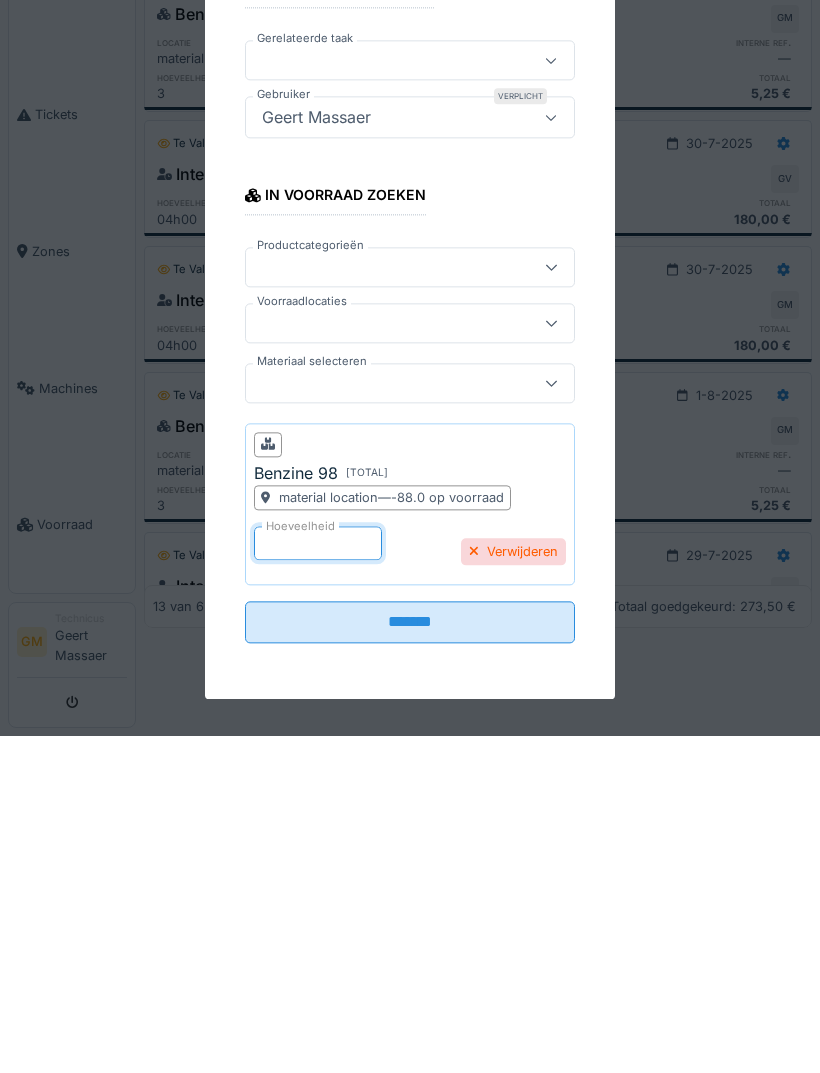 click on "*******" at bounding box center [410, 960] 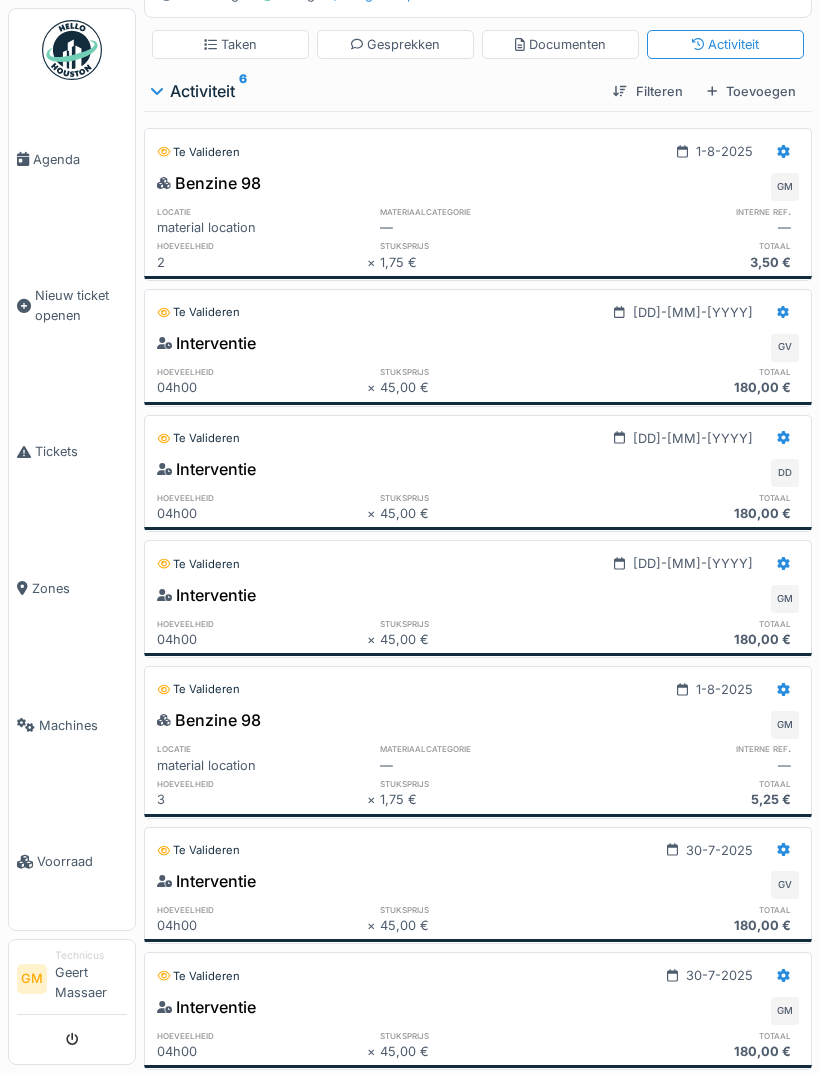 scroll, scrollTop: 0, scrollLeft: 0, axis: both 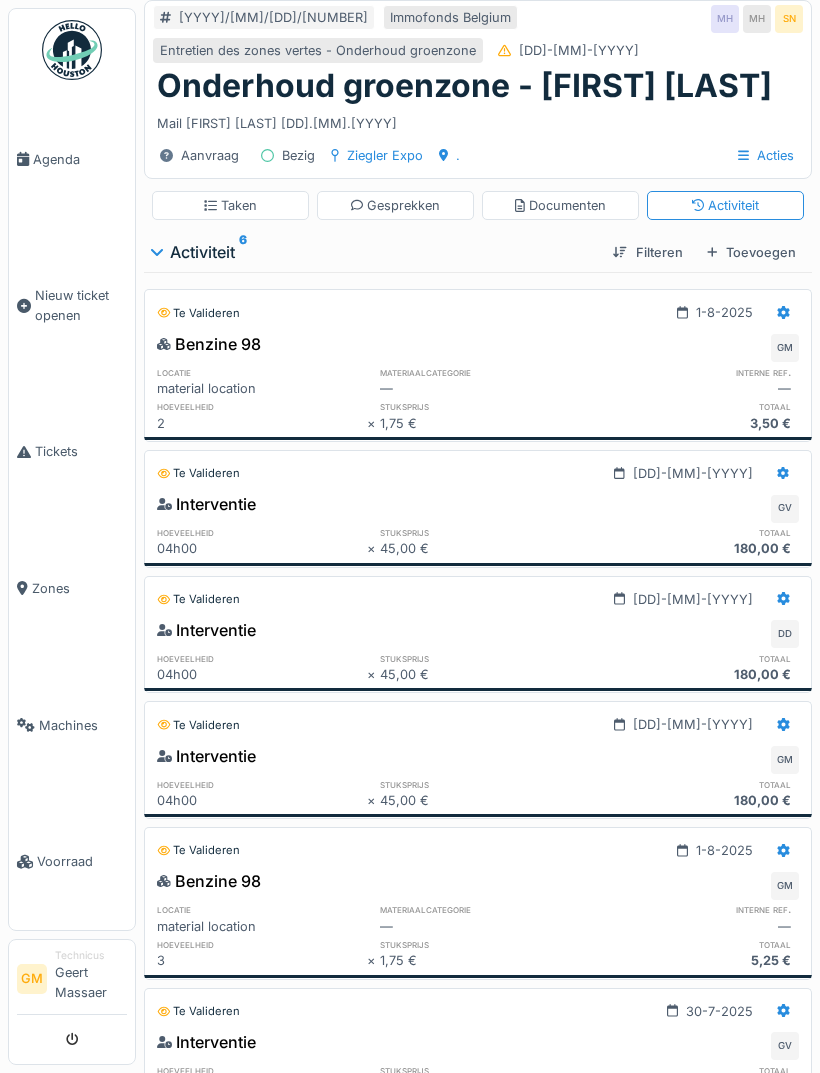 click on "Agenda" at bounding box center (80, 159) 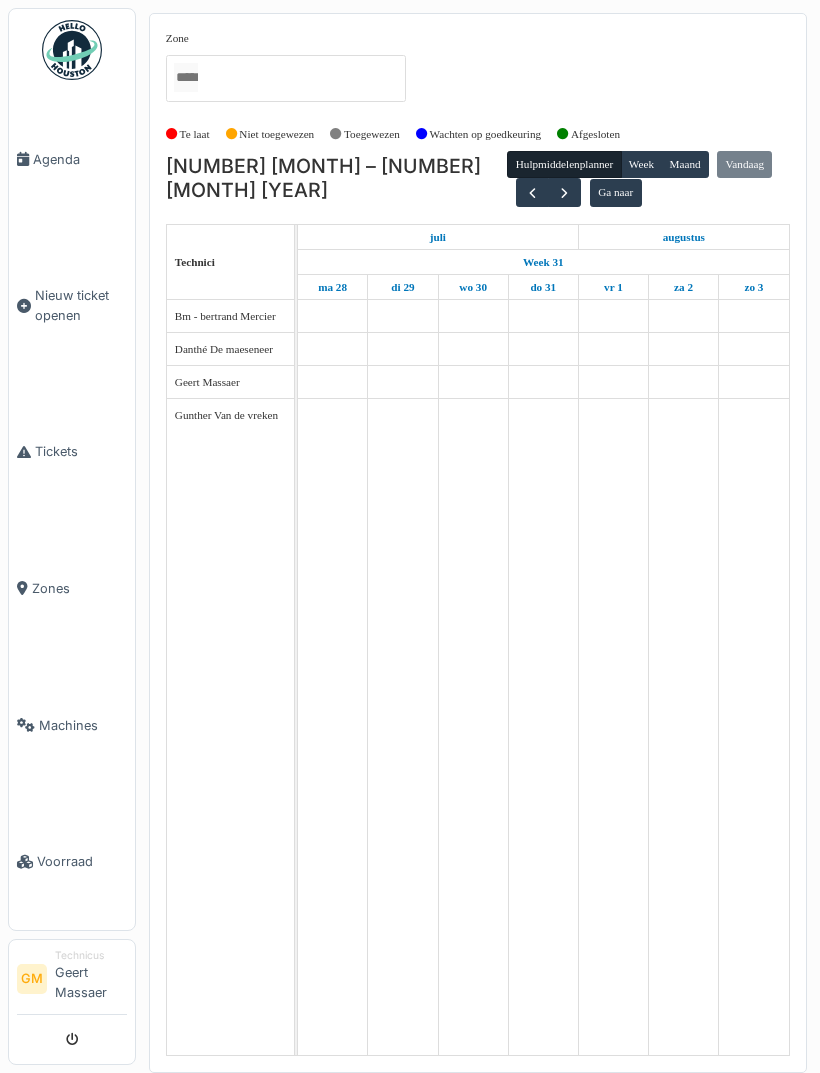 scroll, scrollTop: 0, scrollLeft: 0, axis: both 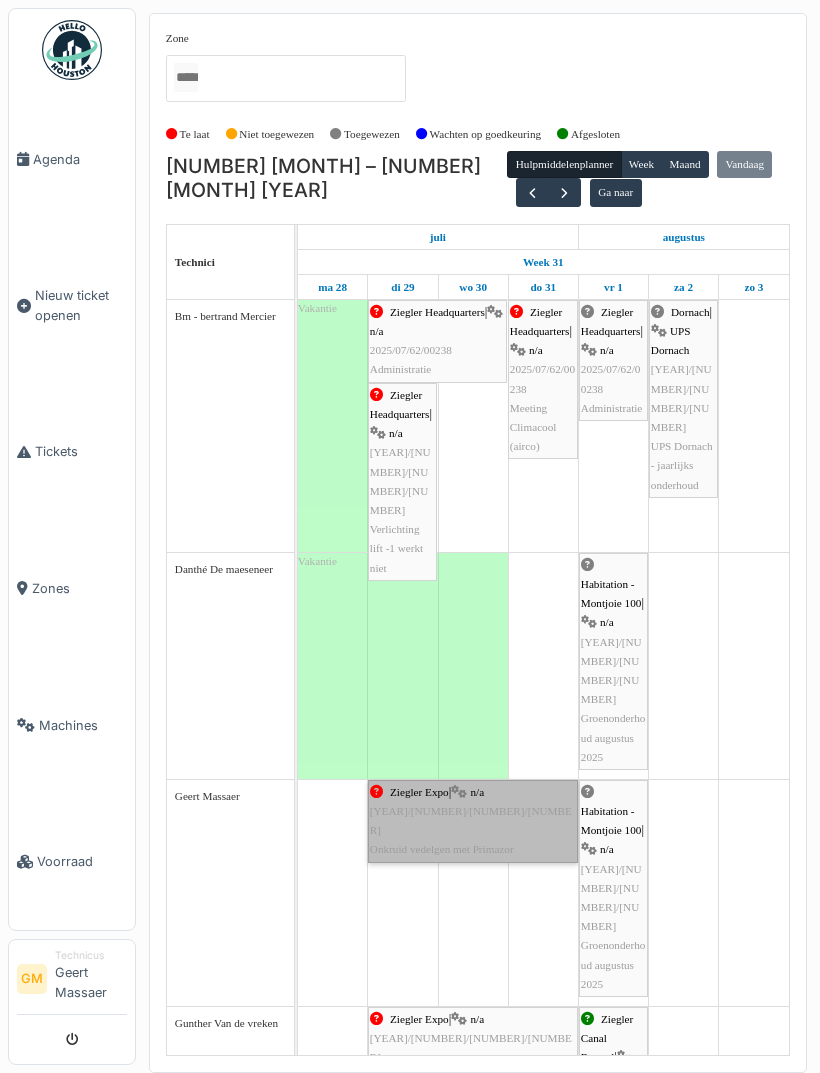 click on "Ziegler Expo
|     n/a
2025/05/62/00174
Onkruid vedelgen met Primazor" at bounding box center (473, 821) 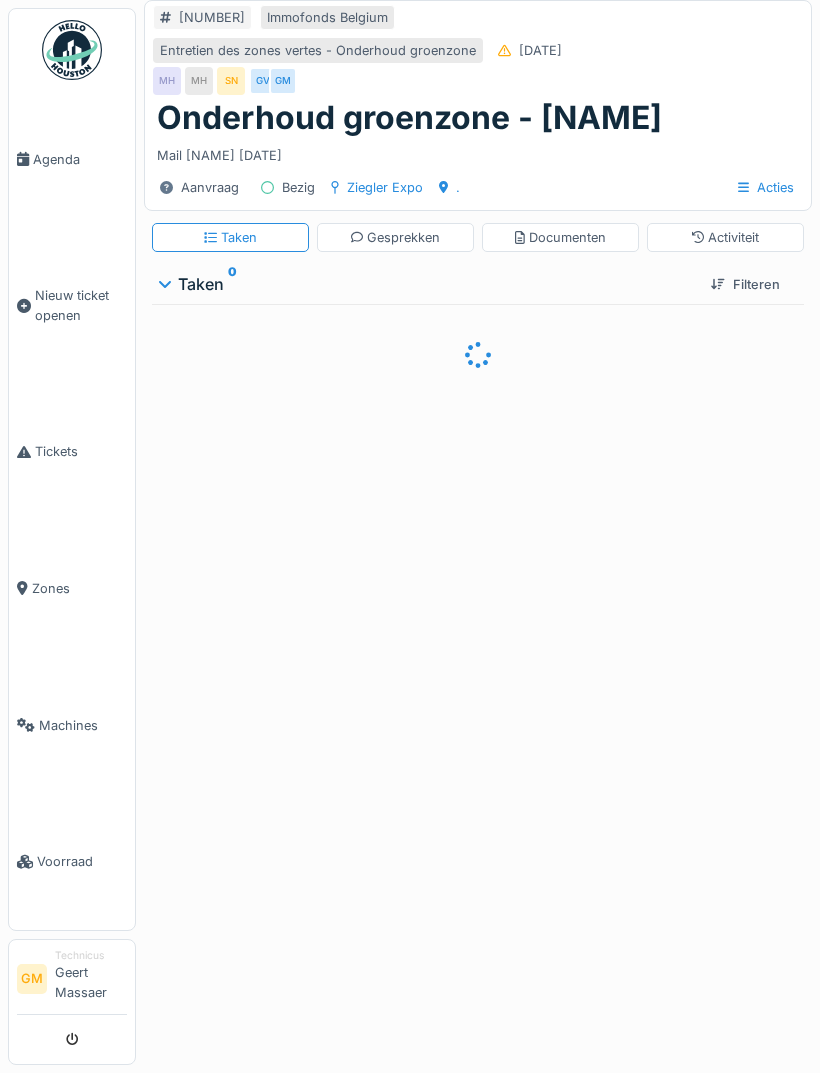 scroll, scrollTop: 0, scrollLeft: 0, axis: both 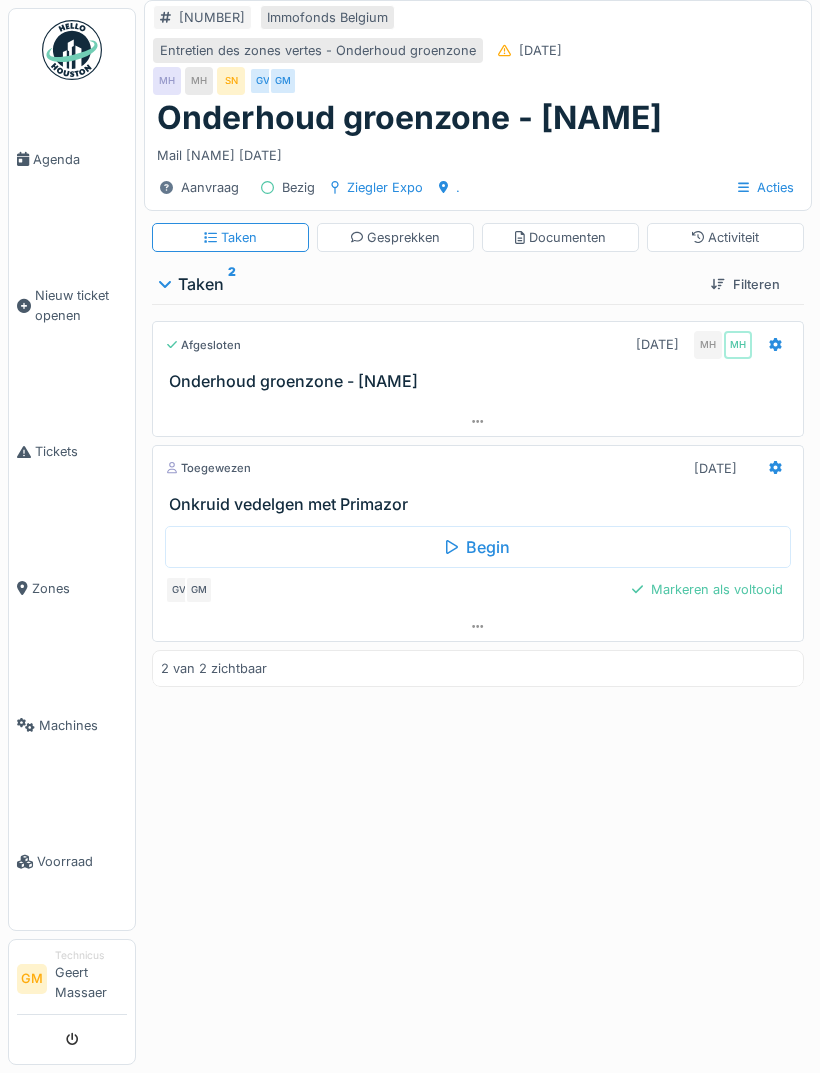 click on "Documenten" at bounding box center (560, 237) 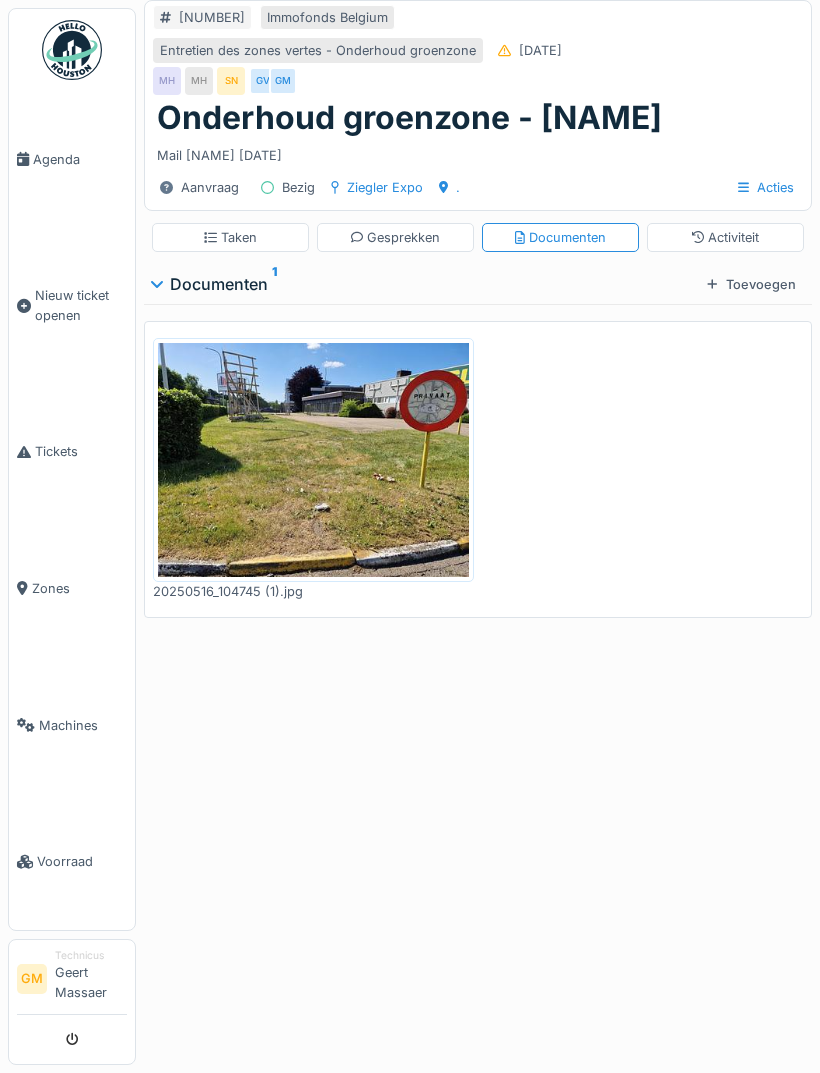 click on "Gesprekken" at bounding box center [396, 237] 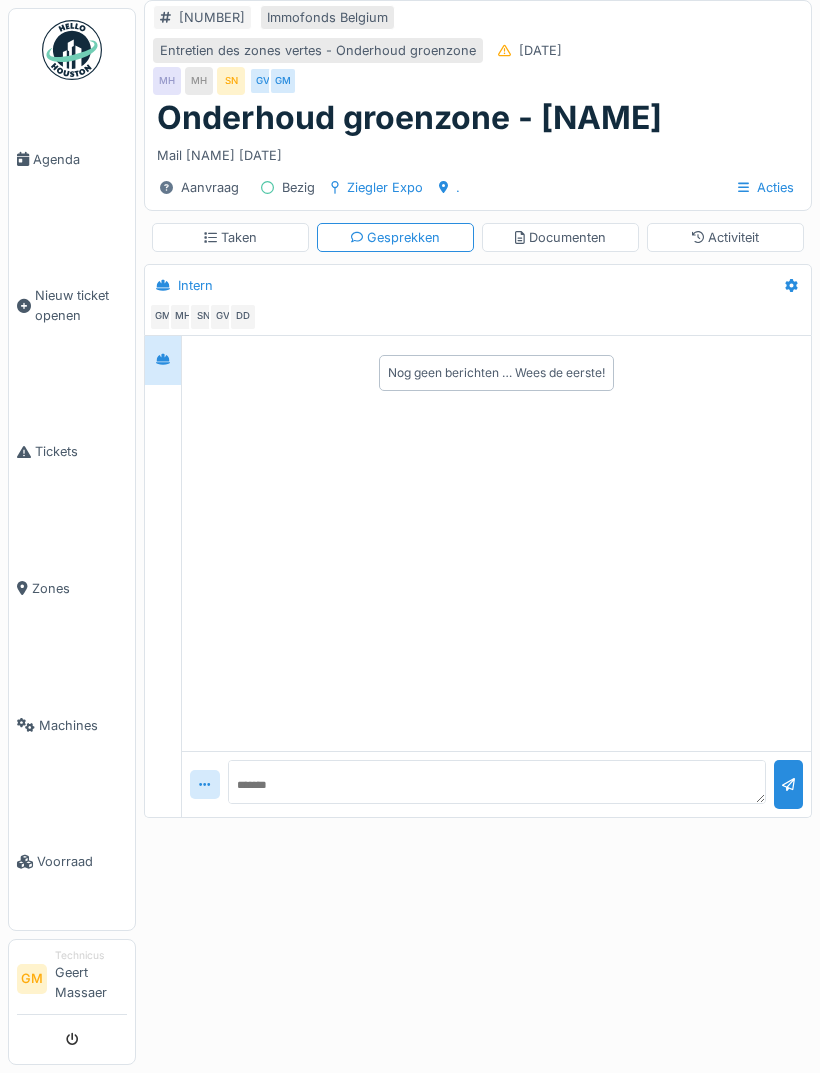 click on "Documenten" at bounding box center (560, 237) 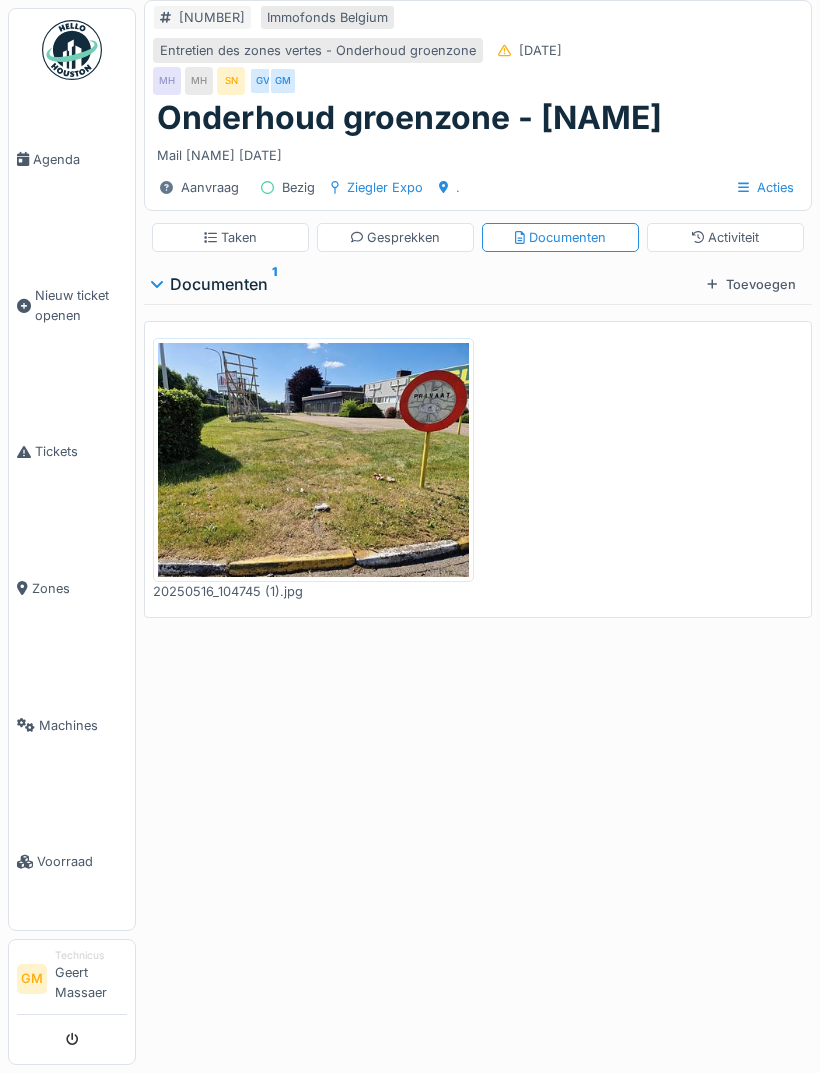 click on "Taken" at bounding box center (230, 237) 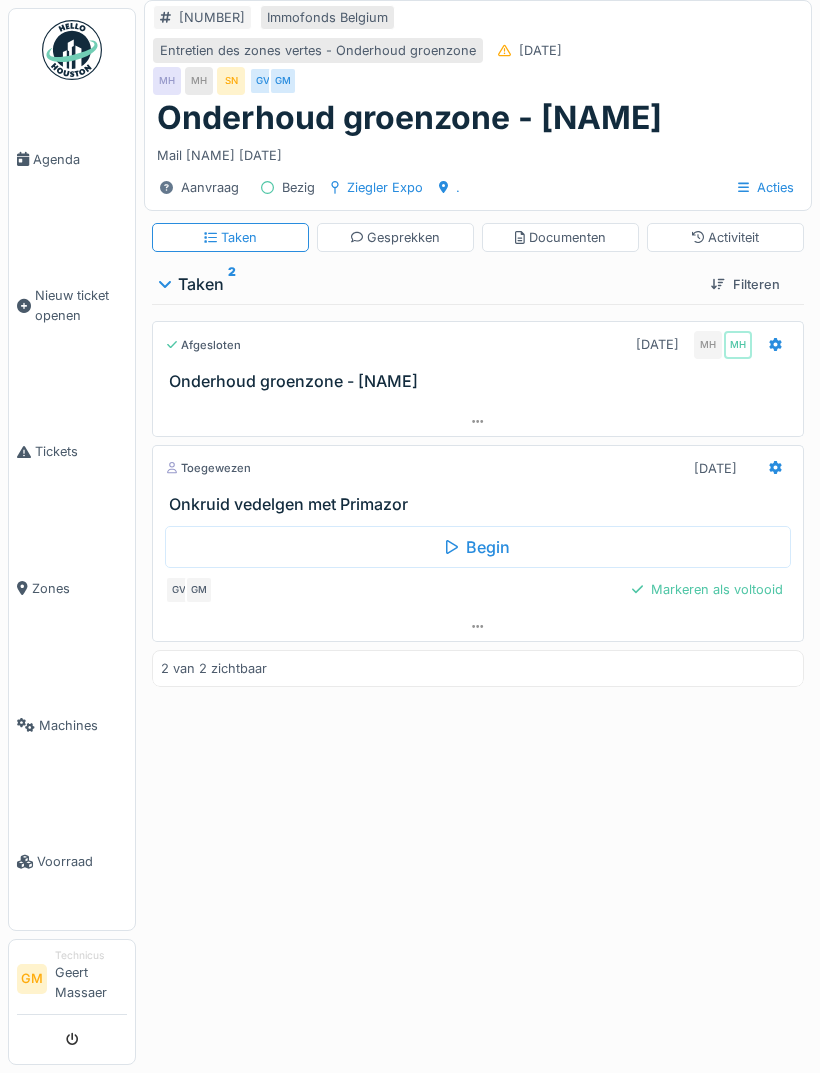 click on "Markeren als voltooid" at bounding box center [707, 589] 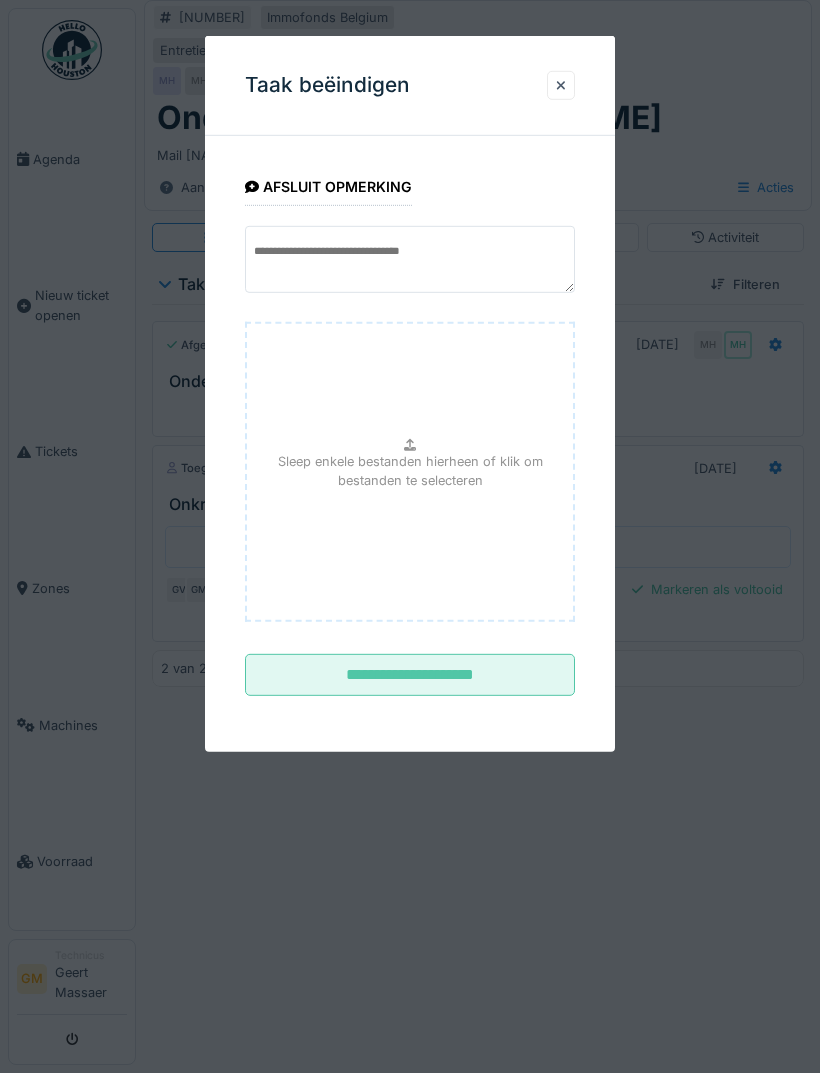 click on "**********" at bounding box center (410, 675) 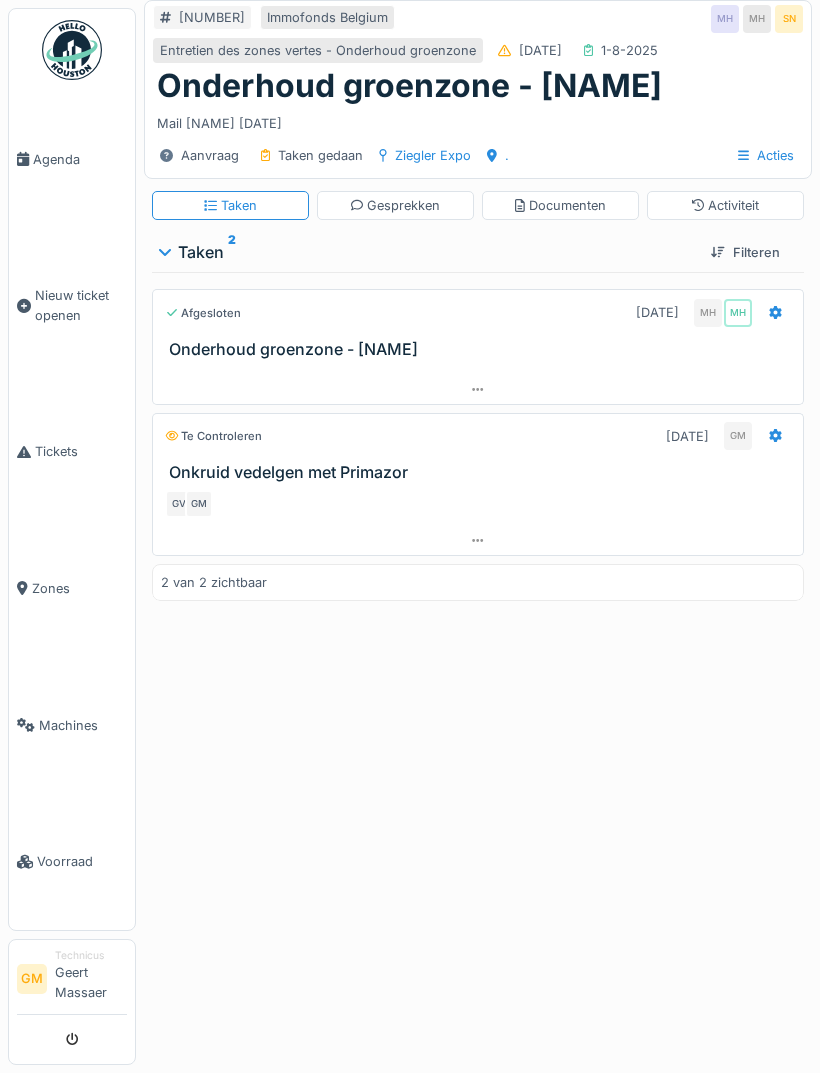 click on "Agenda" at bounding box center (80, 159) 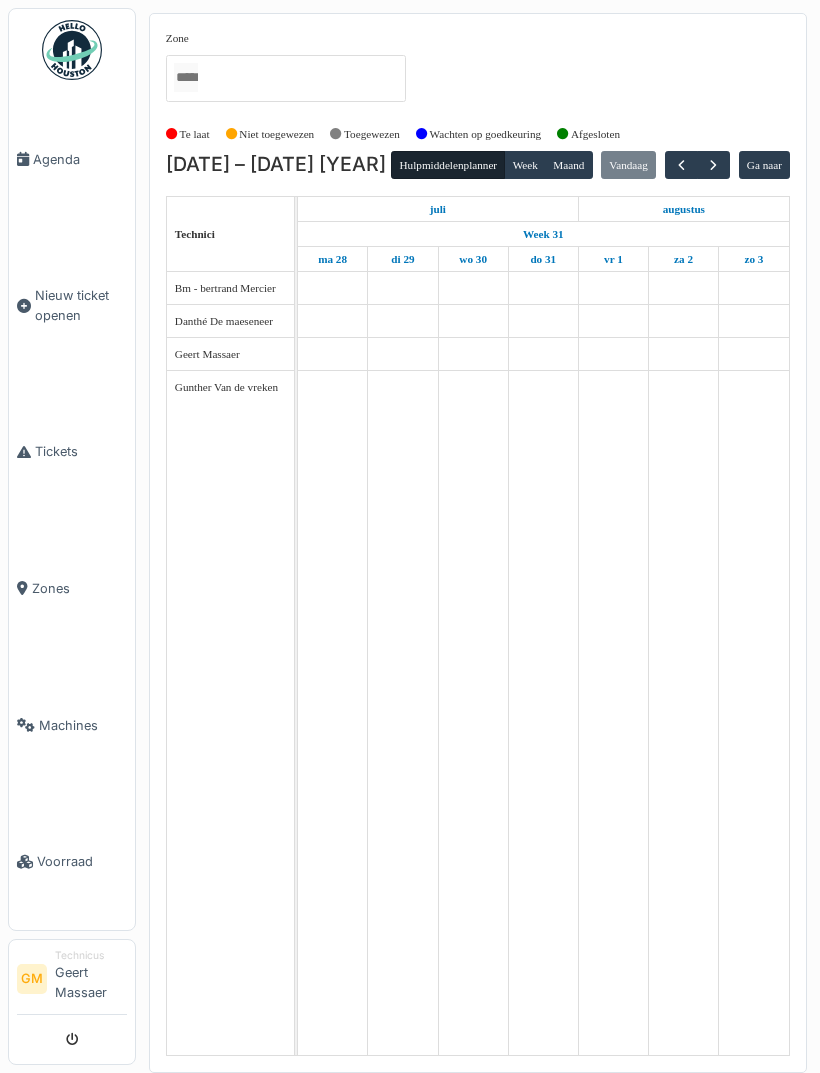 scroll, scrollTop: 0, scrollLeft: 0, axis: both 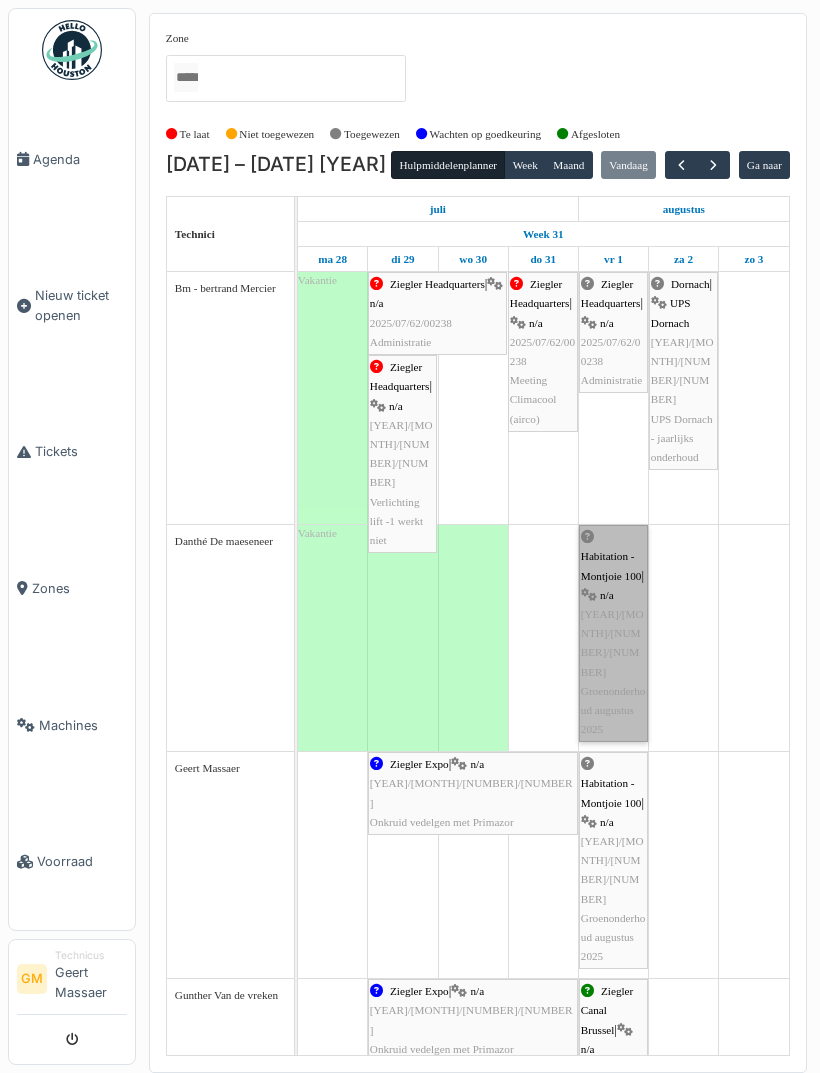 click on "Habitation - Montjoie 100
|     n/a
2025/07/62/00268
Groenonderhoud augustus 2025" at bounding box center (613, 633) 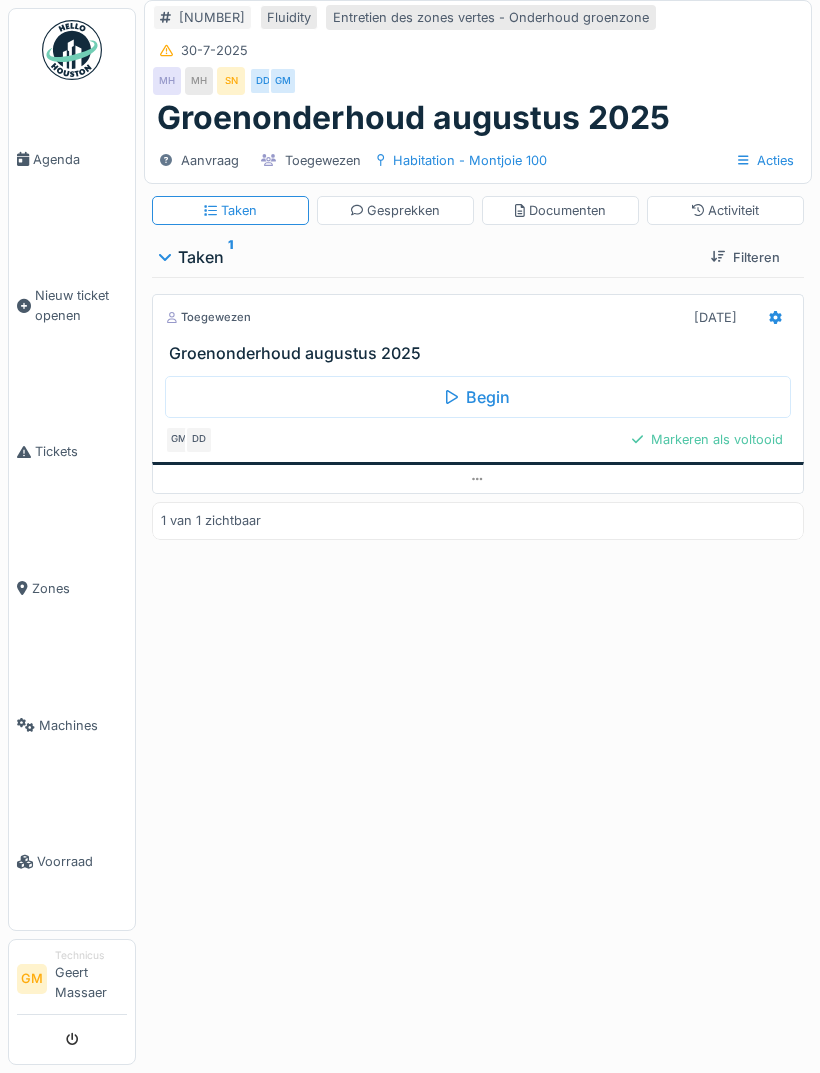 scroll, scrollTop: 0, scrollLeft: 0, axis: both 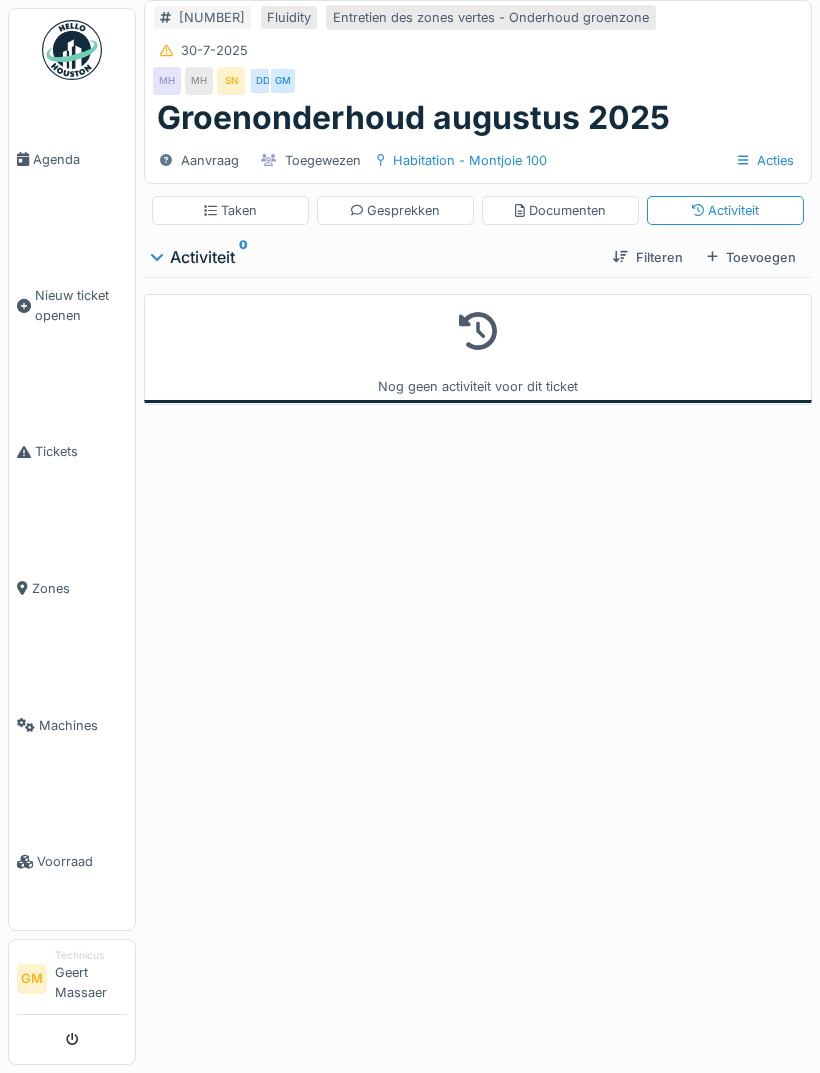 click on "Toevoegen" at bounding box center (751, 257) 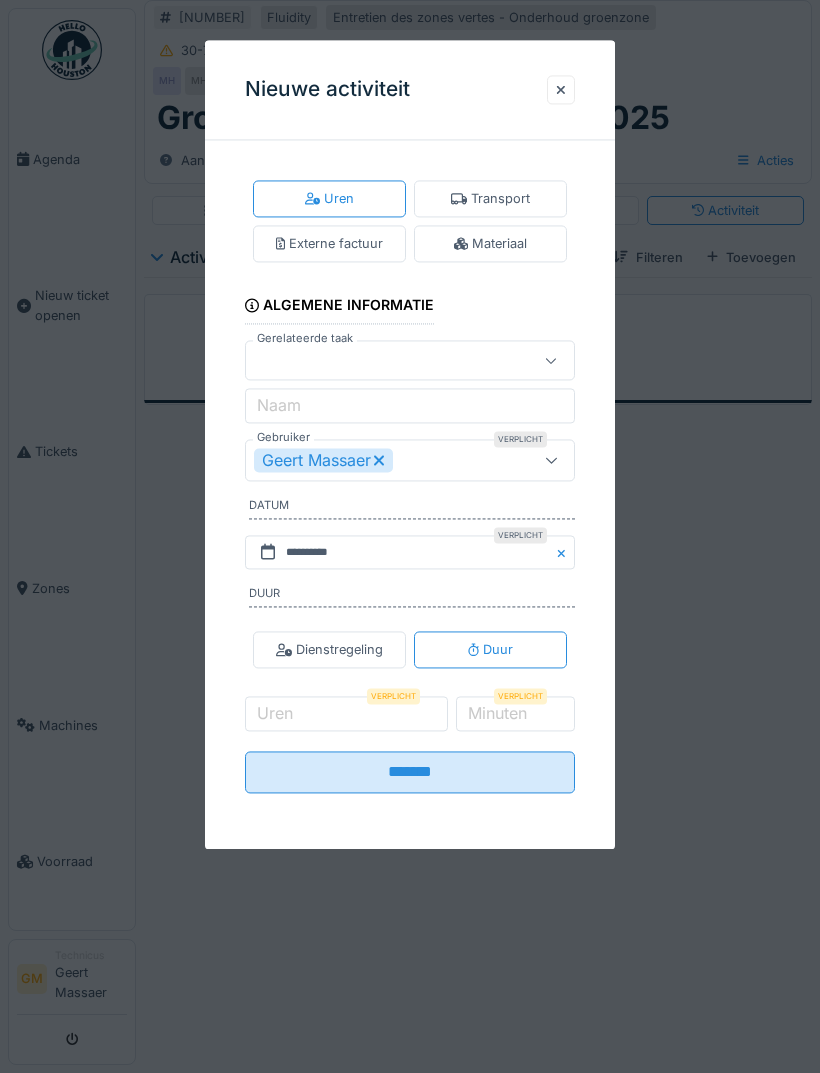 click on "Geert Massaer" at bounding box center [410, 460] 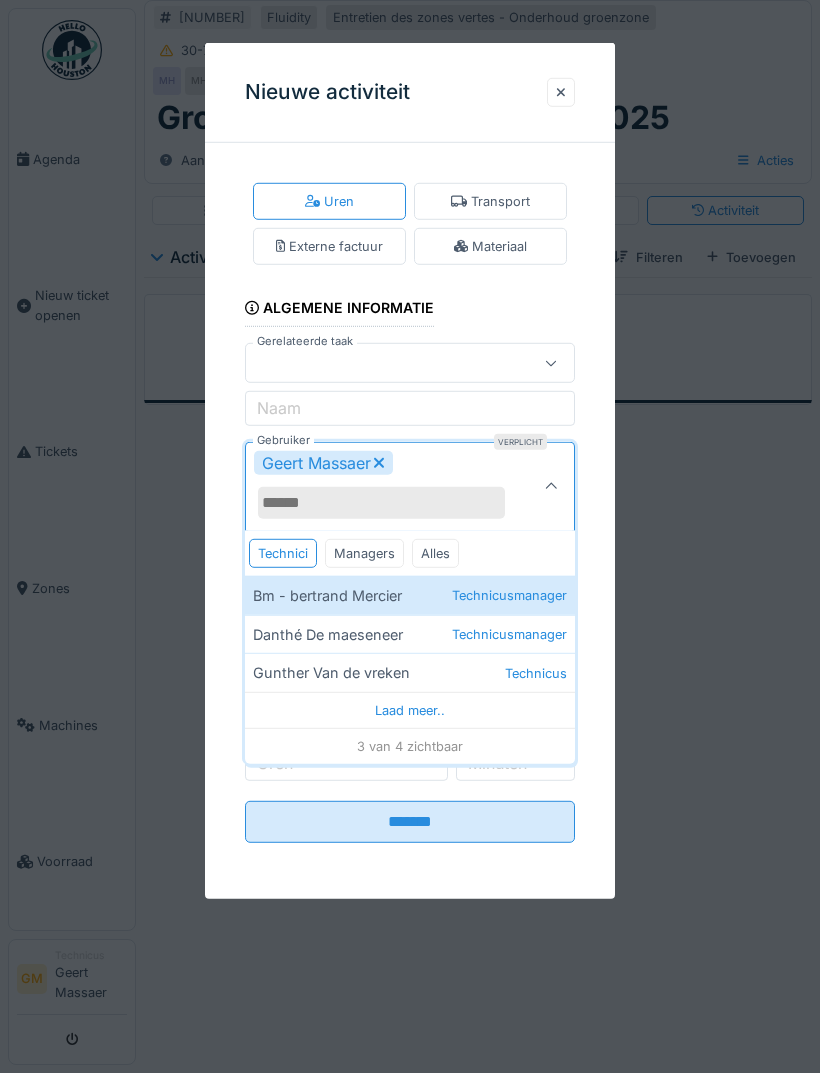 type on "*" 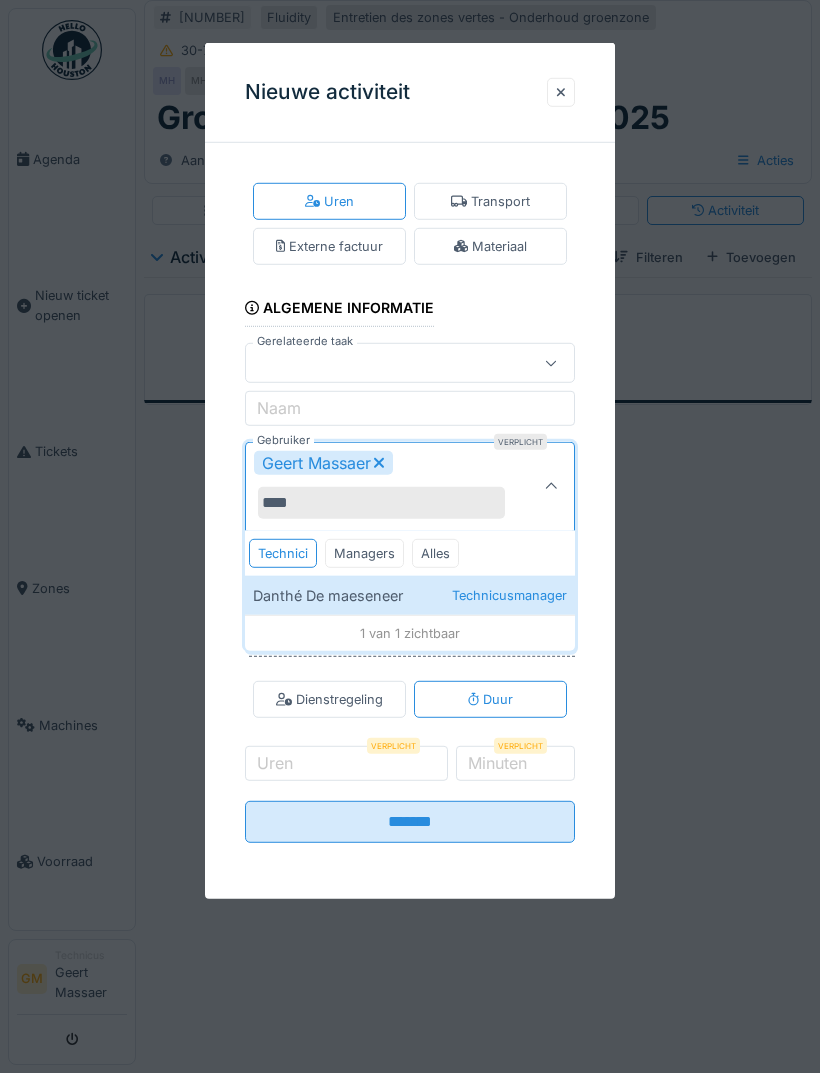 type on "****" 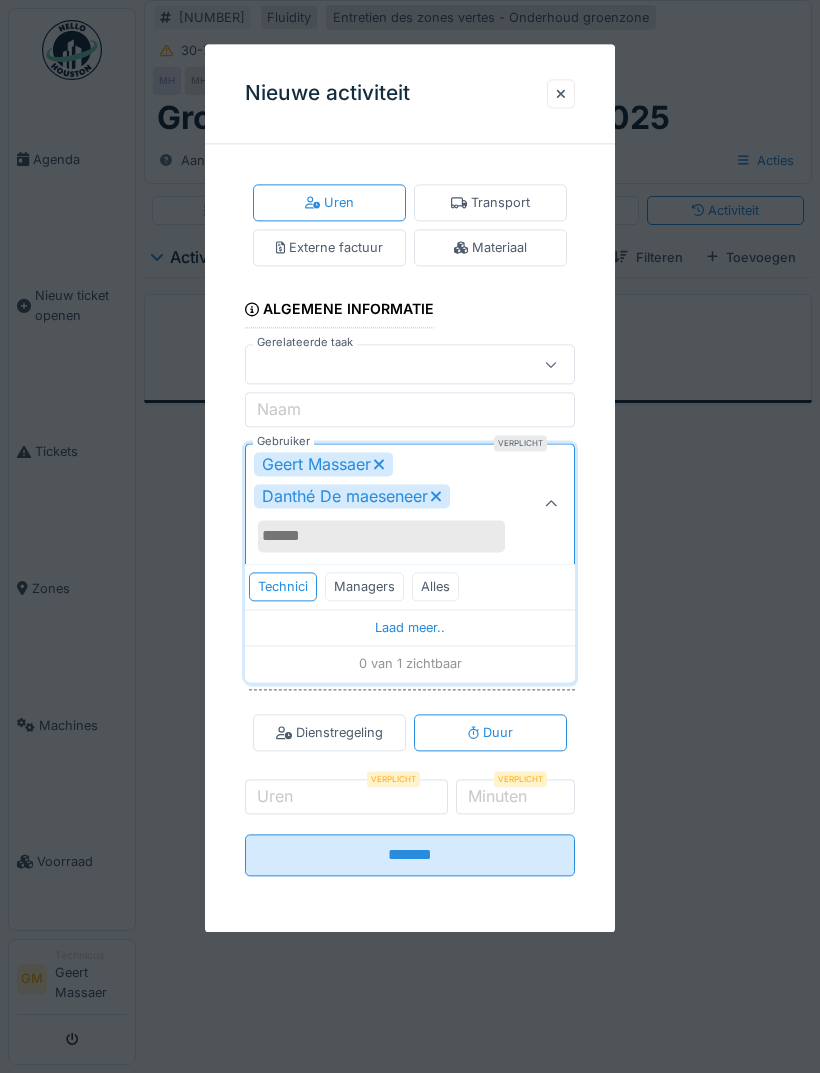 click at bounding box center (551, 504) 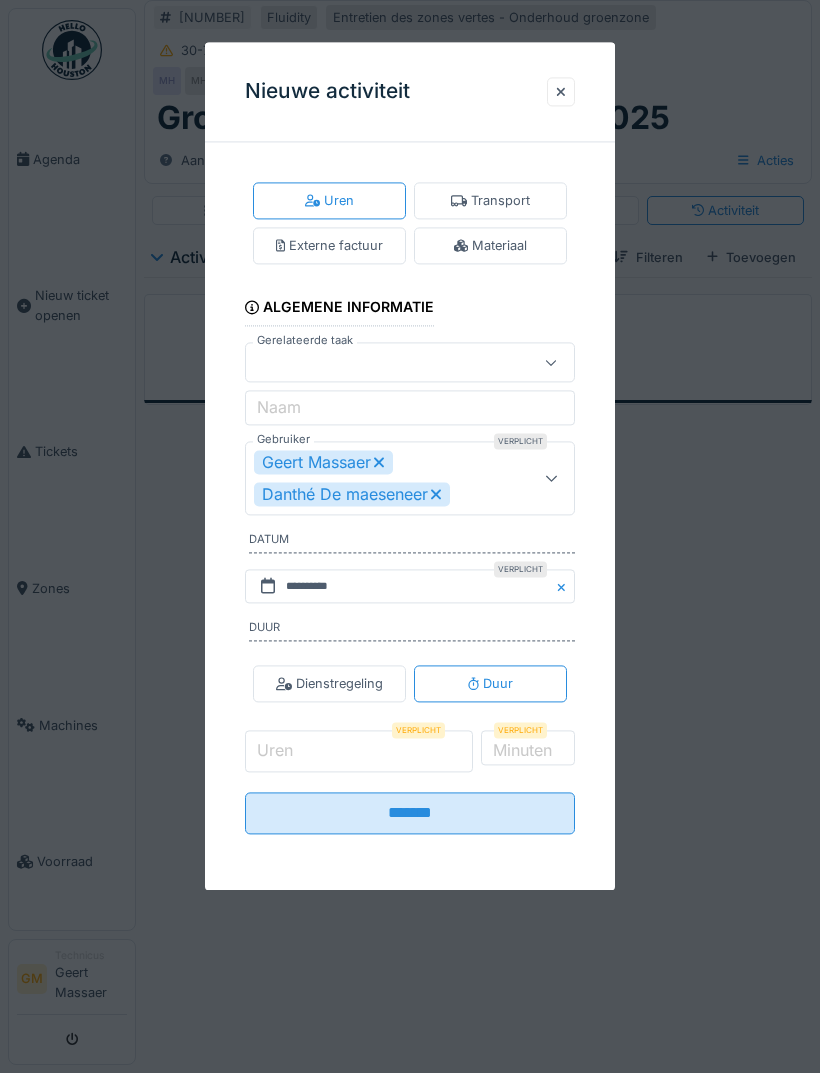 click on "Uren" at bounding box center (359, 752) 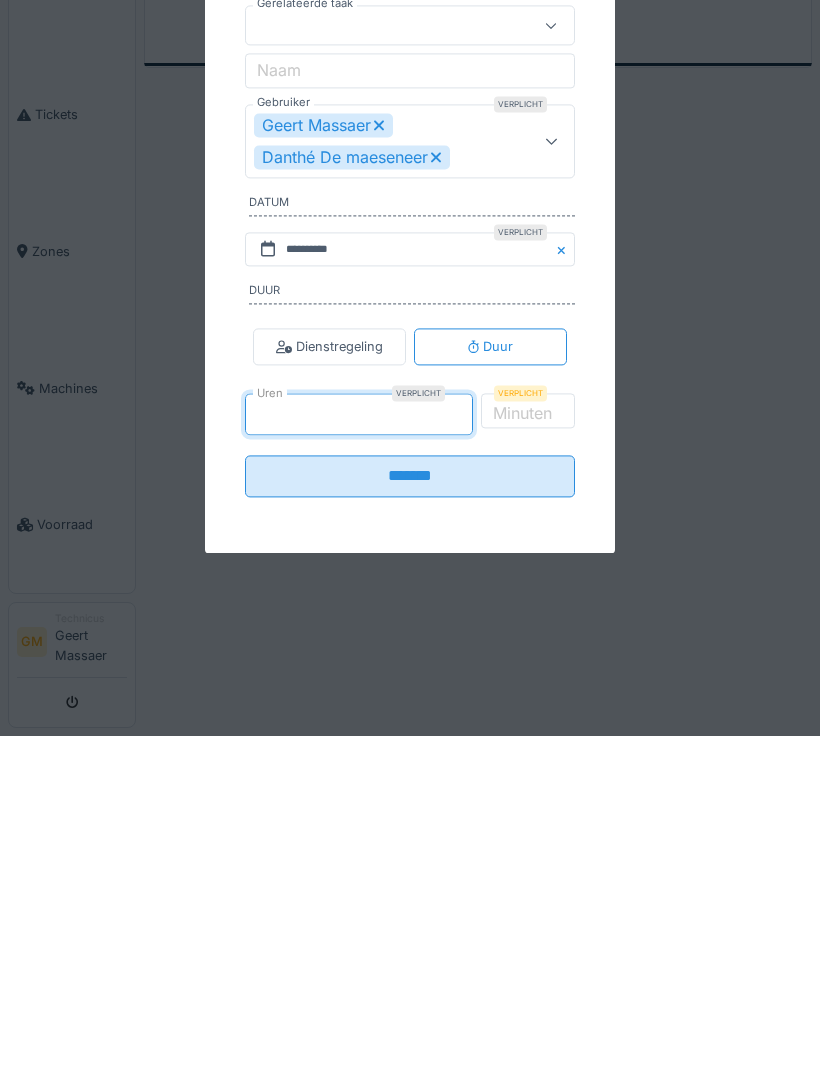 type on "*" 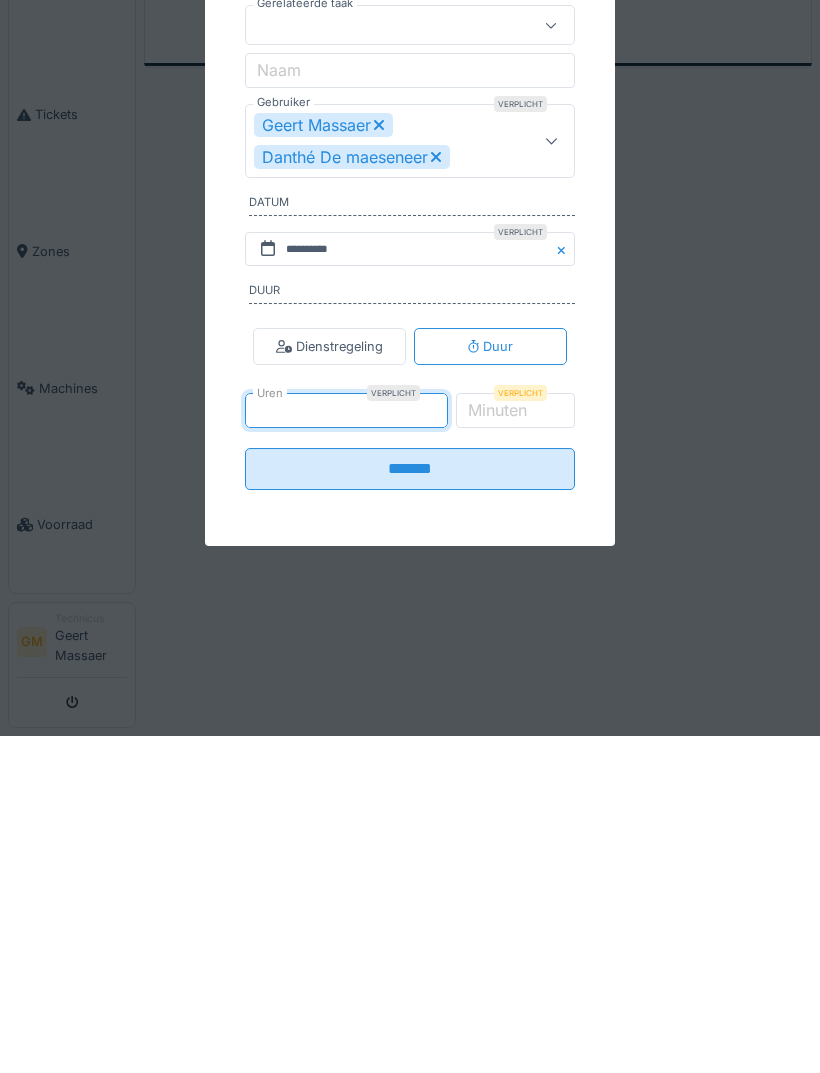 click on "*******" at bounding box center [410, 806] 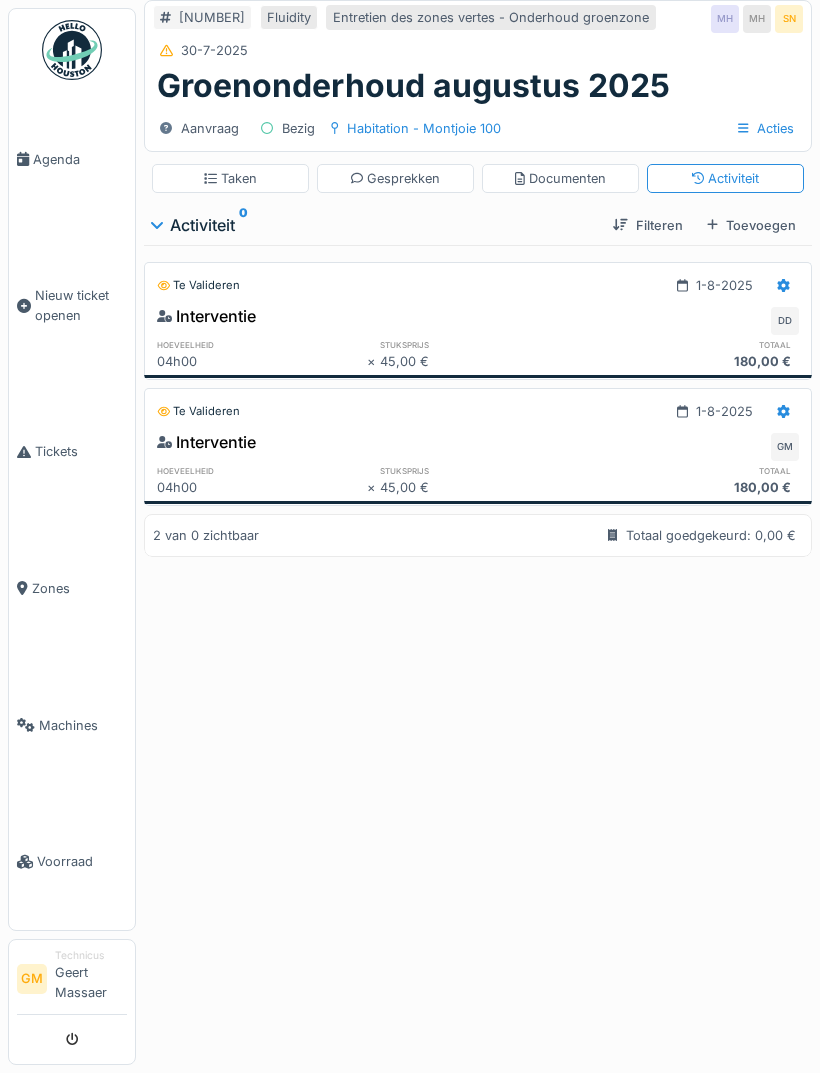 click on "Agenda" at bounding box center (80, 159) 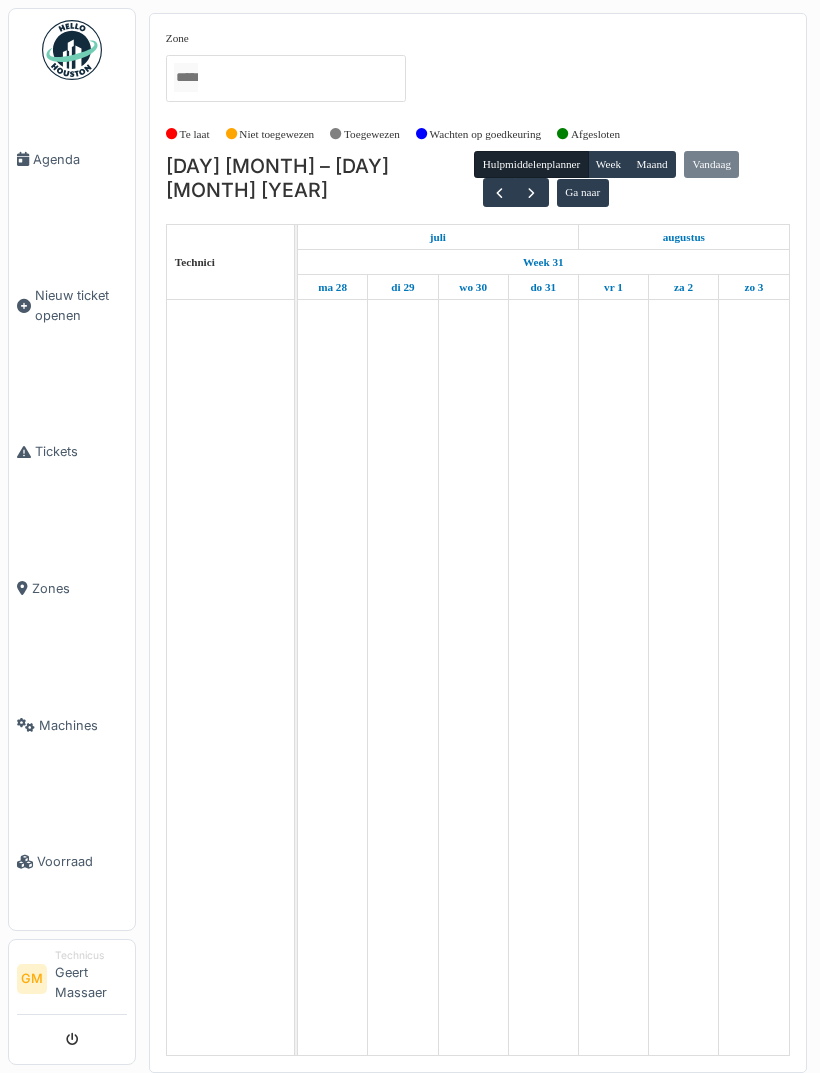 scroll, scrollTop: 0, scrollLeft: 0, axis: both 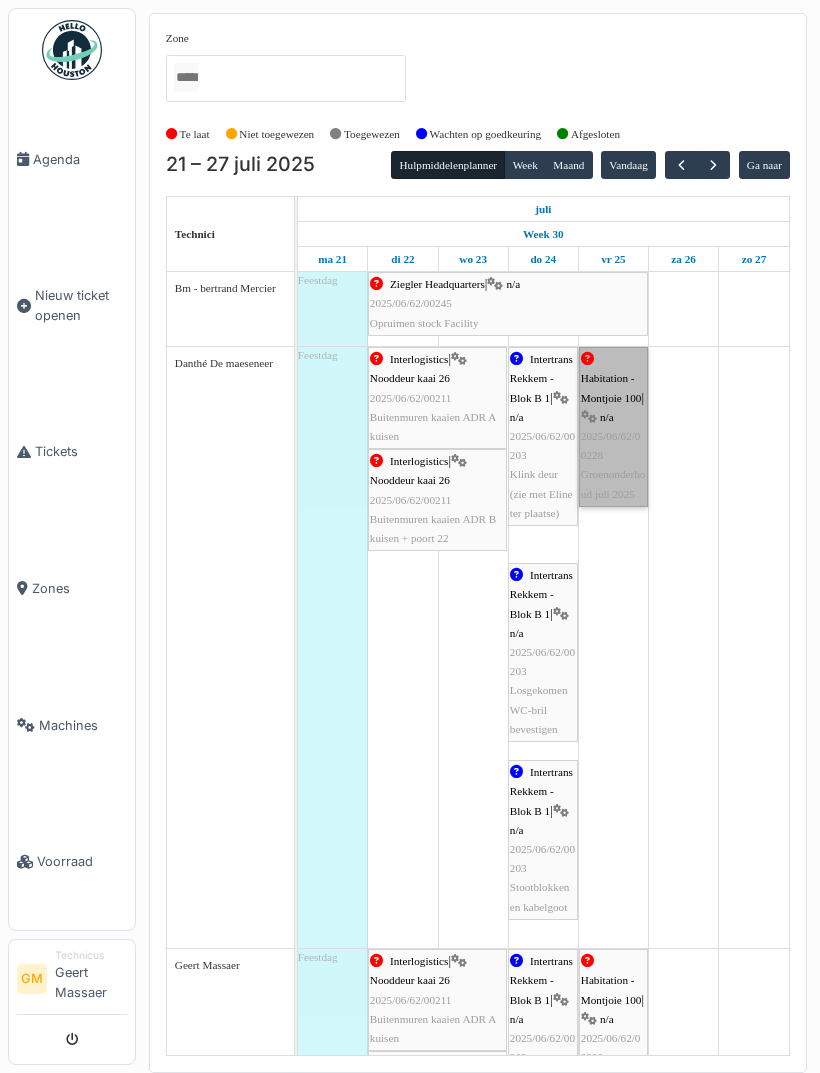 click on "Habitation - Montjoie 100
|     n/a
2025/06/62/00228
Groenonderhoud juli 2025" at bounding box center [613, 427] 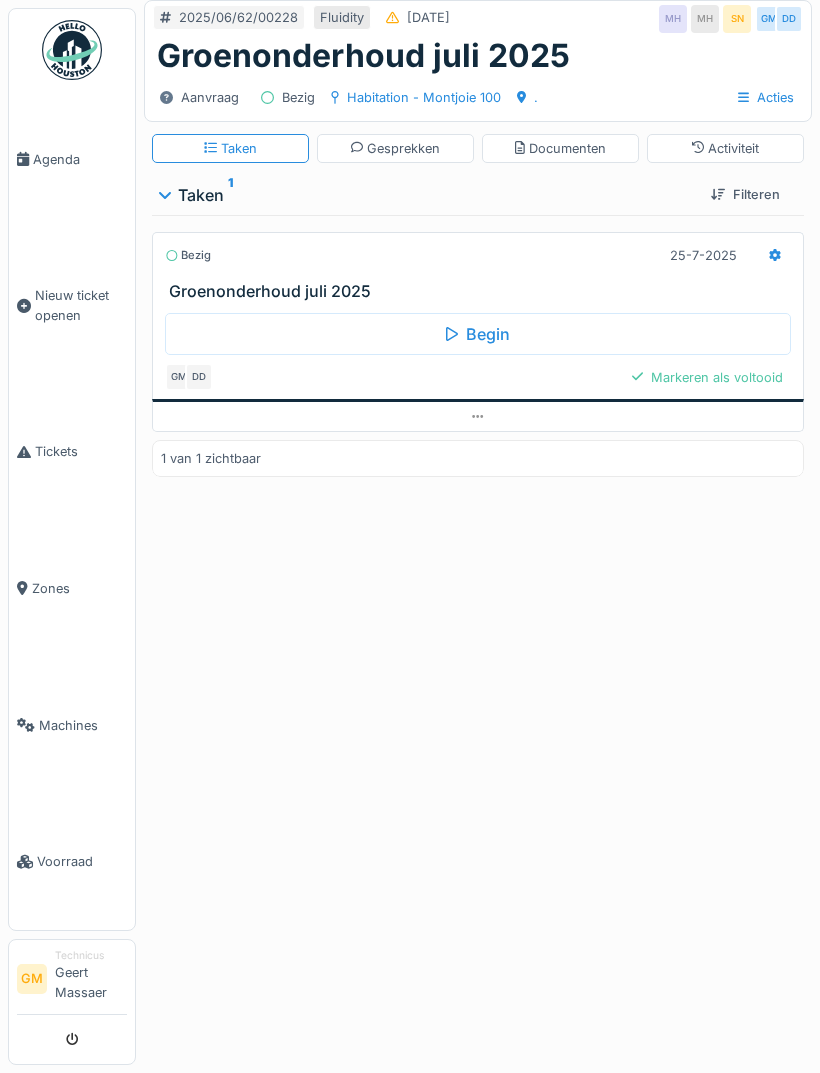 scroll, scrollTop: 0, scrollLeft: 0, axis: both 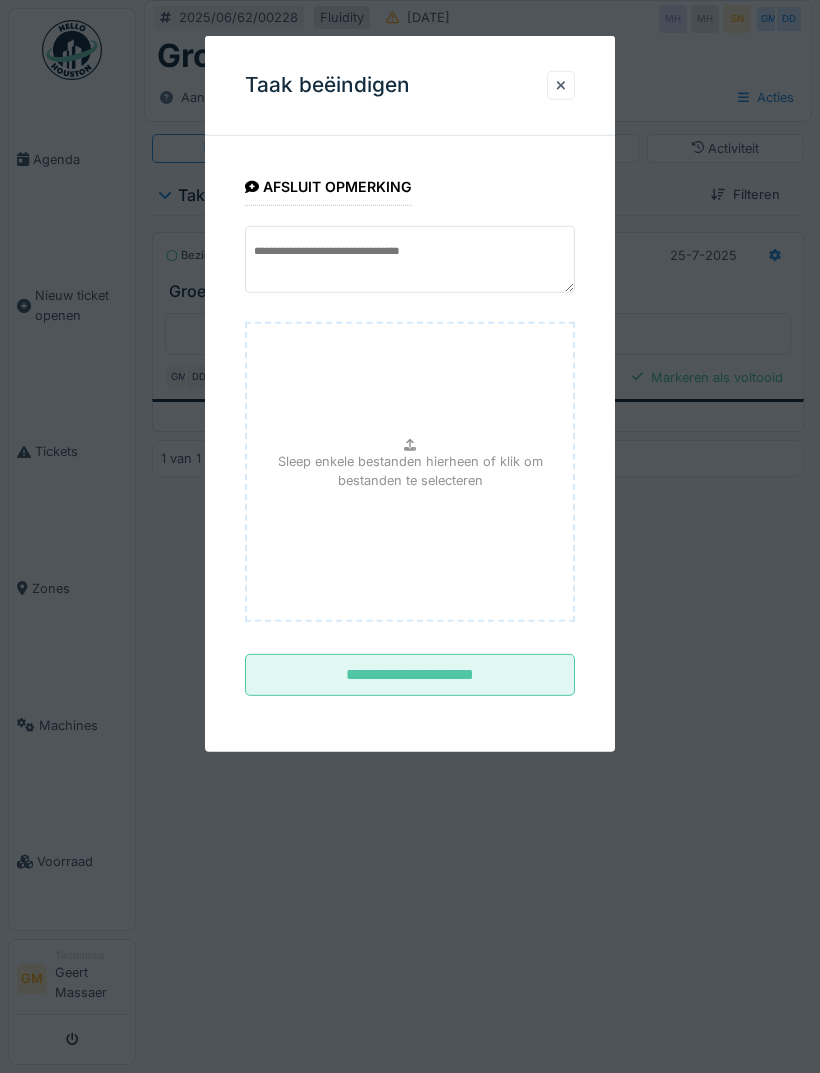 click on "**********" at bounding box center (410, 675) 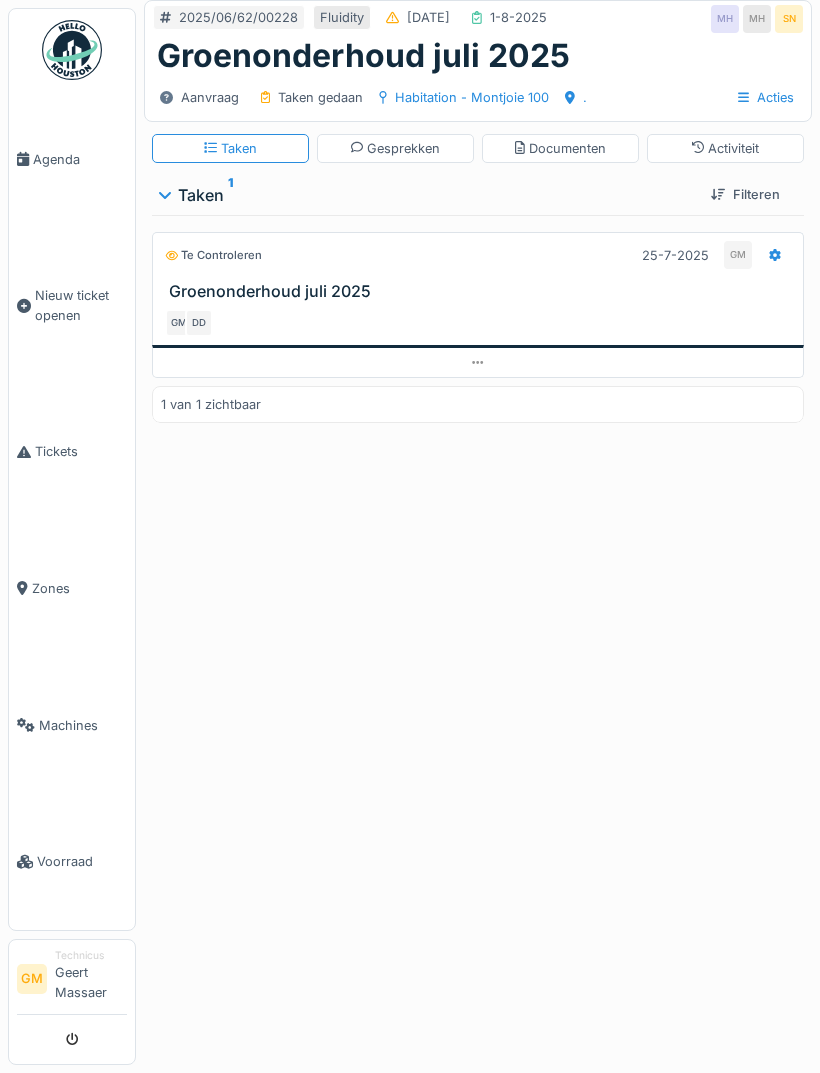 click on "Agenda" at bounding box center [80, 159] 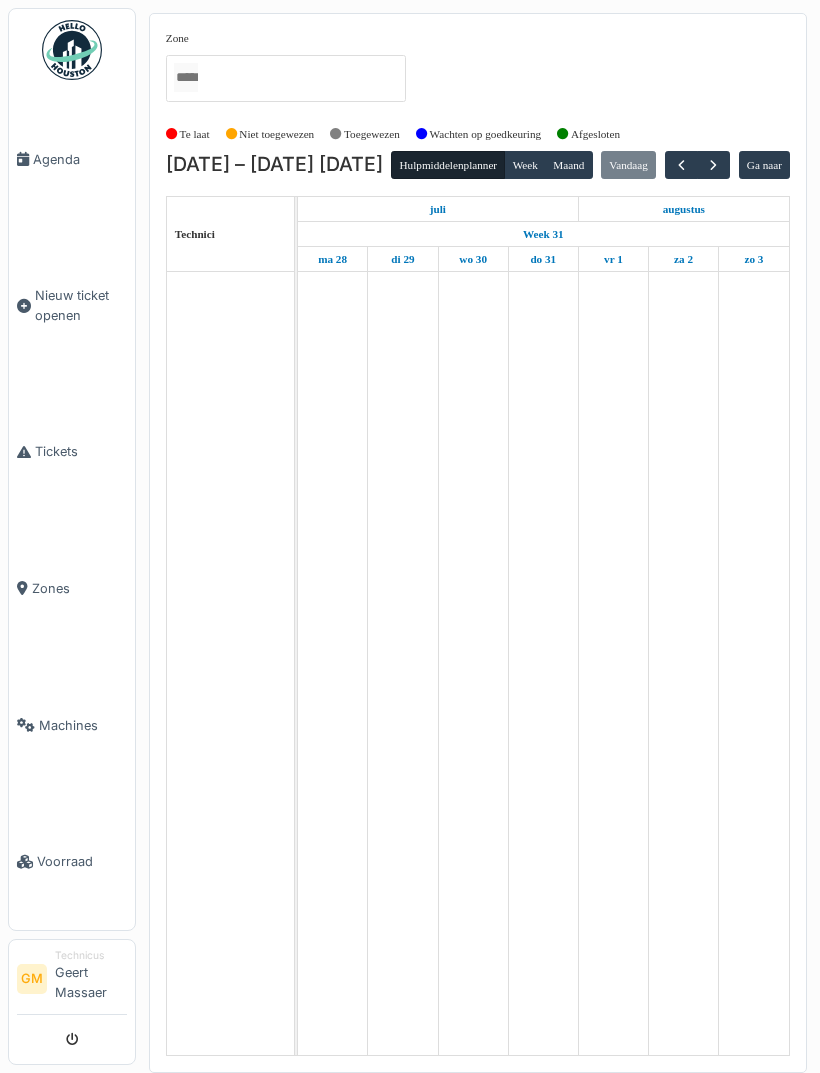 scroll, scrollTop: 0, scrollLeft: 0, axis: both 